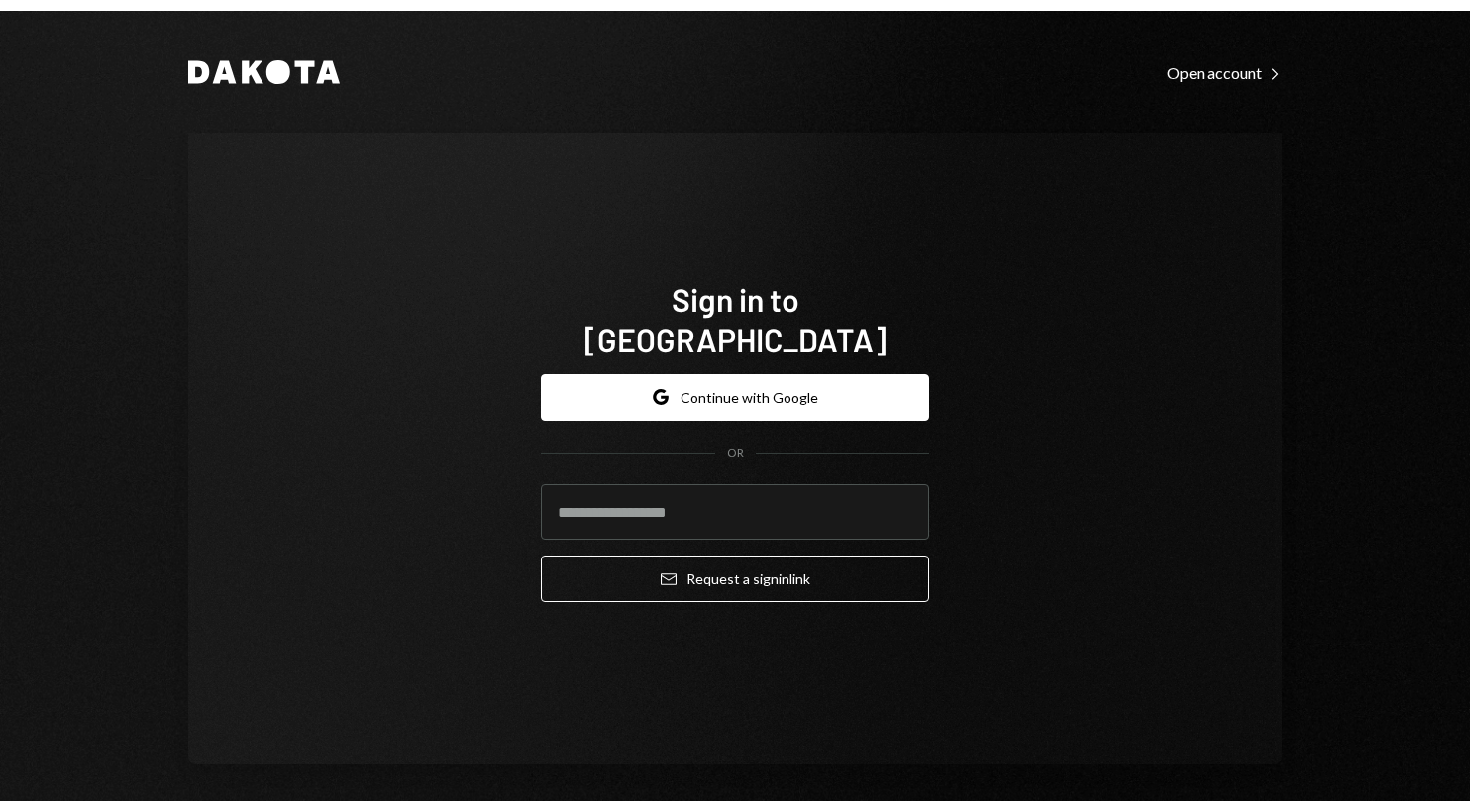 scroll, scrollTop: 0, scrollLeft: 0, axis: both 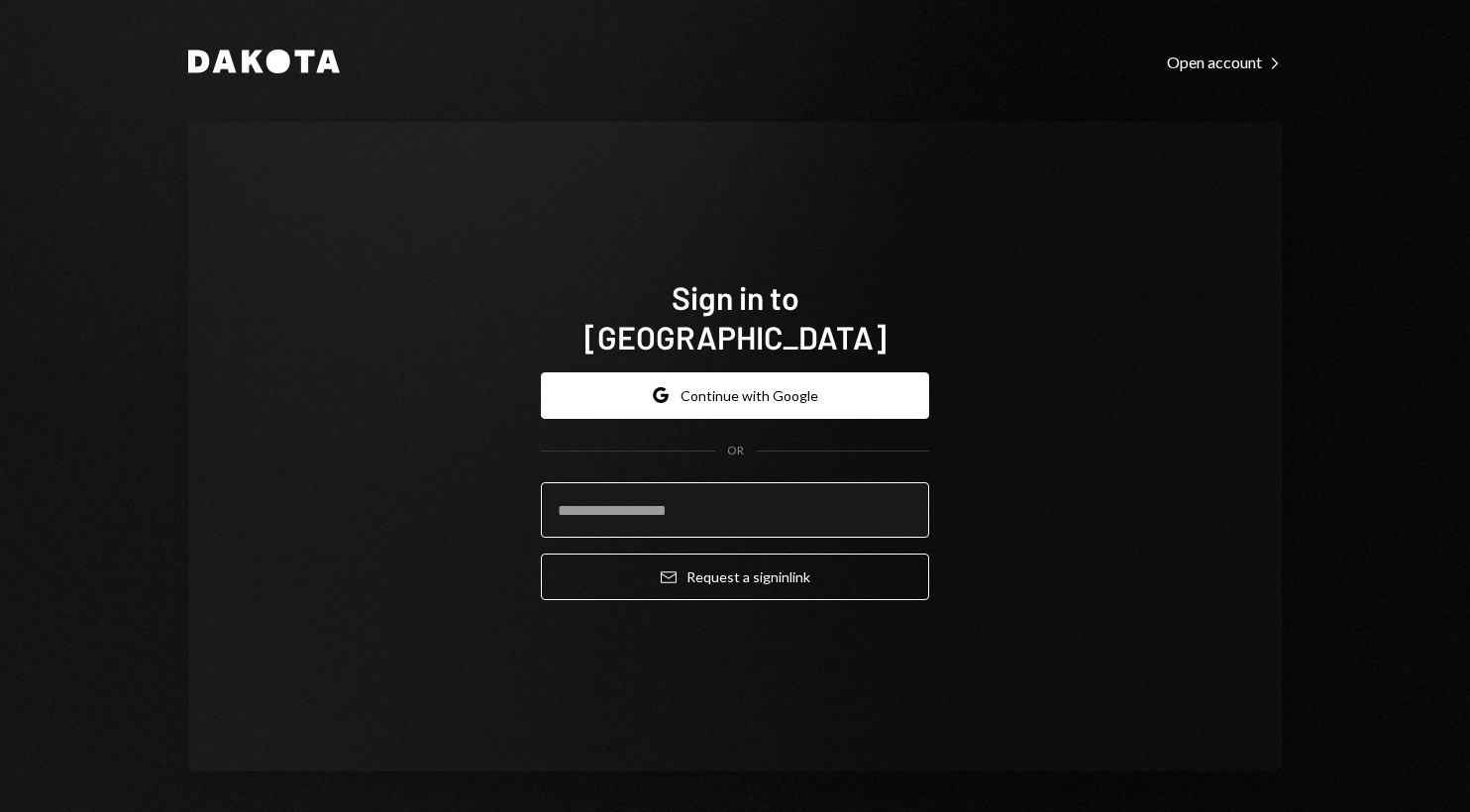 click at bounding box center [735, 510] 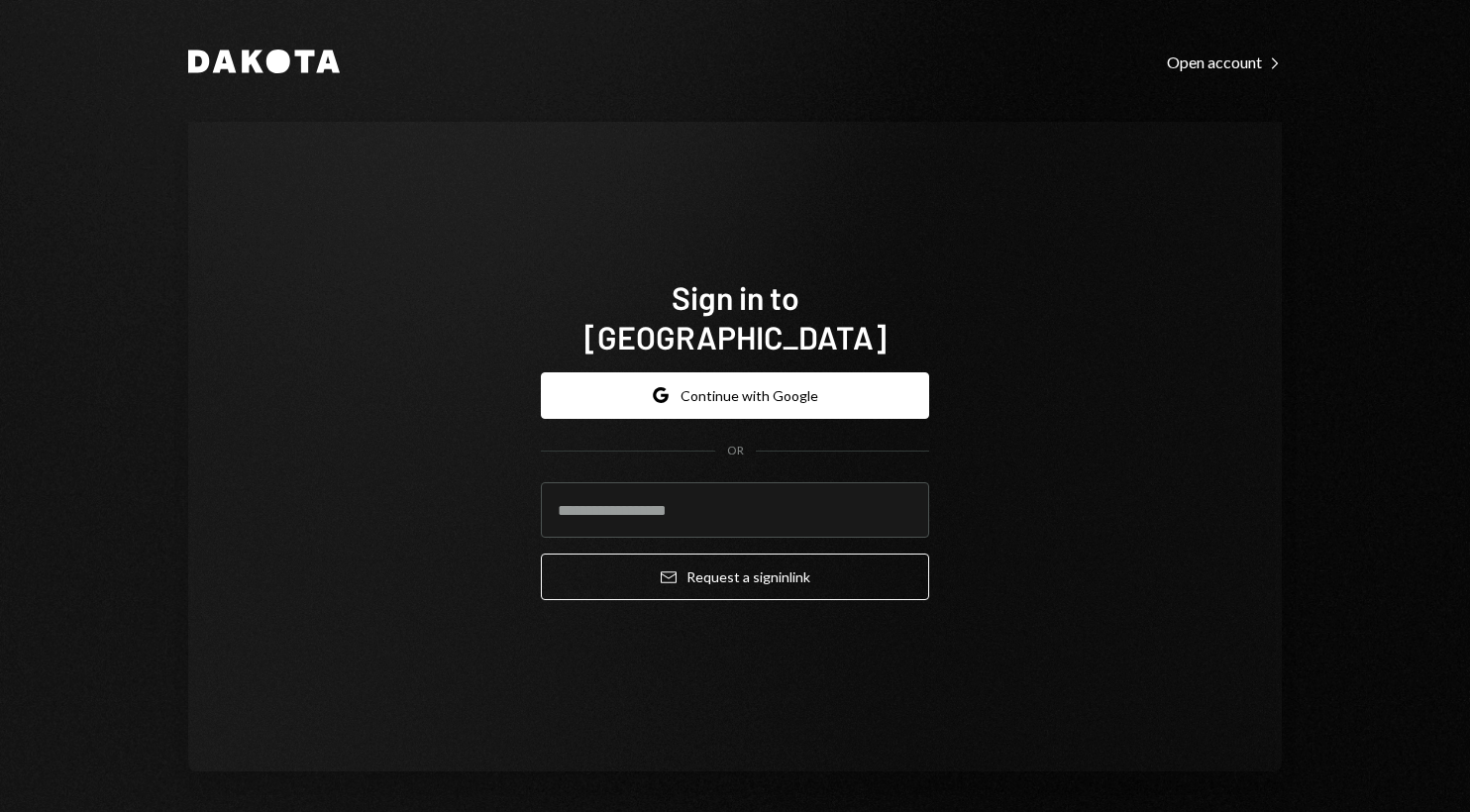 type on "**********" 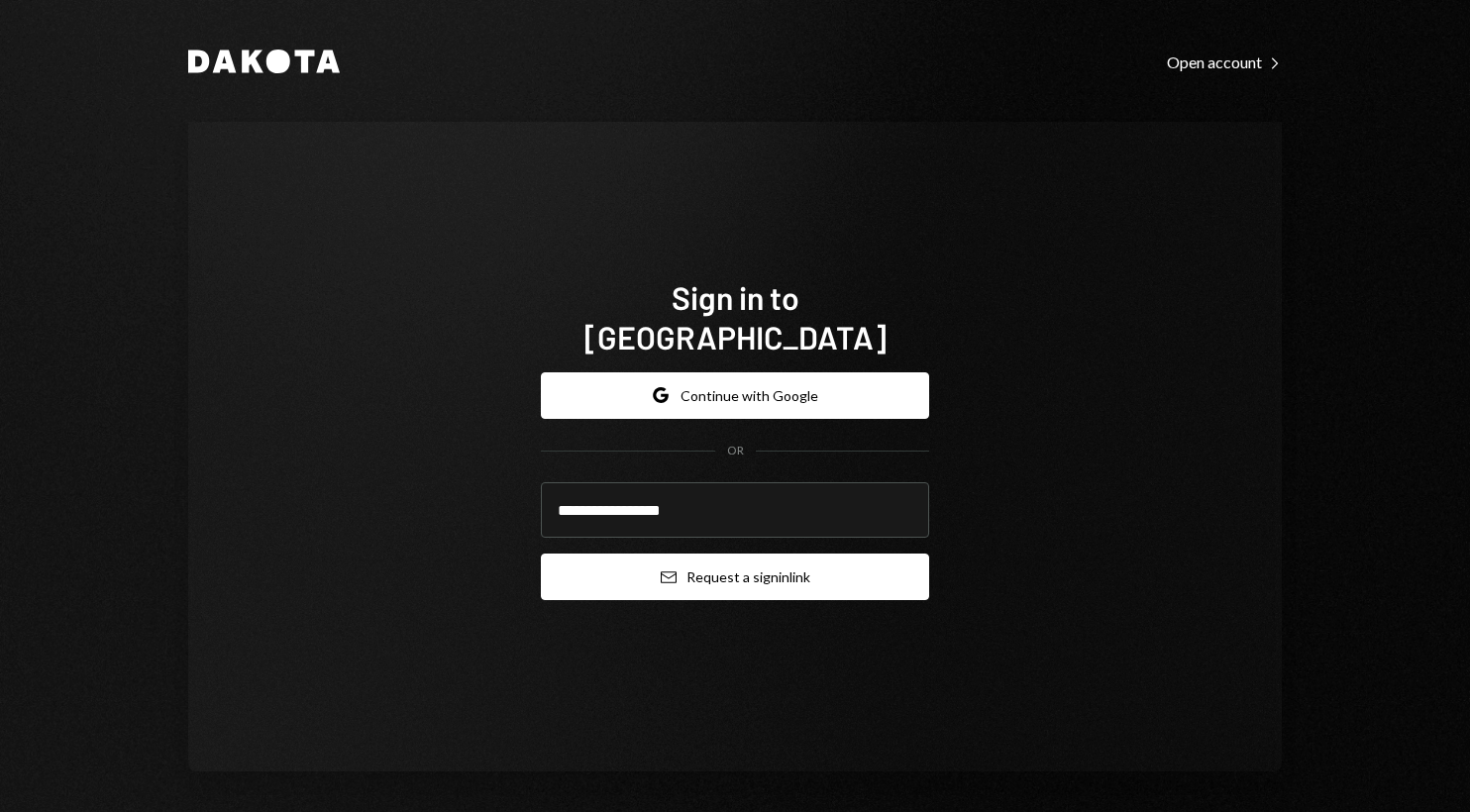 click on "Email Request a sign  in  link" at bounding box center [735, 576] 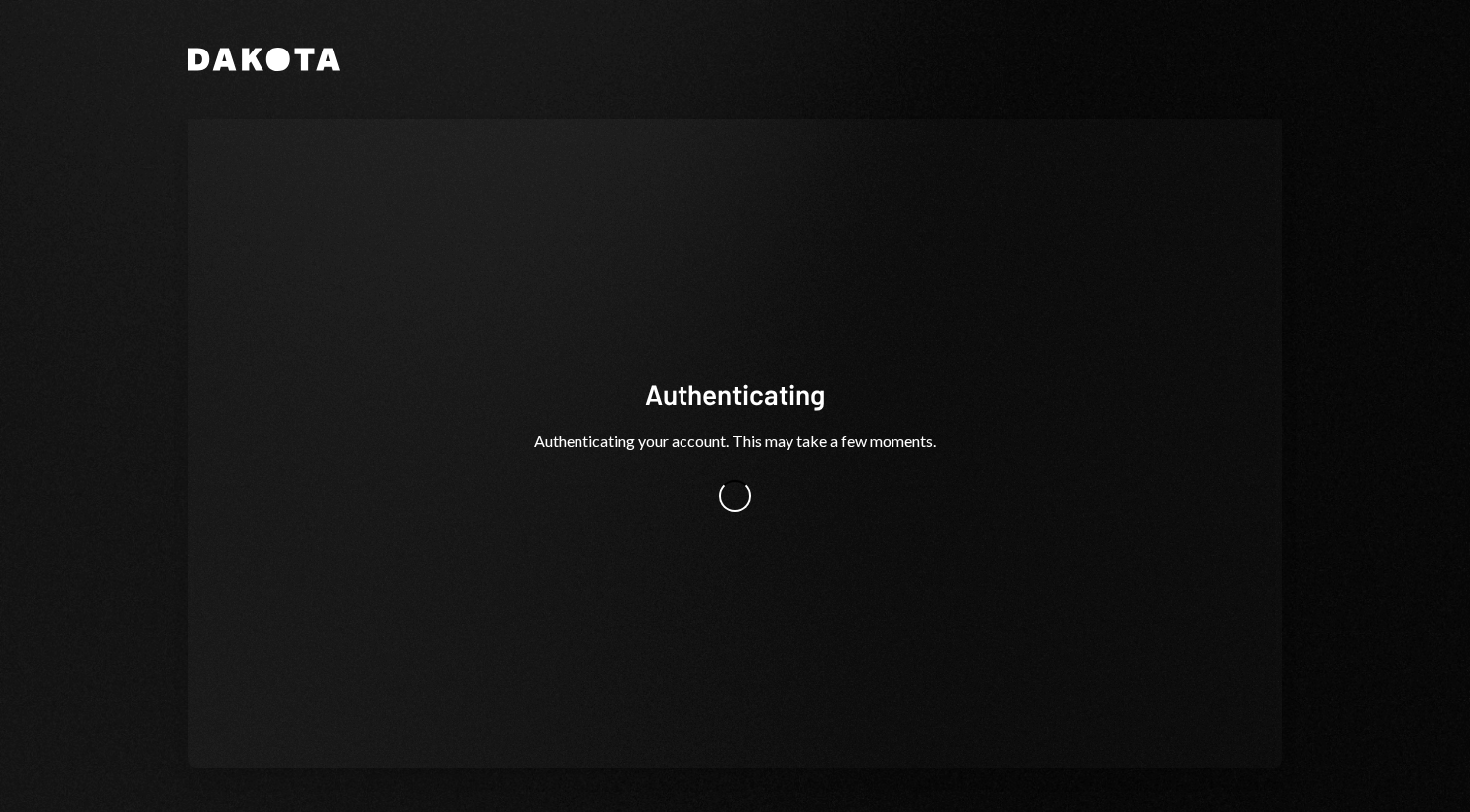 scroll, scrollTop: 0, scrollLeft: 0, axis: both 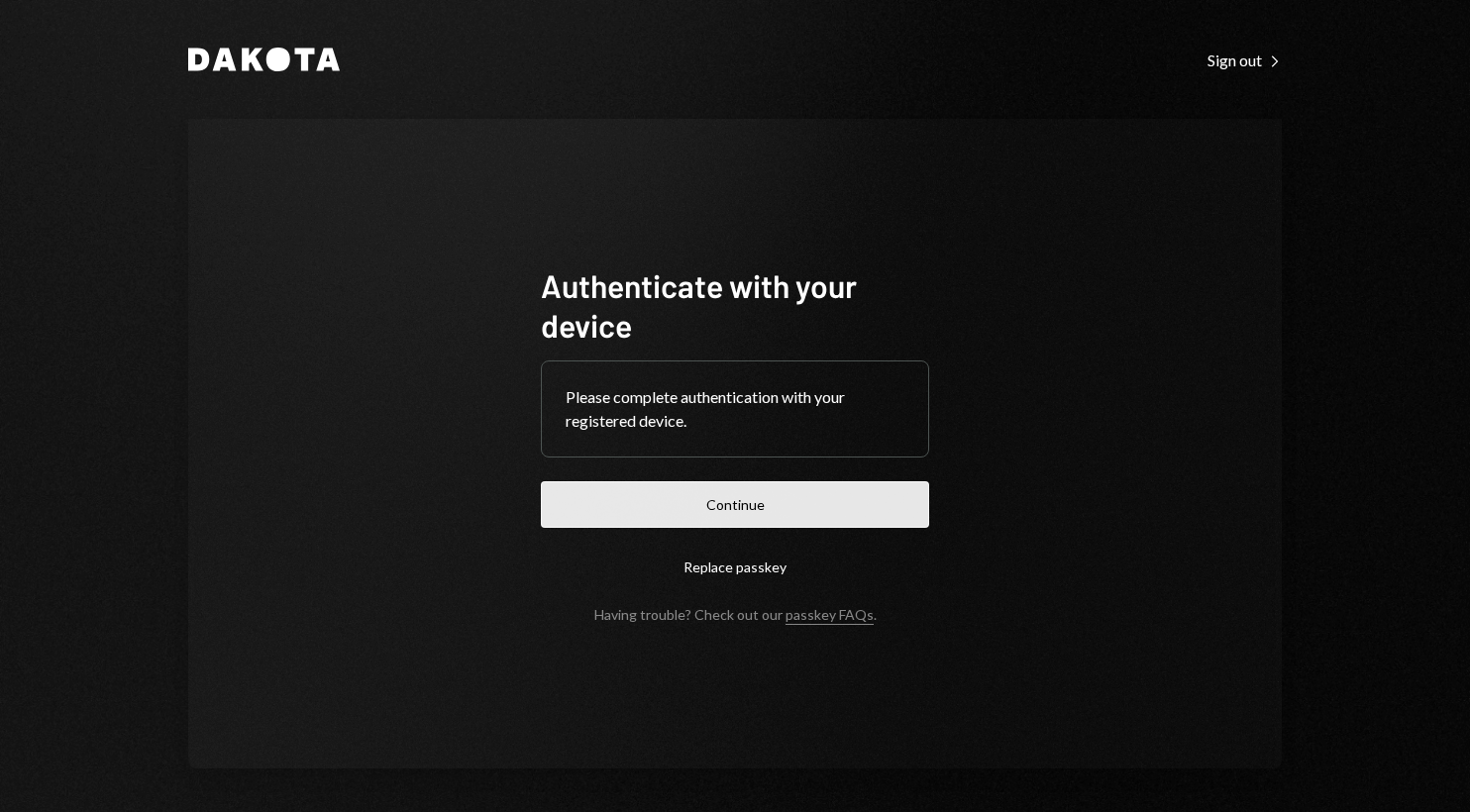 click on "Continue" at bounding box center [735, 504] 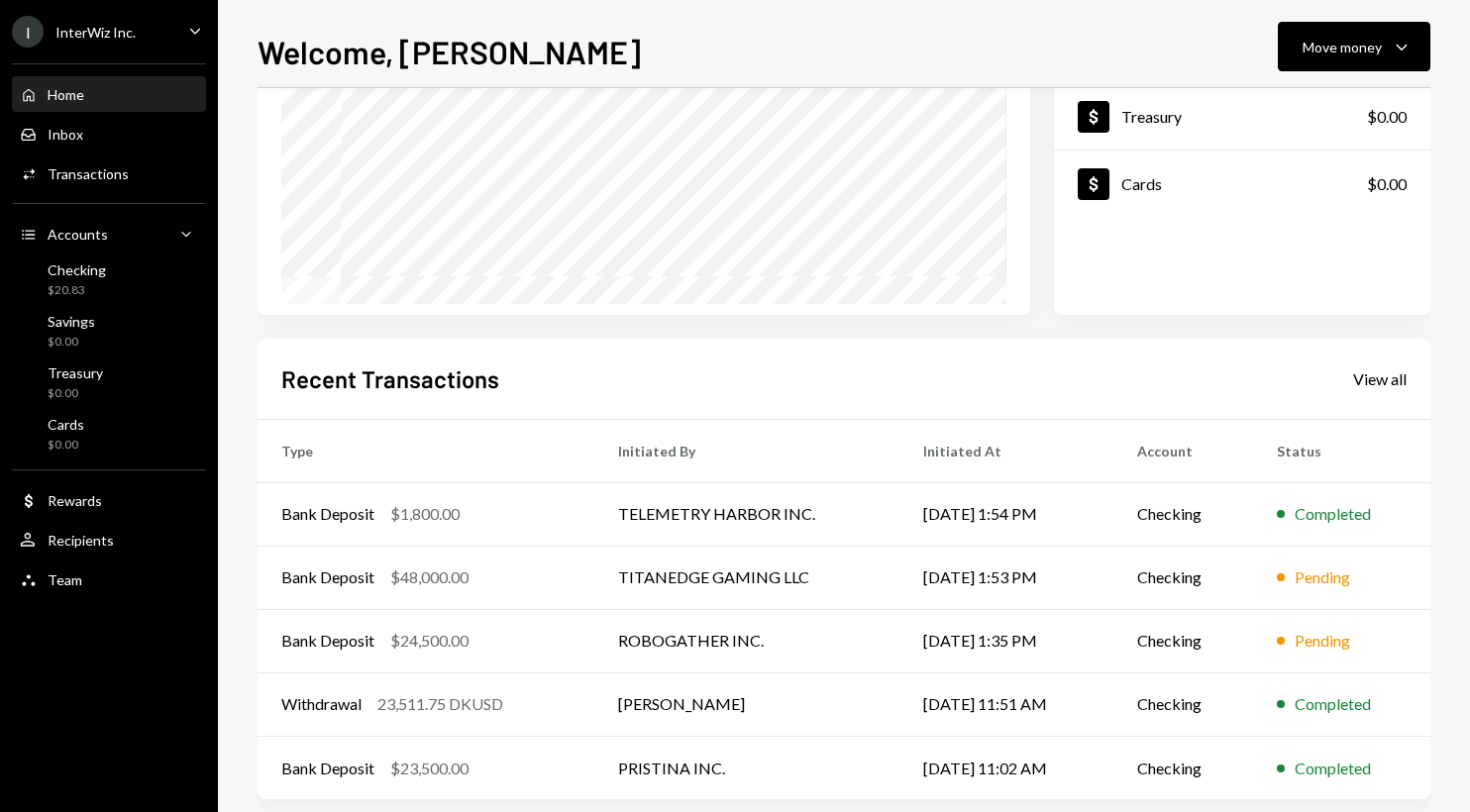 scroll, scrollTop: 287, scrollLeft: 0, axis: vertical 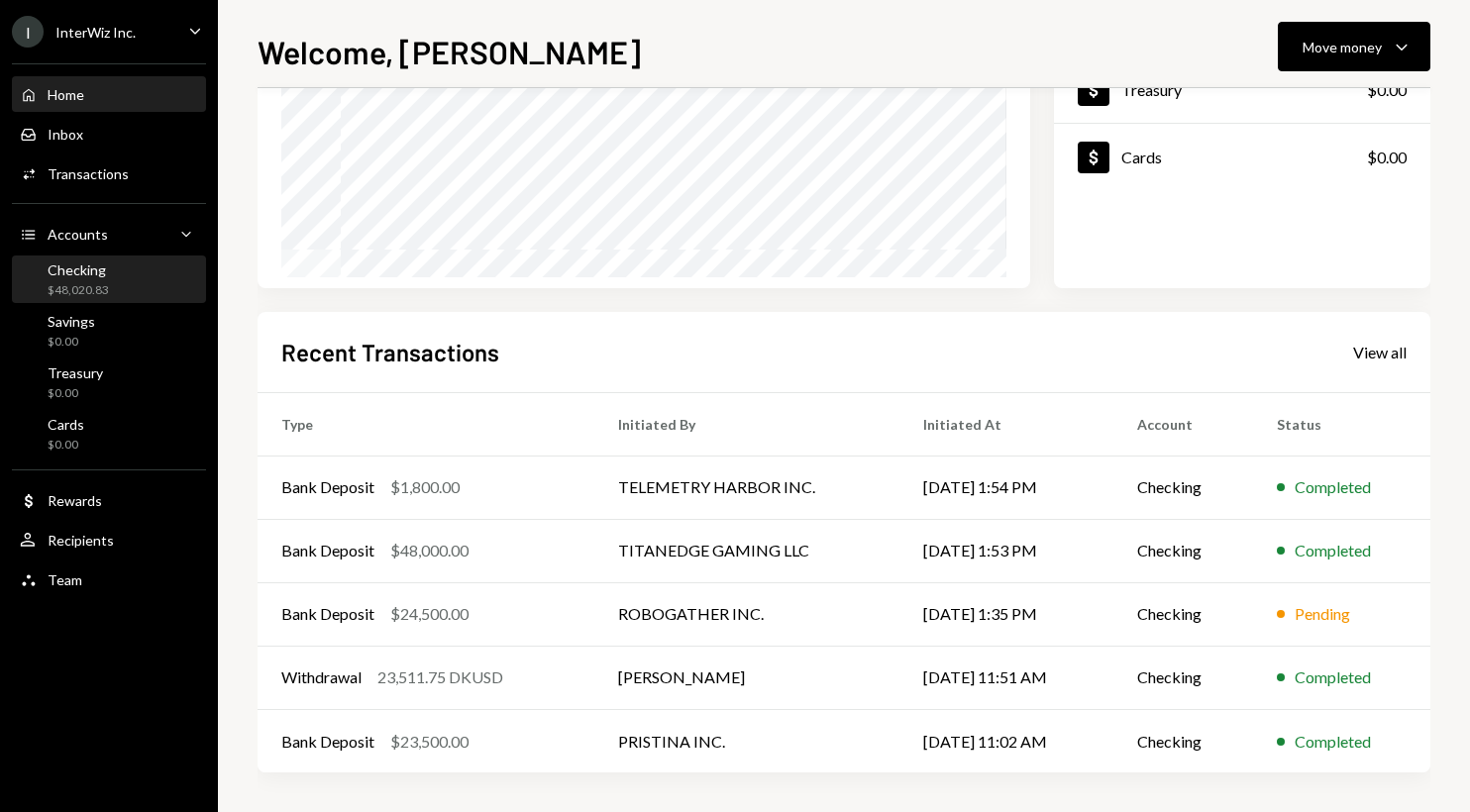 click on "Checking $48,020.83" at bounding box center (109, 280) 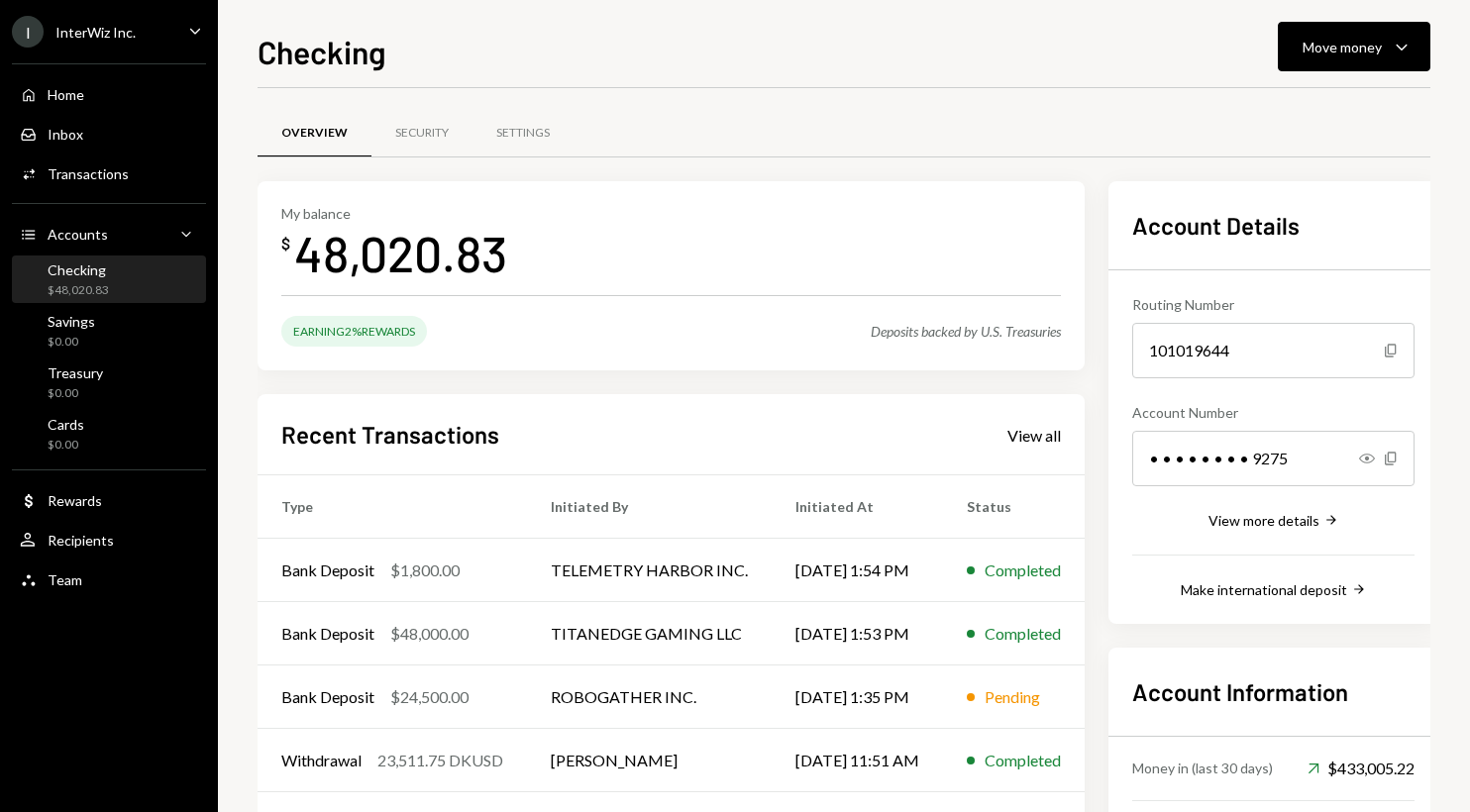 scroll, scrollTop: 0, scrollLeft: 0, axis: both 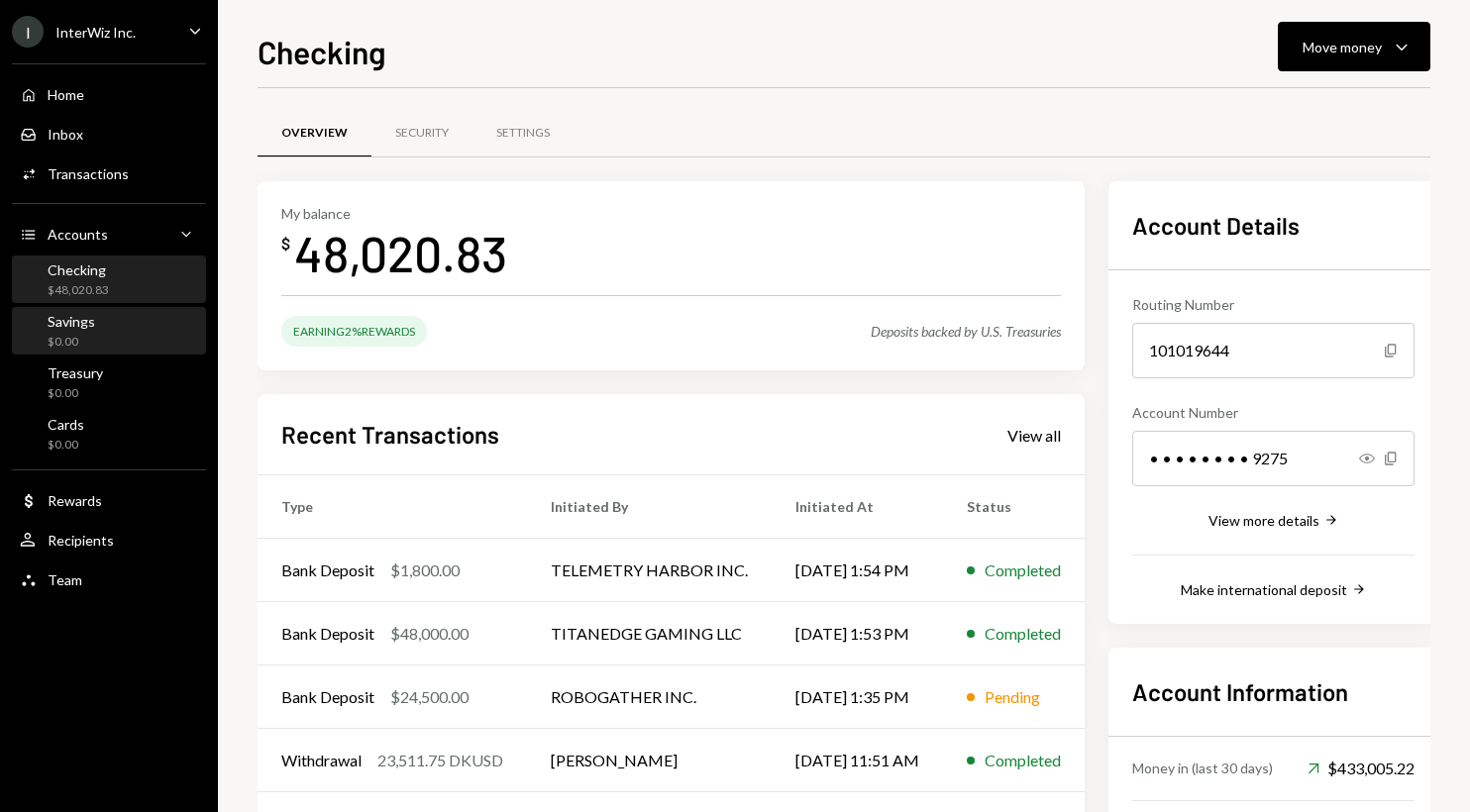 click on "Savings $0.00" at bounding box center [109, 332] 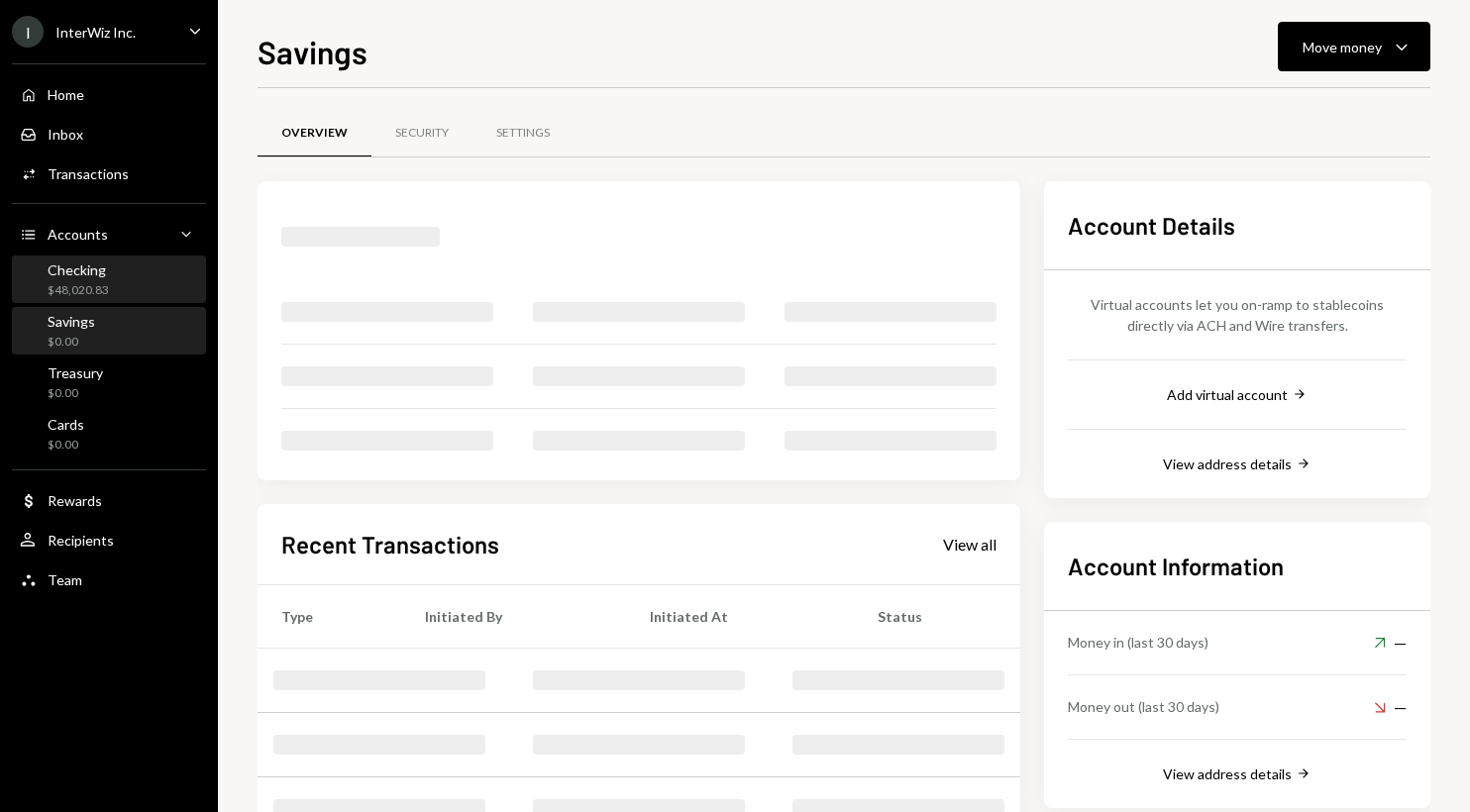 click on "Checking $48,020.83" at bounding box center (109, 280) 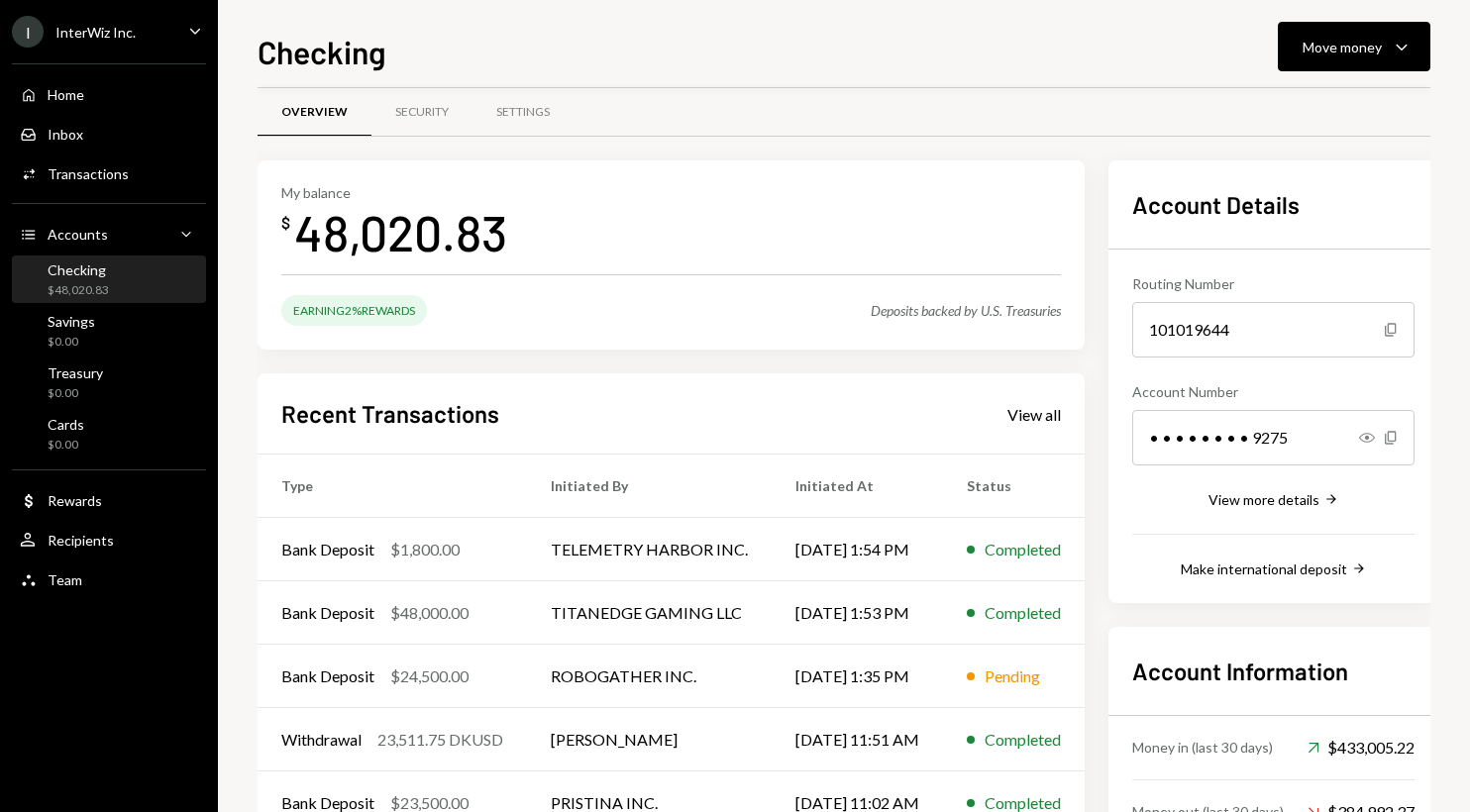 scroll, scrollTop: 0, scrollLeft: 0, axis: both 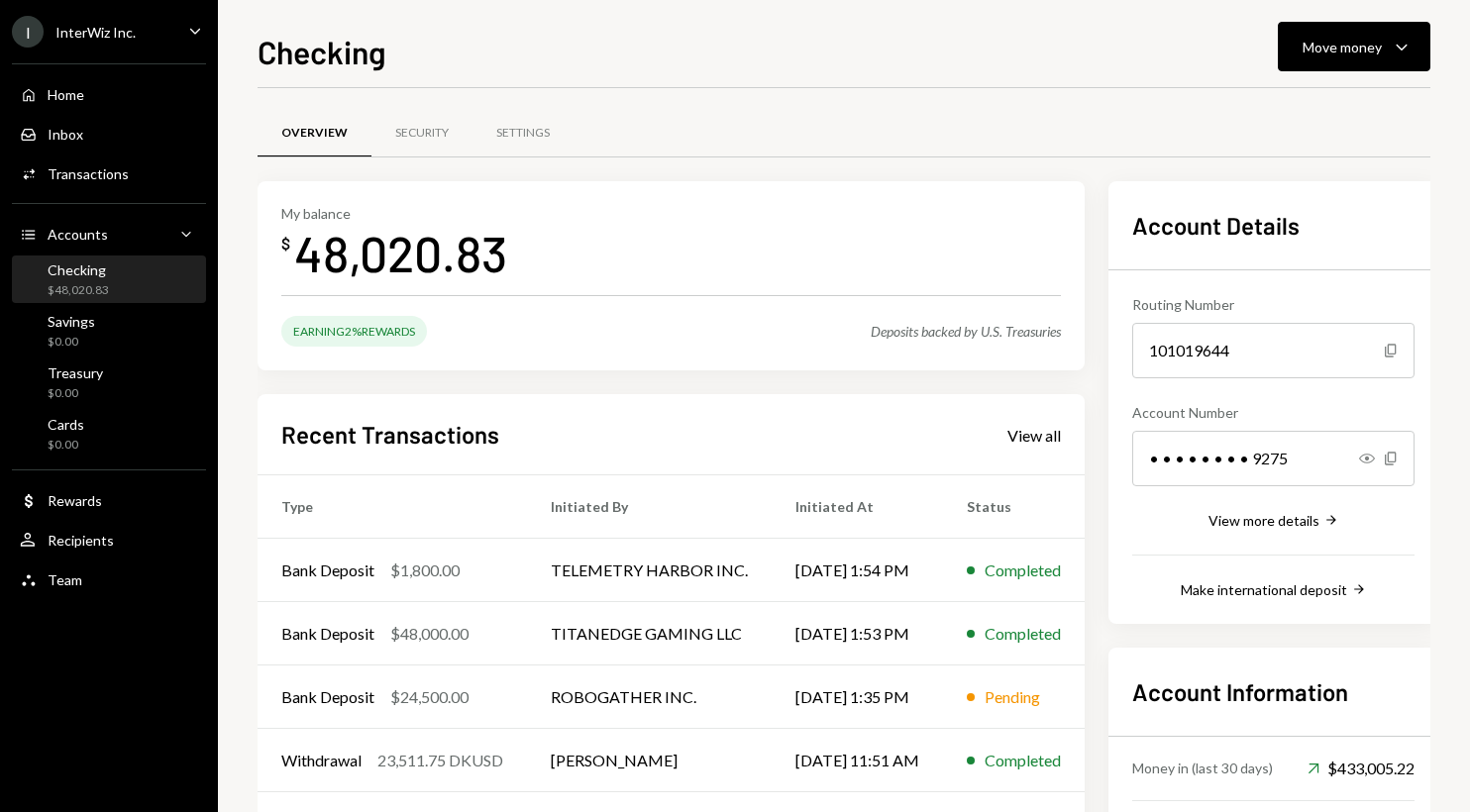 click on "My balance $ 48,020.83 Earning  2%  Rewards Deposits backed by U.S. Treasuries" at bounding box center (671, 276) 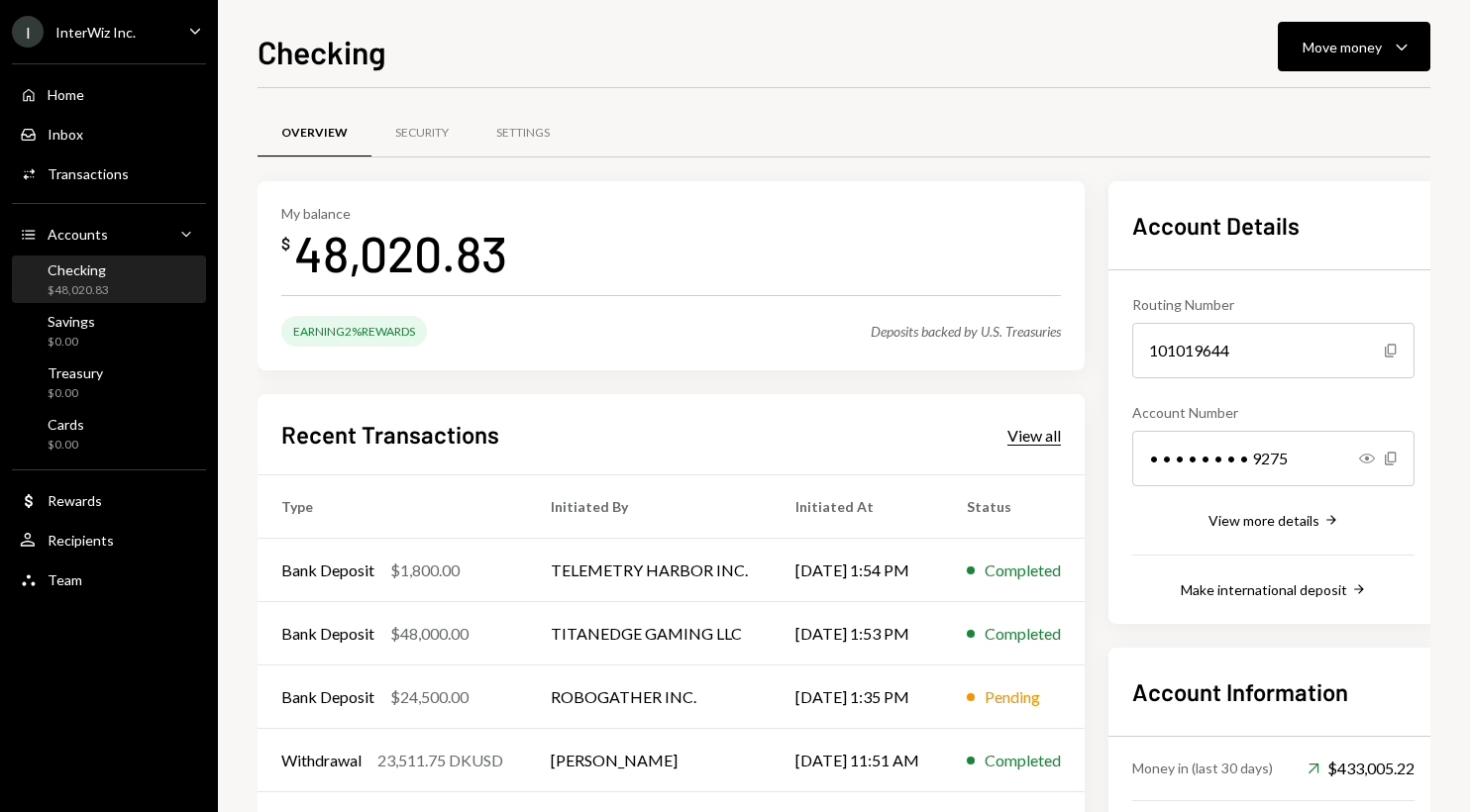 click on "View all" at bounding box center (1034, 436) 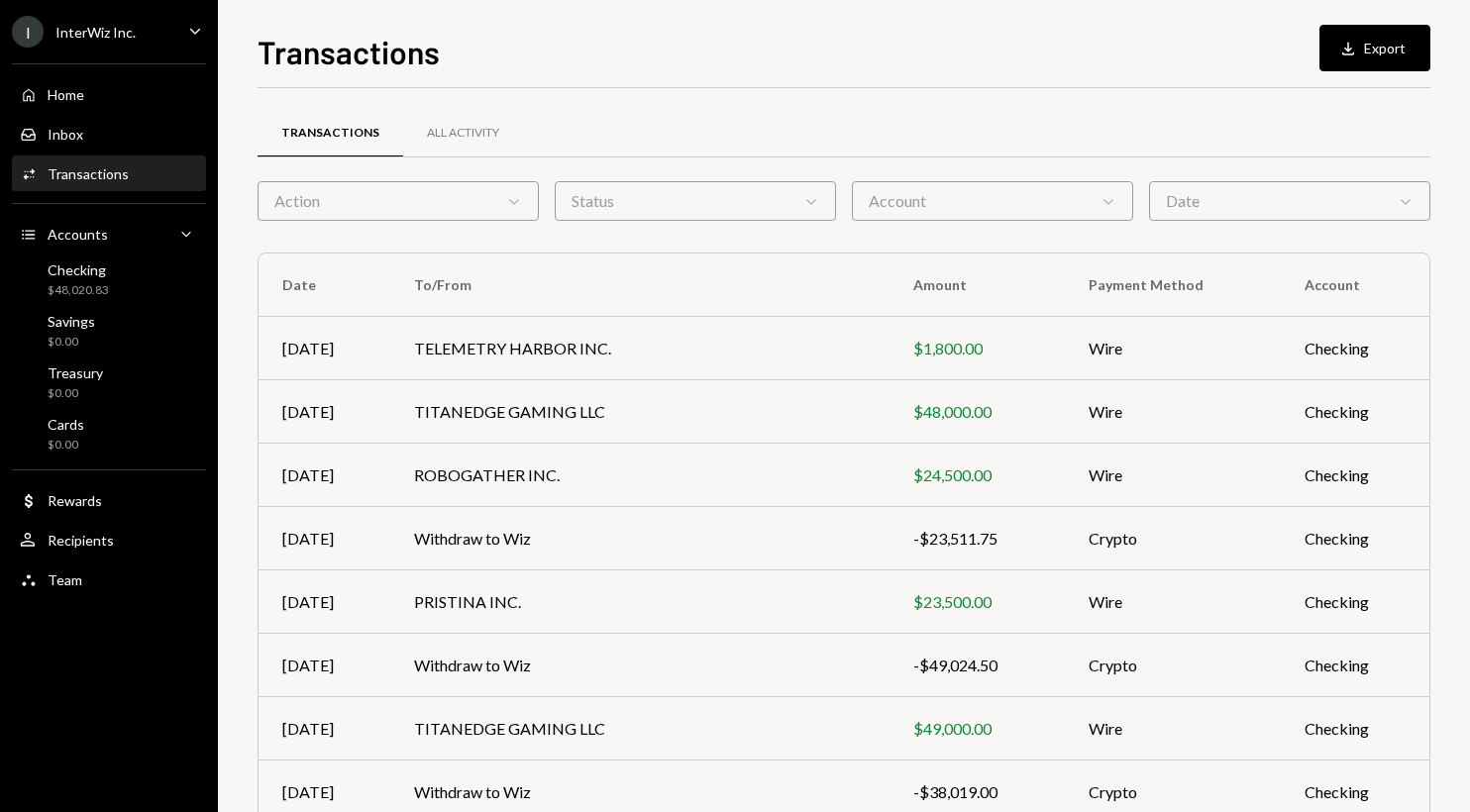 click on "Action Chevron Down" at bounding box center (398, 201) 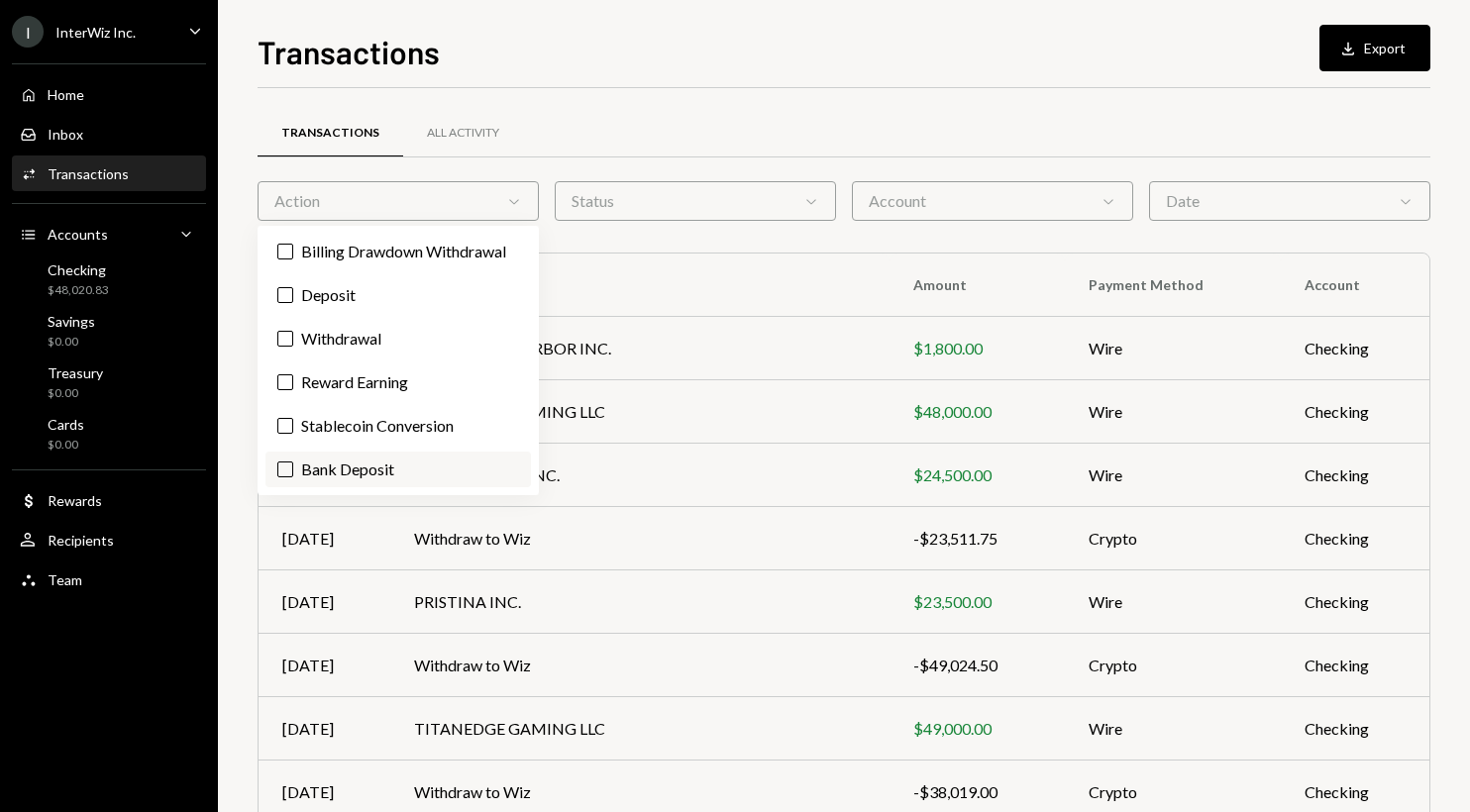click on "Bank Deposit" at bounding box center (398, 469) 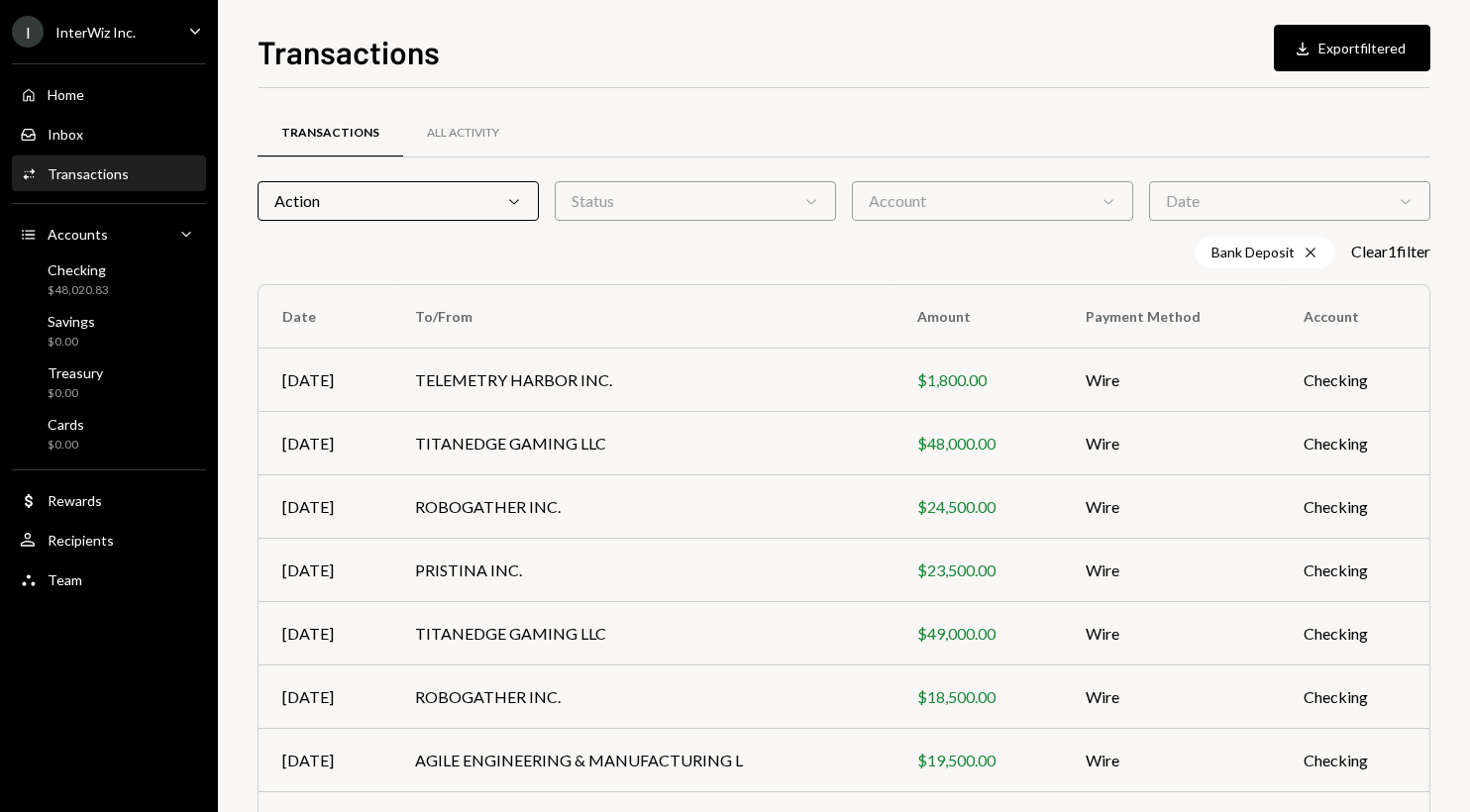 click on "Transactions All Activity" at bounding box center [844, 145] 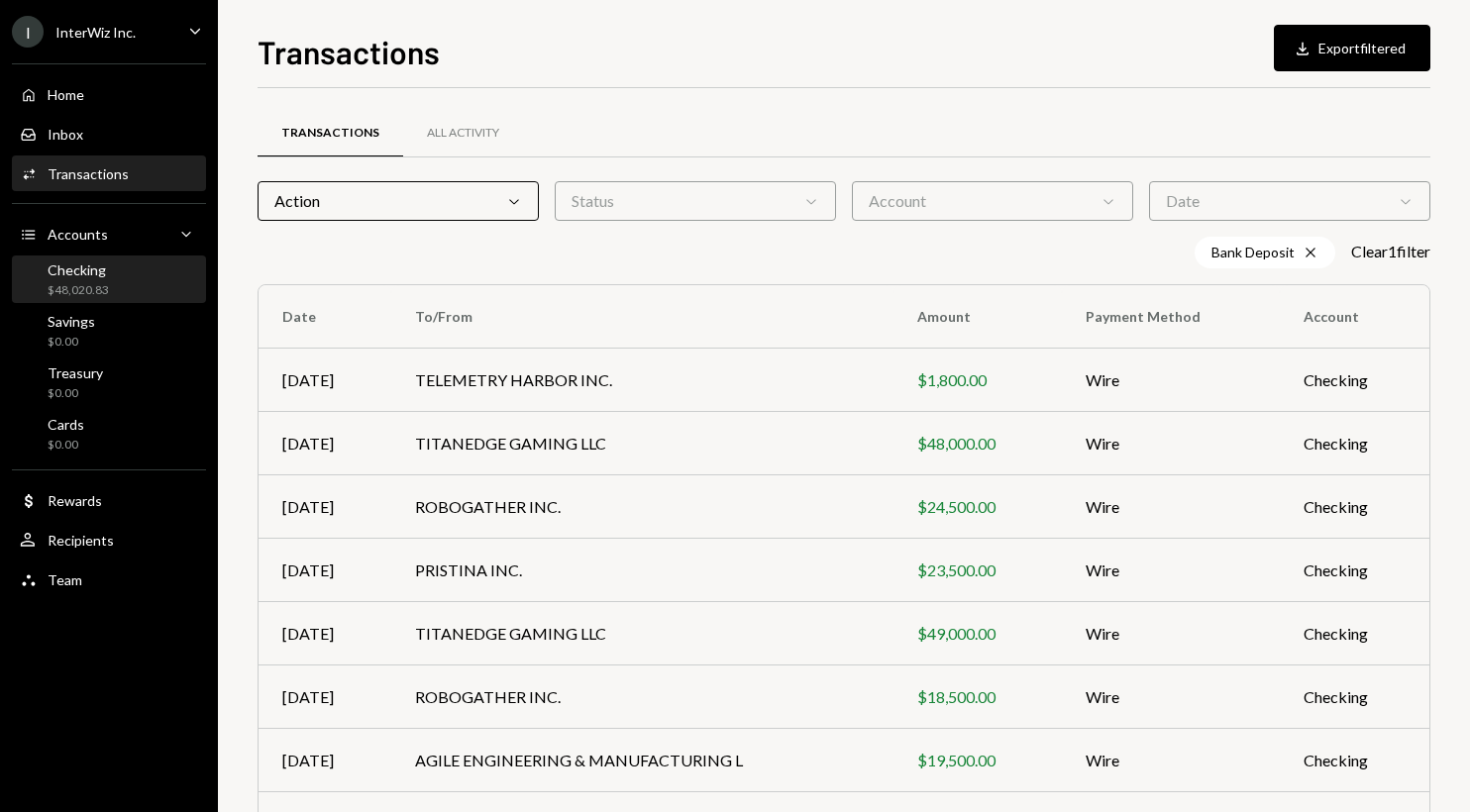 click on "Checking $48,020.83" at bounding box center (109, 280) 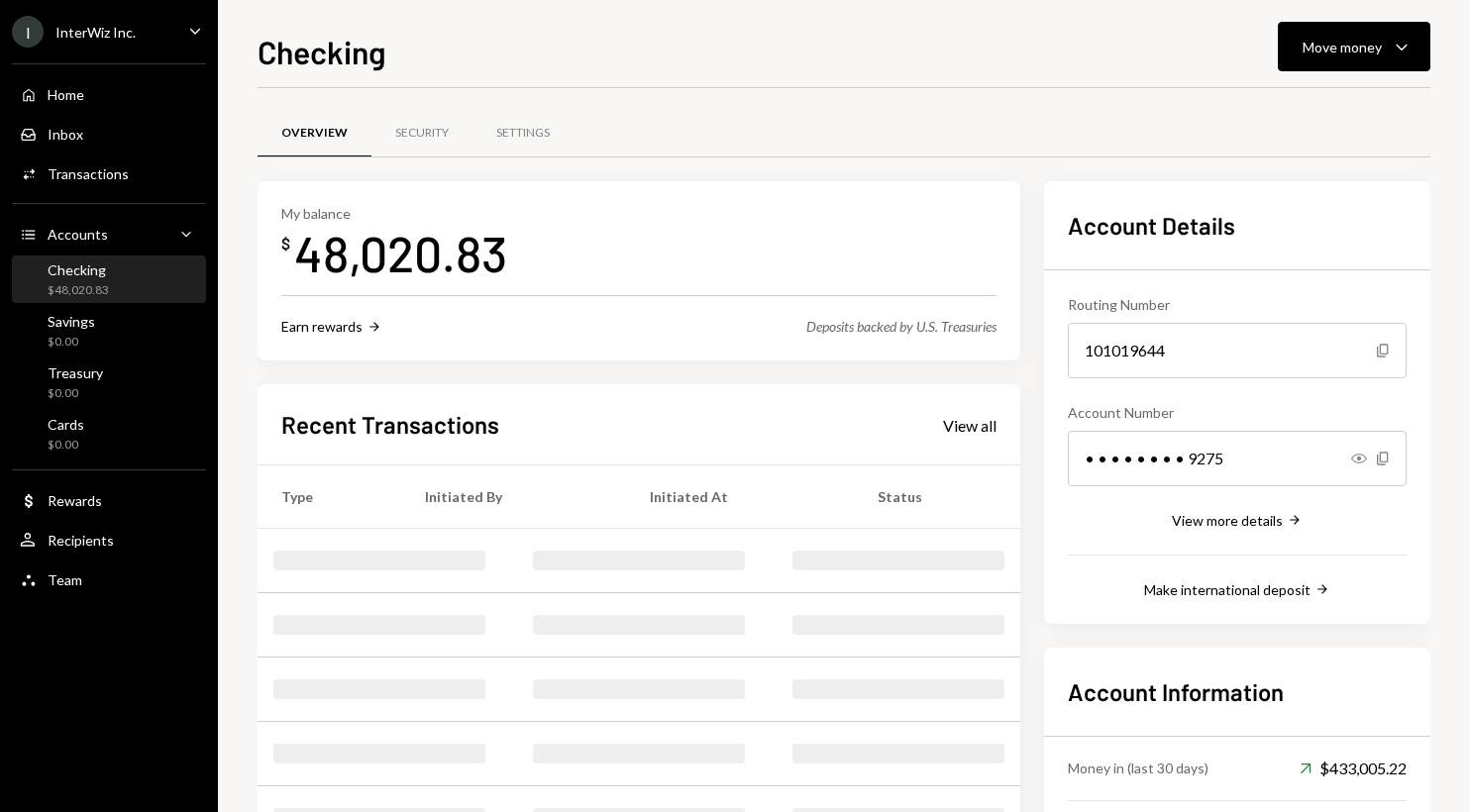 scroll, scrollTop: 0, scrollLeft: 0, axis: both 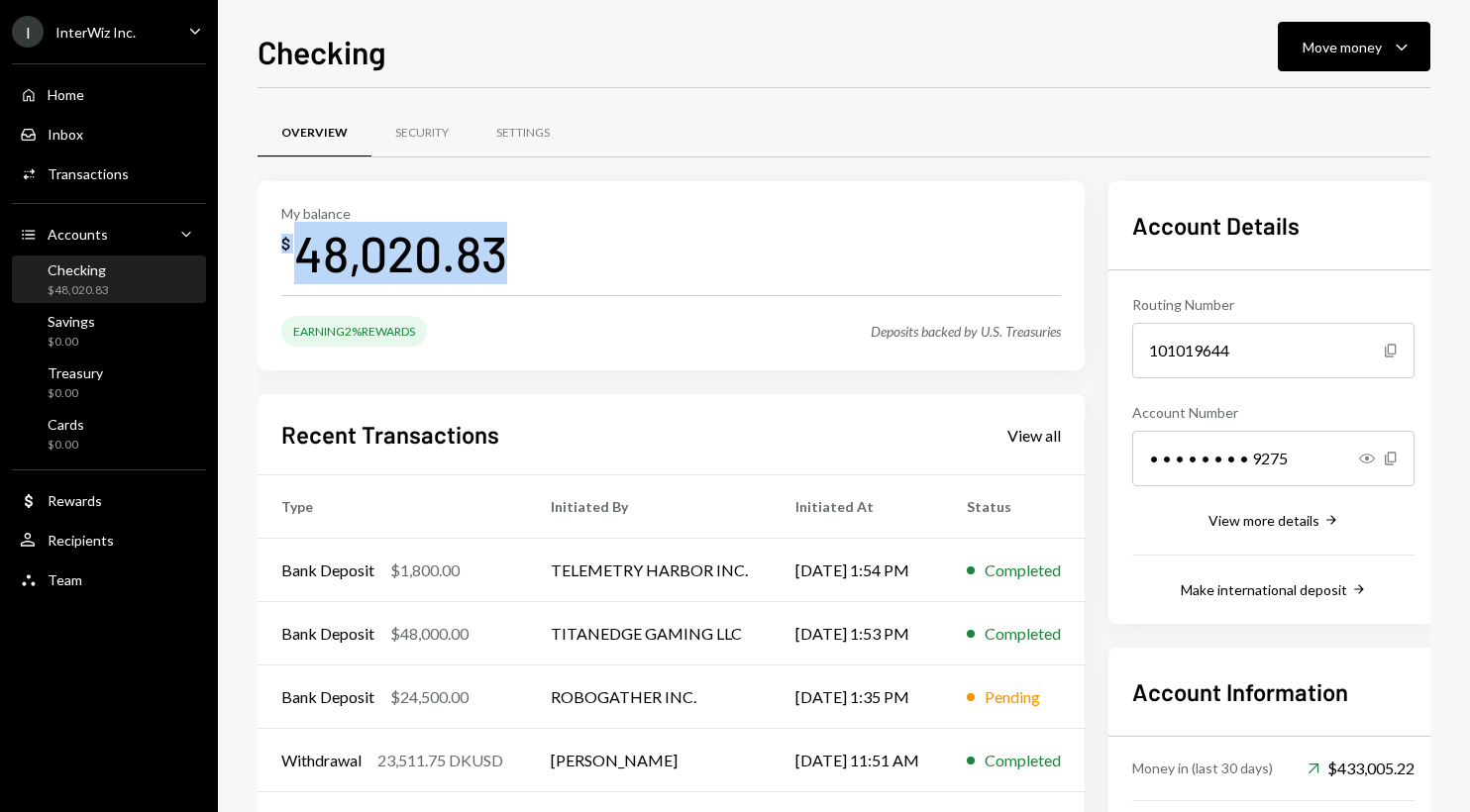drag, startPoint x: 277, startPoint y: 243, endPoint x: 575, endPoint y: 248, distance: 298.04194 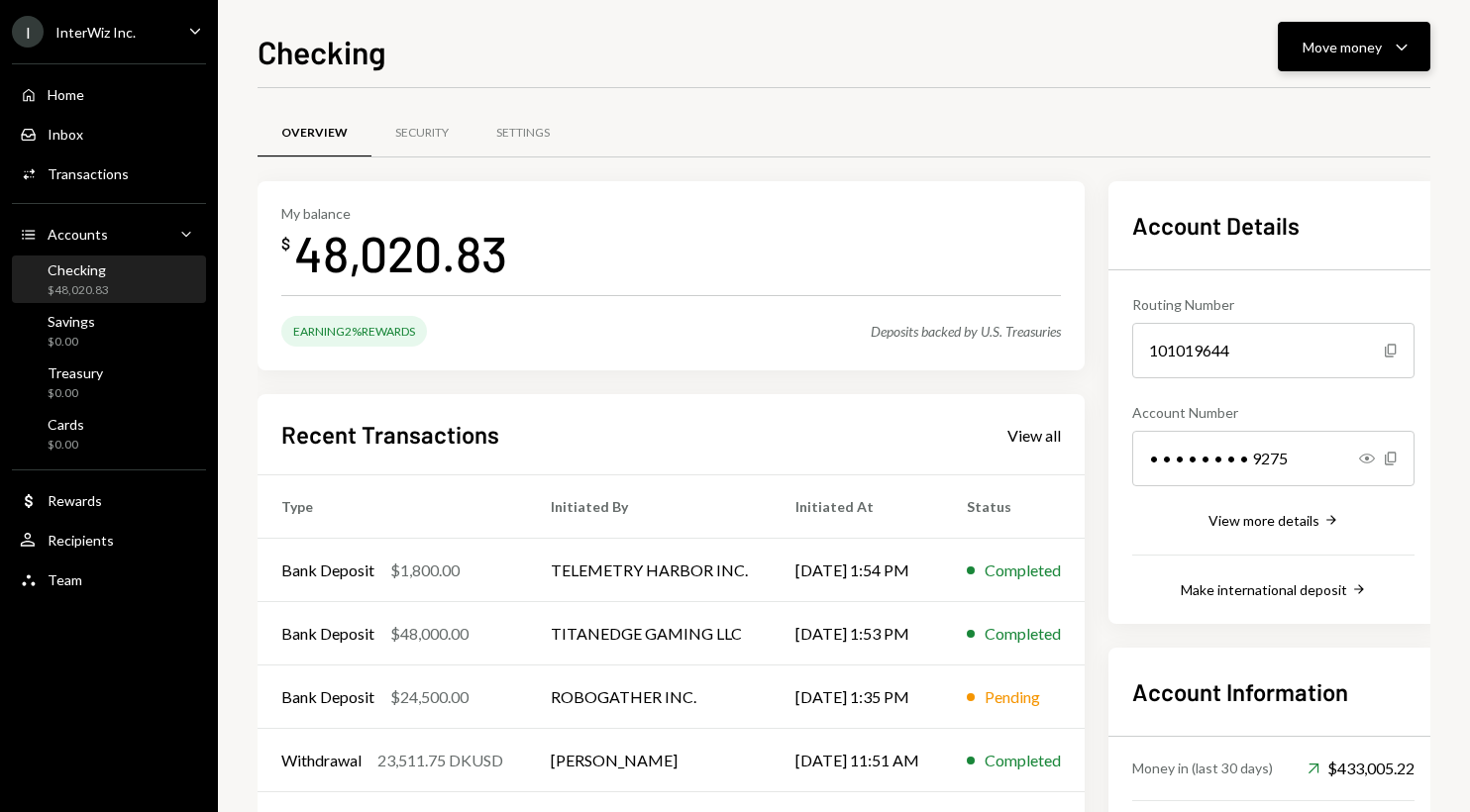 click on "Move money" at bounding box center [1342, 47] 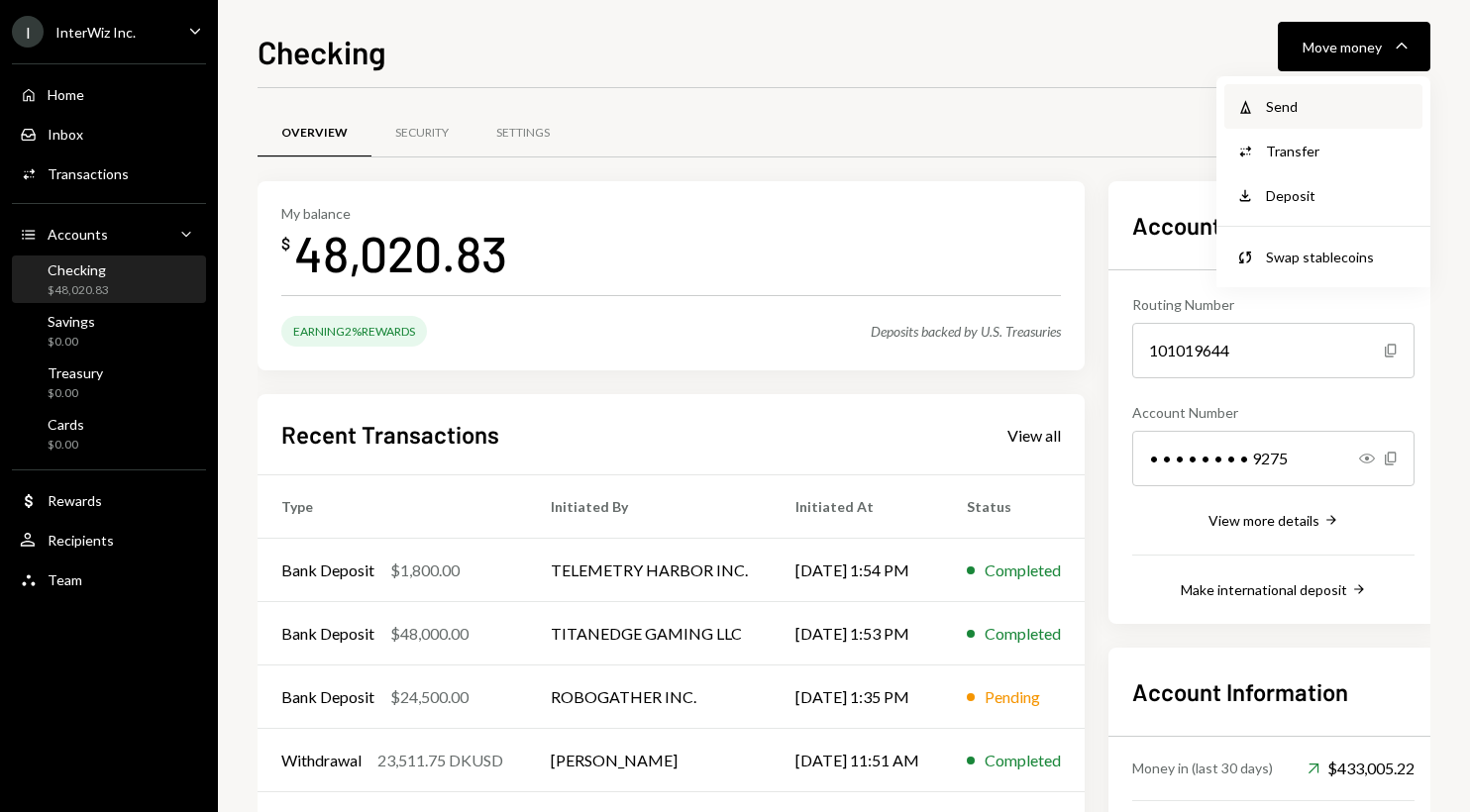 click on "Send" at bounding box center (1338, 106) 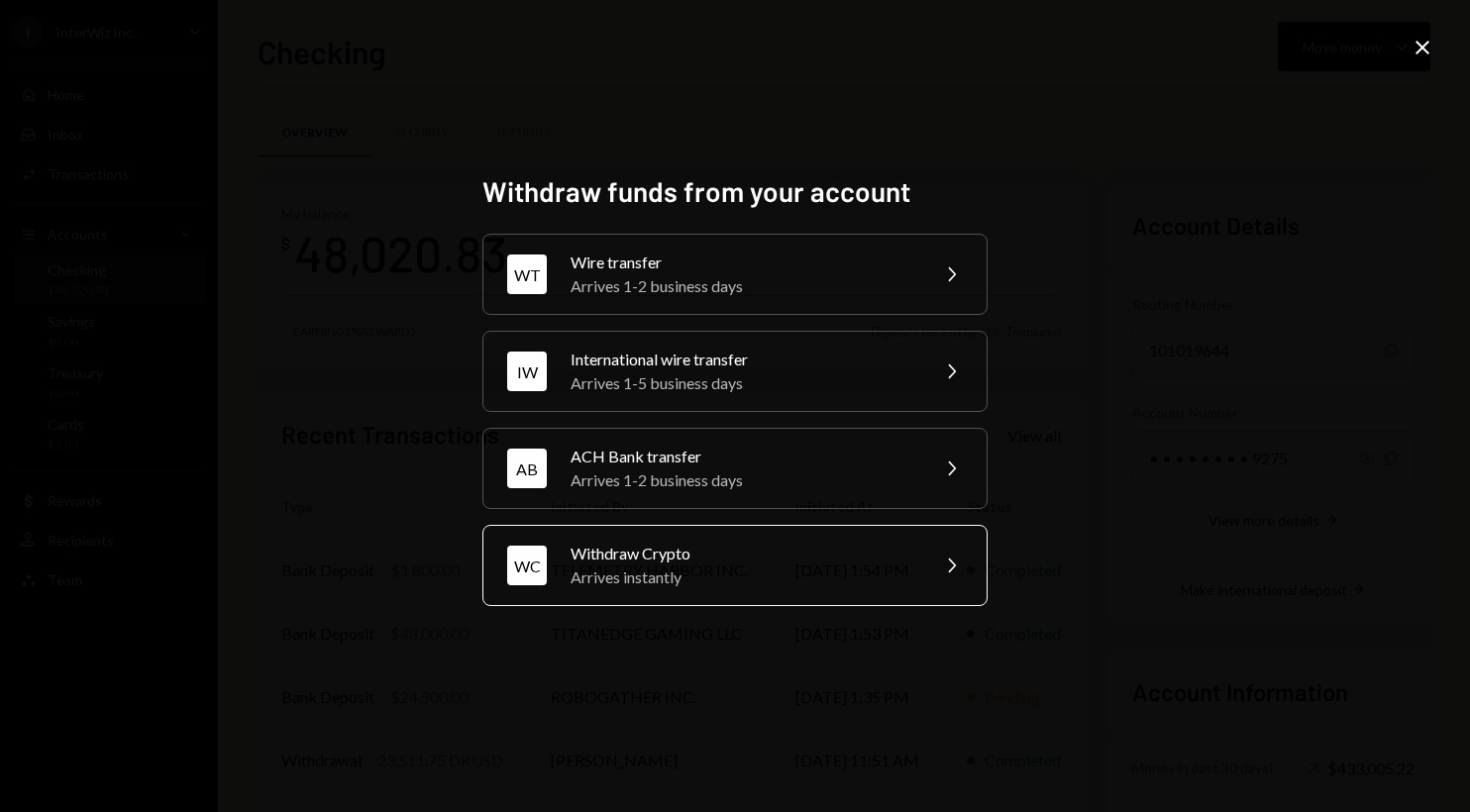 click on "Arrives instantly" at bounding box center (743, 577) 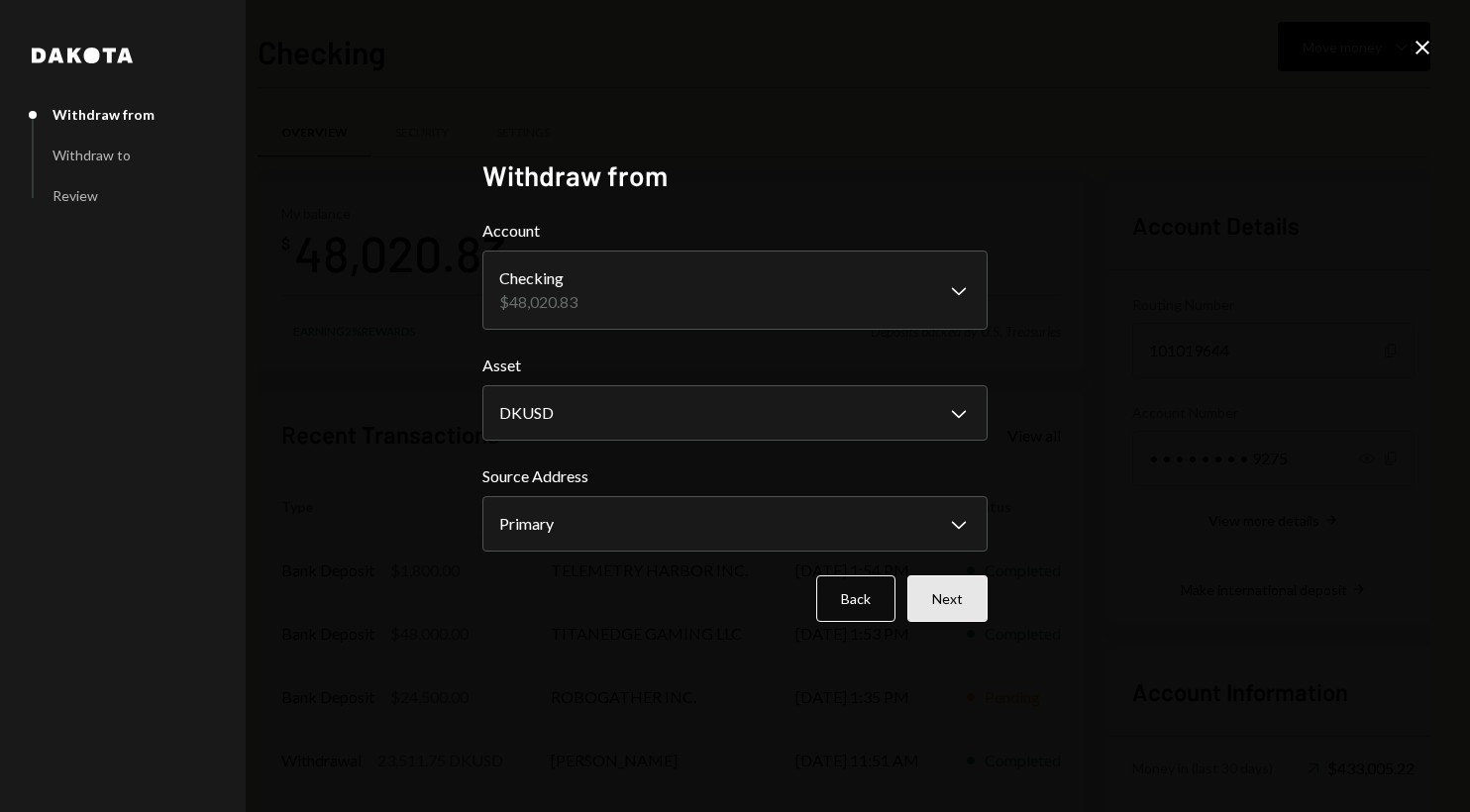 click on "Next" at bounding box center [947, 598] 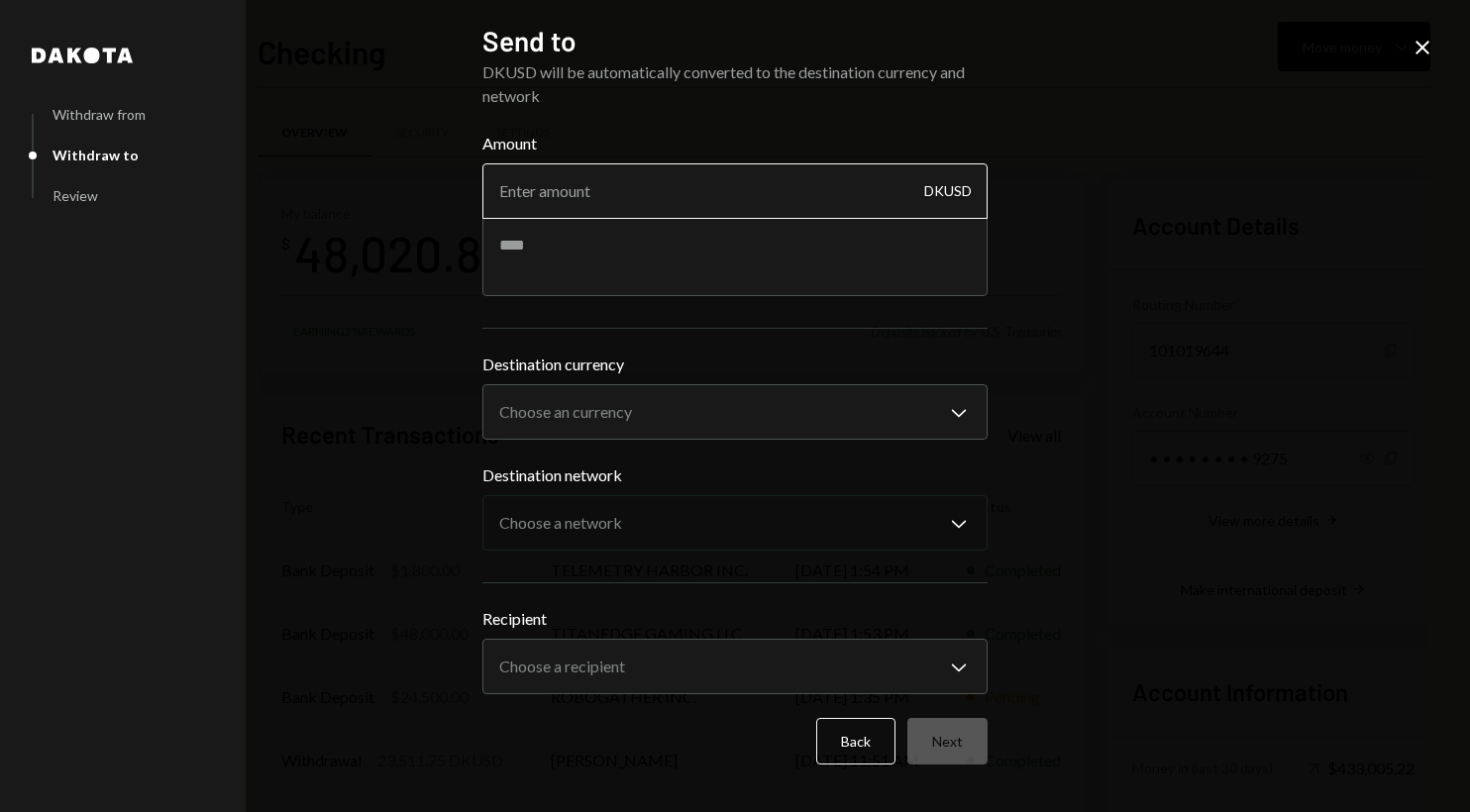 click on "Amount" at bounding box center [735, 191] 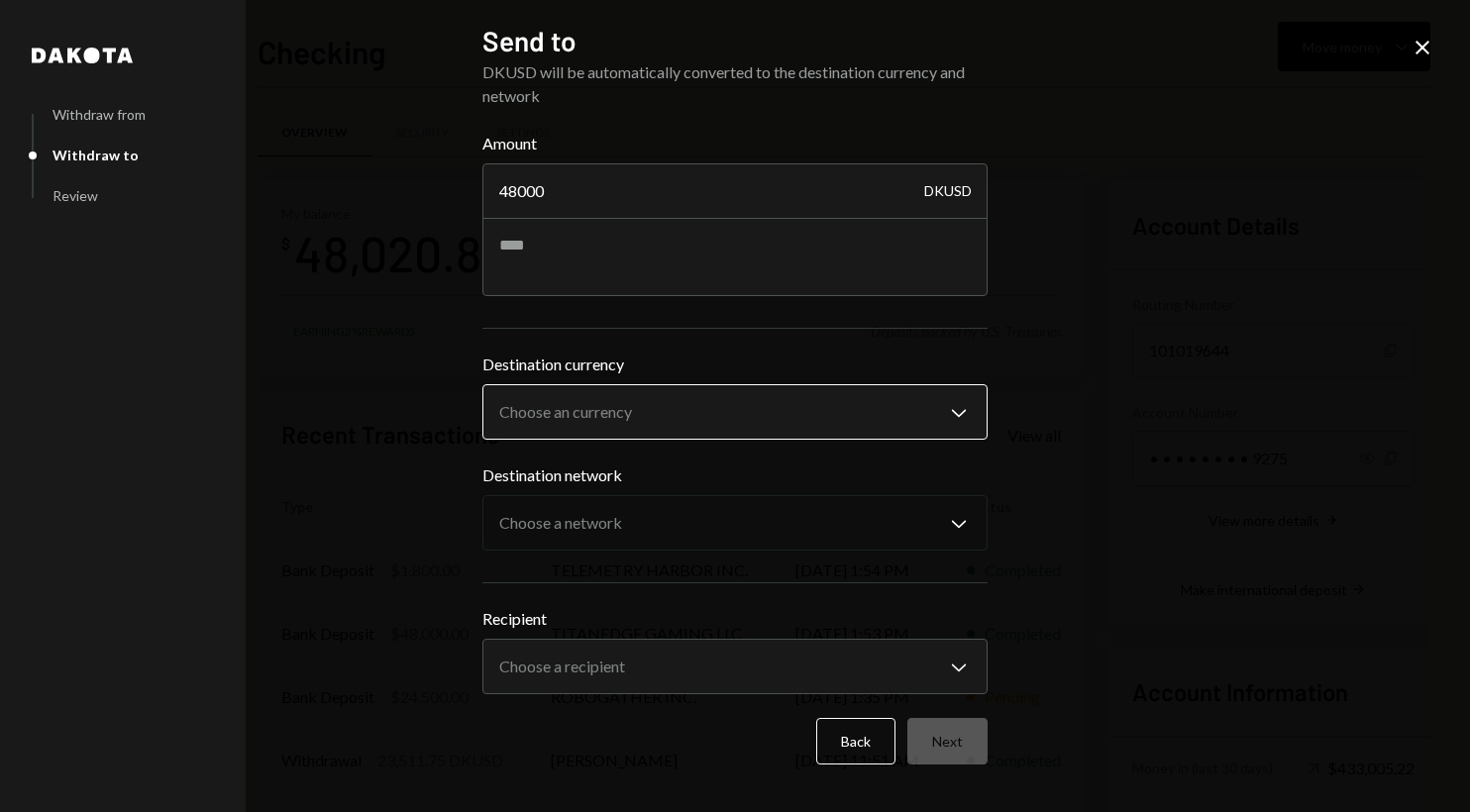 type on "48000" 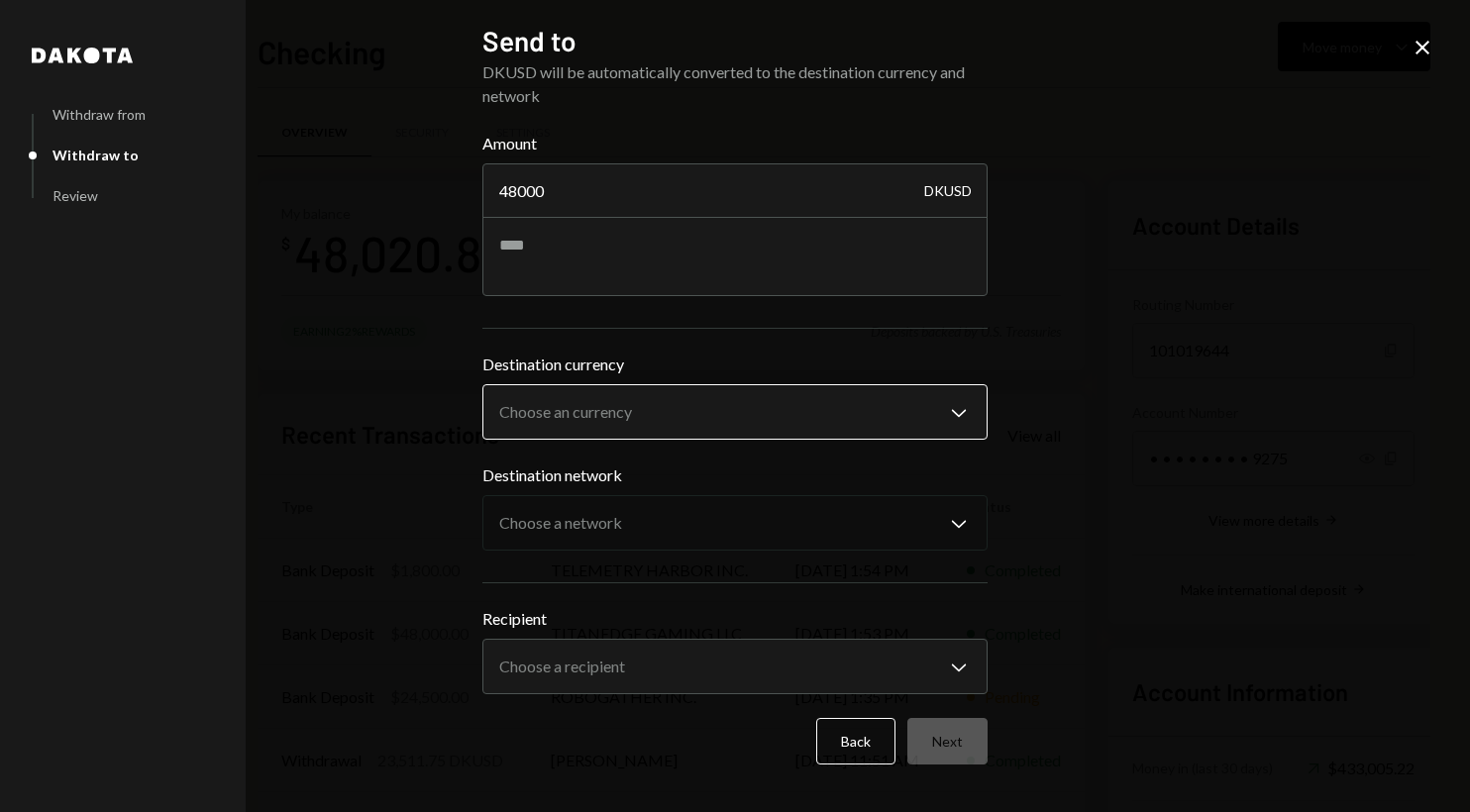 click on "I InterWiz Inc. Caret Down Home Home Inbox Inbox Activities Transactions Accounts Accounts Caret Down Checking $48,020.83 Savings $0.00 Treasury $0.00 Cards $0.00 Dollar Rewards User Recipients Team Team Checking Move money Caret Down Overview Security Settings My balance $ 48,020.83 Earning  2%  Rewards Deposits backed by U.S. Treasuries Recent Transactions View all Type Initiated By Initiated At Status Bank Deposit $1,800.00 TELEMETRY HARBOR INC. 07/01/25 1:54 PM Completed Bank Deposit $48,000.00 TITANEDGE GAMING LLC 07/01/25 1:53 PM Completed Bank Deposit $24,500.00 ROBOGATHER INC. 07/01/25 1:35 PM Pending Withdrawal 23,511.75  DKUSD John Irving 07/01/25 11:51 AM Completed Bank Deposit $23,500.00 PRISTINA INC. 07/01/25 11:02 AM Completed Account Details Routing Number 101019644 Copy Account Number • • • • • • • •  9275 Show Copy View more details Right Arrow Make international deposit Right Arrow Account Information Money in (last 30 days) Up Right Arrow $433,005.22 Money out (last 30 days)" at bounding box center (735, 406) 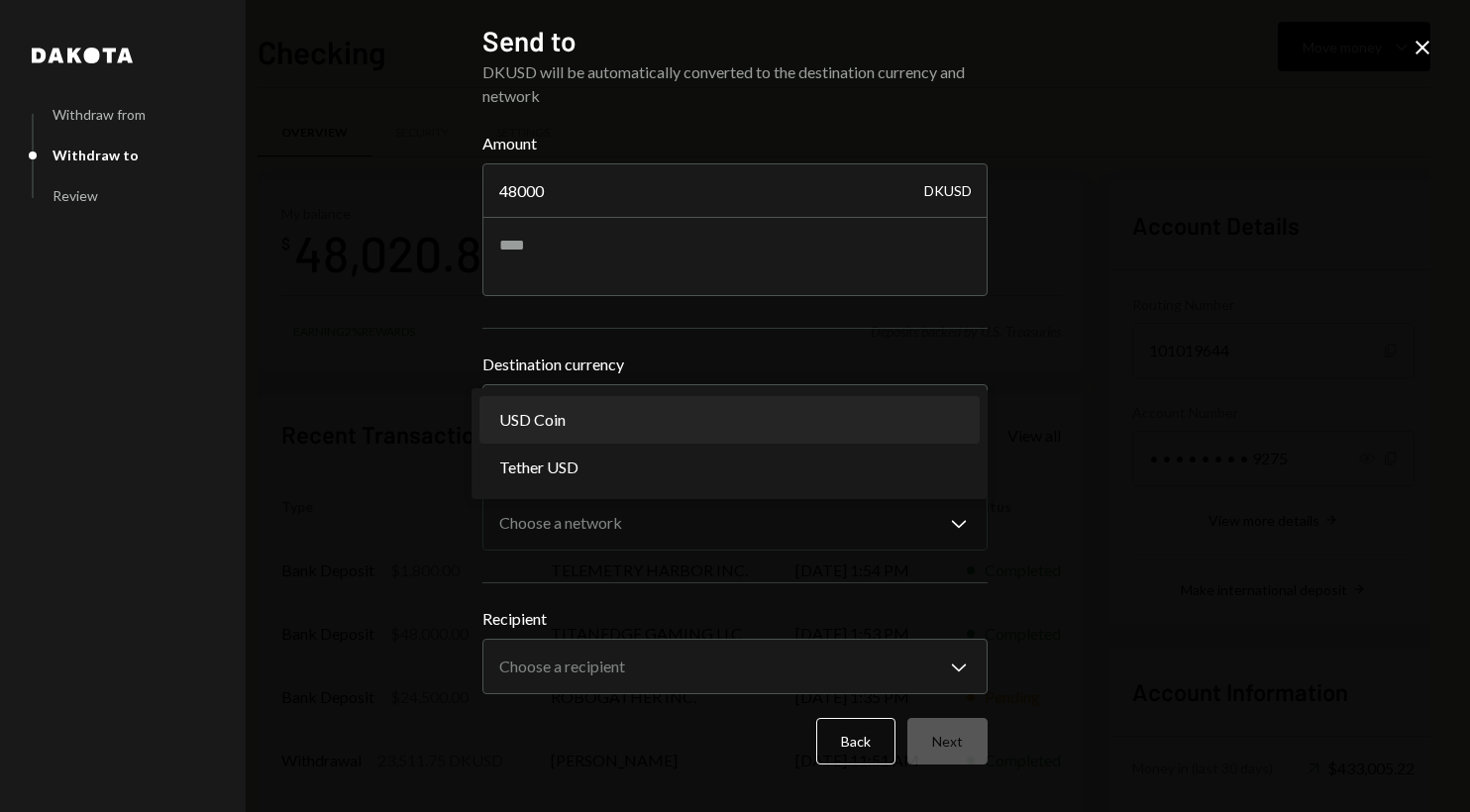 select on "****" 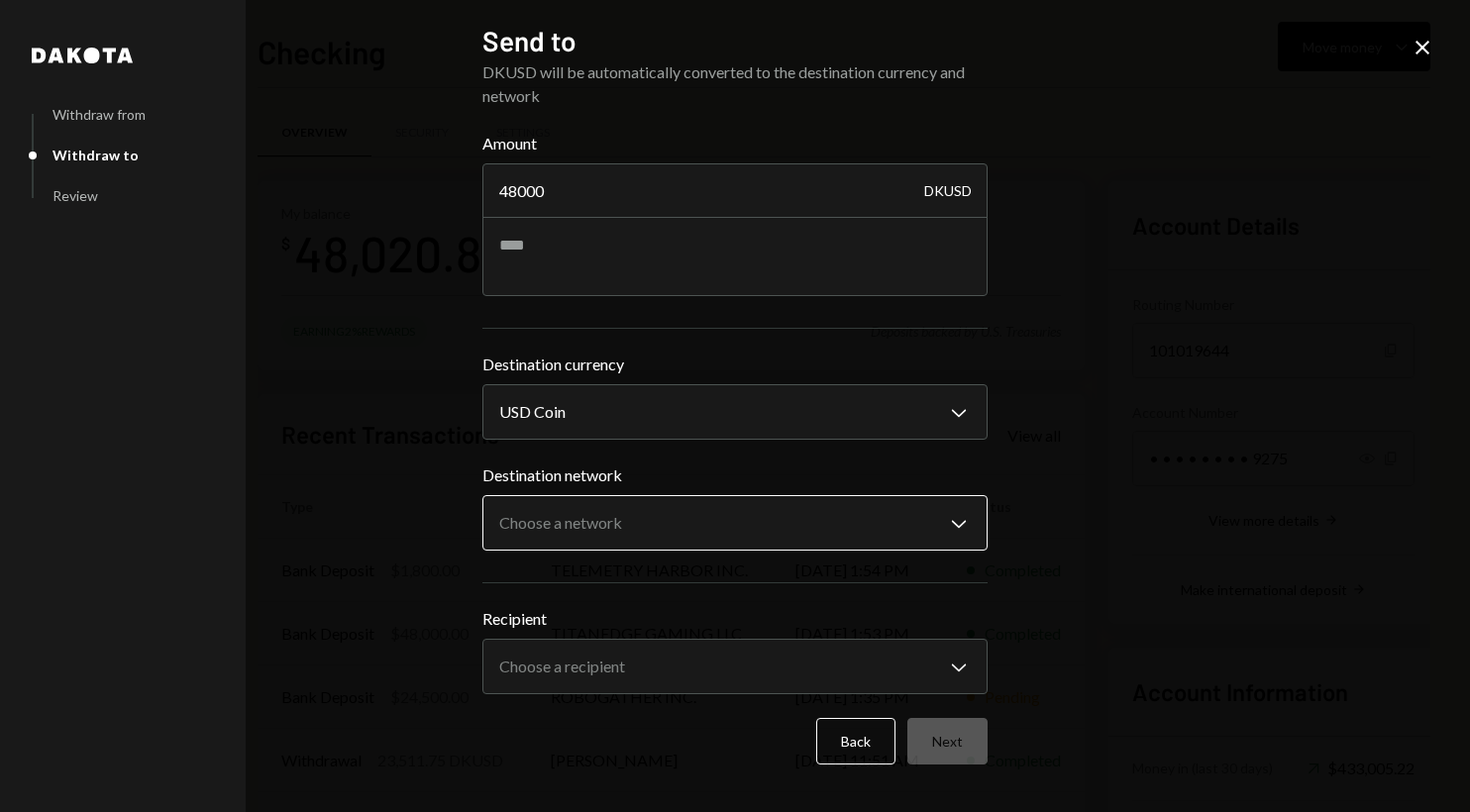 click on "I InterWiz Inc. Caret Down Home Home Inbox Inbox Activities Transactions Accounts Accounts Caret Down Checking $48,020.83 Savings $0.00 Treasury $0.00 Cards $0.00 Dollar Rewards User Recipients Team Team Checking Move money Caret Down Overview Security Settings My balance $ 48,020.83 Earning  2%  Rewards Deposits backed by U.S. Treasuries Recent Transactions View all Type Initiated By Initiated At Status Bank Deposit $1,800.00 TELEMETRY HARBOR INC. 07/01/25 1:54 PM Completed Bank Deposit $48,000.00 TITANEDGE GAMING LLC 07/01/25 1:53 PM Completed Bank Deposit $24,500.00 ROBOGATHER INC. 07/01/25 1:35 PM Pending Withdrawal 23,511.75  DKUSD John Irving 07/01/25 11:51 AM Completed Bank Deposit $23,500.00 PRISTINA INC. 07/01/25 11:02 AM Completed Account Details Routing Number 101019644 Copy Account Number • • • • • • • •  9275 Show Copy View more details Right Arrow Make international deposit Right Arrow Account Information Money in (last 30 days) Up Right Arrow $433,005.22 Money out (last 30 days)" at bounding box center [735, 406] 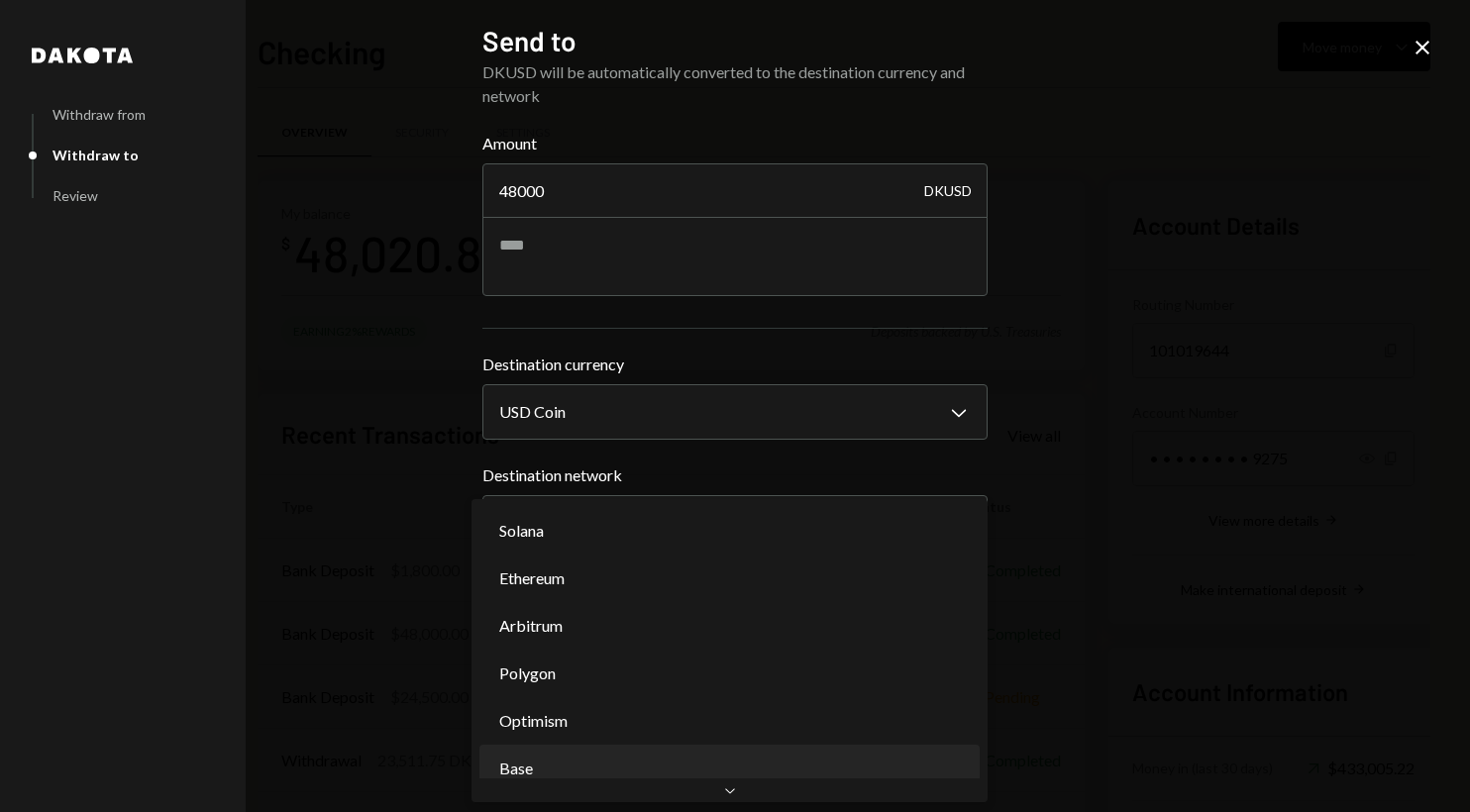 select on "**********" 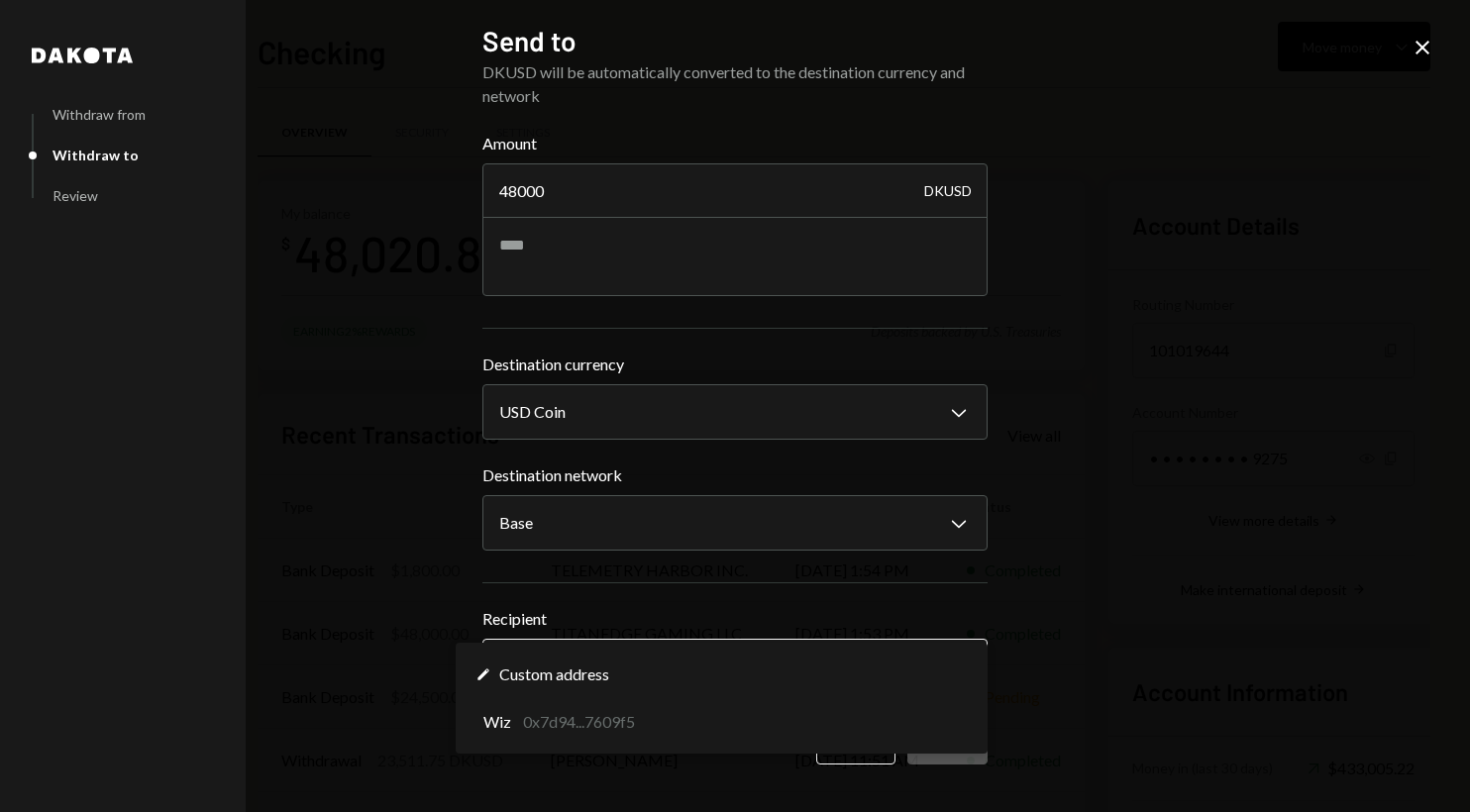 click on "I InterWiz Inc. Caret Down Home Home Inbox Inbox Activities Transactions Accounts Accounts Caret Down Checking $48,020.83 Savings $0.00 Treasury $0.00 Cards $0.00 Dollar Rewards User Recipients Team Team Checking Move money Caret Down Overview Security Settings My balance $ 48,020.83 Earning  2%  Rewards Deposits backed by U.S. Treasuries Recent Transactions View all Type Initiated By Initiated At Status Bank Deposit $1,800.00 TELEMETRY HARBOR INC. 07/01/25 1:54 PM Completed Bank Deposit $48,000.00 TITANEDGE GAMING LLC 07/01/25 1:53 PM Completed Bank Deposit $24,500.00 ROBOGATHER INC. 07/01/25 1:35 PM Pending Withdrawal 23,511.75  DKUSD John Irving 07/01/25 11:51 AM Completed Bank Deposit $23,500.00 PRISTINA INC. 07/01/25 11:02 AM Completed Account Details Routing Number 101019644 Copy Account Number • • • • • • • •  9275 Show Copy View more details Right Arrow Make international deposit Right Arrow Account Information Money in (last 30 days) Up Right Arrow $433,005.22 Money out (last 30 days)" at bounding box center (735, 406) 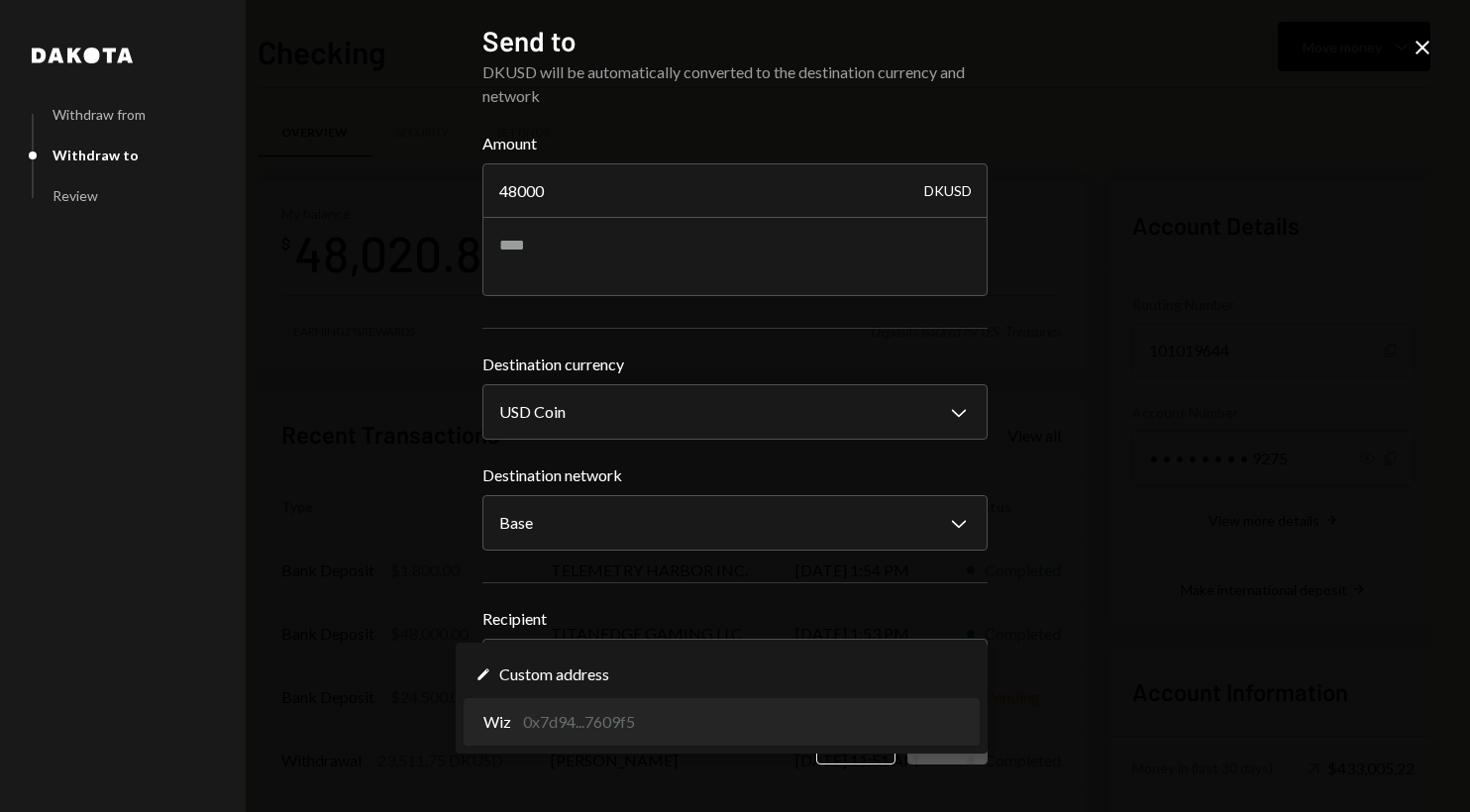 select on "**********" 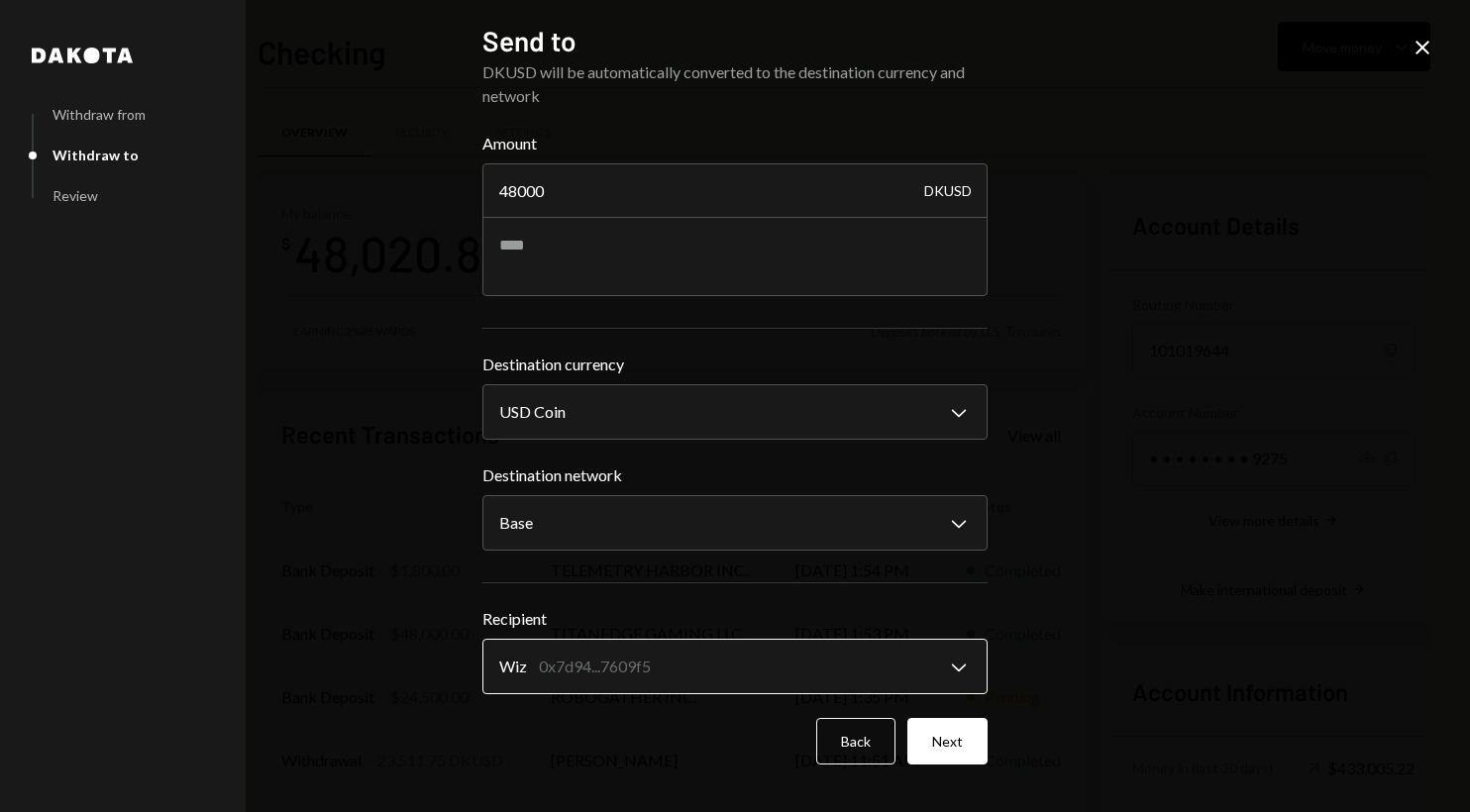 click on "I InterWiz Inc. Caret Down Home Home Inbox Inbox Activities Transactions Accounts Accounts Caret Down Checking $48,020.83 Savings $0.00 Treasury $0.00 Cards $0.00 Dollar Rewards User Recipients Team Team Checking Move money Caret Down Overview Security Settings My balance $ 48,020.83 Earning  2%  Rewards Deposits backed by U.S. Treasuries Recent Transactions View all Type Initiated By Initiated At Status Bank Deposit $1,800.00 TELEMETRY HARBOR INC. 07/01/25 1:54 PM Completed Bank Deposit $48,000.00 TITANEDGE GAMING LLC 07/01/25 1:53 PM Completed Bank Deposit $24,500.00 ROBOGATHER INC. 07/01/25 1:35 PM Pending Withdrawal 23,511.75  DKUSD John Irving 07/01/25 11:51 AM Completed Bank Deposit $23,500.00 PRISTINA INC. 07/01/25 11:02 AM Completed Account Details Routing Number 101019644 Copy Account Number • • • • • • • •  9275 Show Copy View more details Right Arrow Make international deposit Right Arrow Account Information Money in (last 30 days) Up Right Arrow $433,005.22 Money out (last 30 days)" at bounding box center (735, 406) 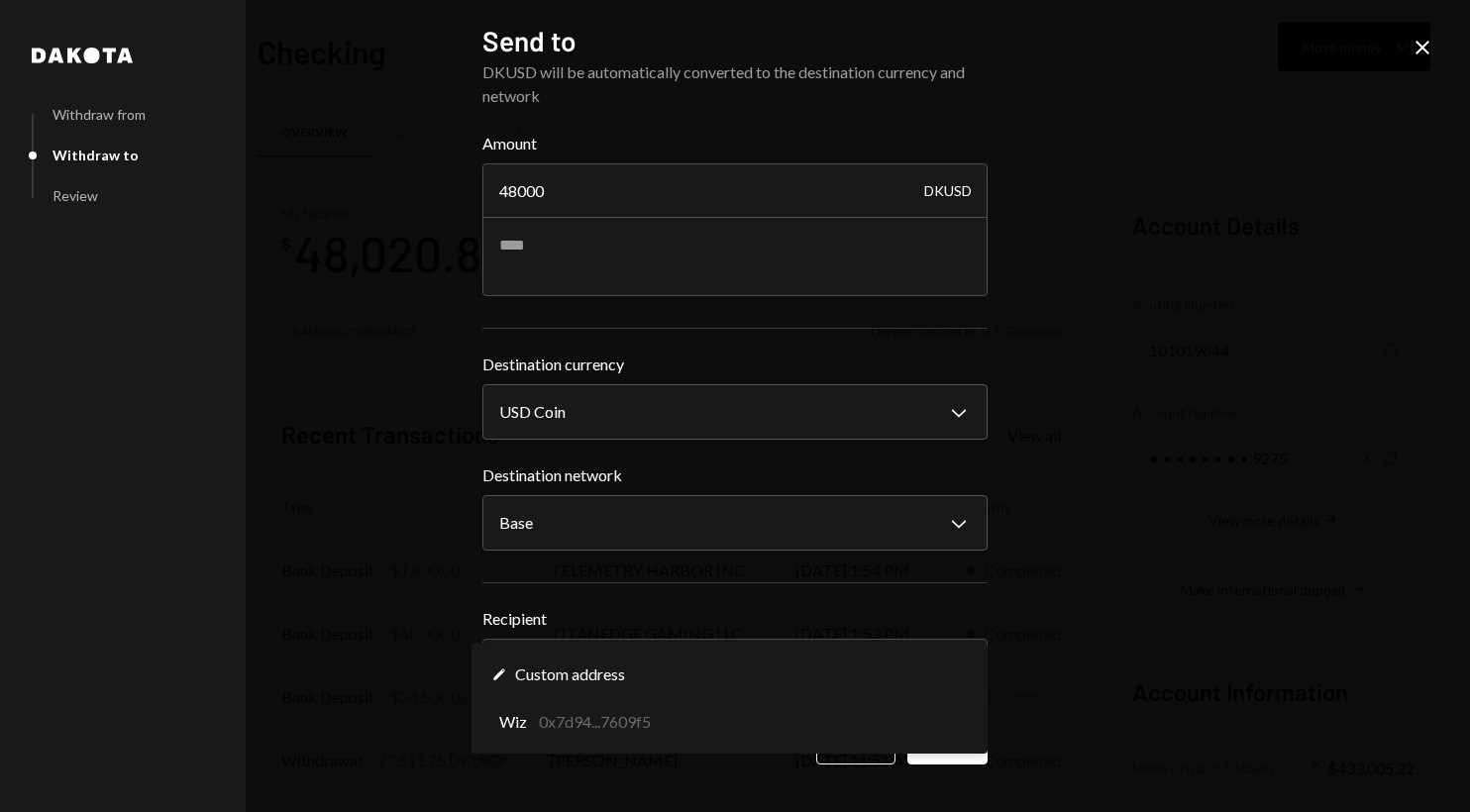 click on "I InterWiz Inc. Caret Down Home Home Inbox Inbox Activities Transactions Accounts Accounts Caret Down Checking $48,020.83 Savings $0.00 Treasury $0.00 Cards $0.00 Dollar Rewards User Recipients Team Team Checking Move money Caret Down Overview Security Settings My balance $ 48,020.83 Earning  2%  Rewards Deposits backed by U.S. Treasuries Recent Transactions View all Type Initiated By Initiated At Status Bank Deposit $1,800.00 TELEMETRY HARBOR INC. 07/01/25 1:54 PM Completed Bank Deposit $48,000.00 TITANEDGE GAMING LLC 07/01/25 1:53 PM Completed Bank Deposit $24,500.00 ROBOGATHER INC. 07/01/25 1:35 PM Pending Withdrawal 23,511.75  DKUSD John Irving 07/01/25 11:51 AM Completed Bank Deposit $23,500.00 PRISTINA INC. 07/01/25 11:02 AM Completed Account Details Routing Number 101019644 Copy Account Number • • • • • • • •  9275 Show Copy View more details Right Arrow Make international deposit Right Arrow Account Information Money in (last 30 days) Up Right Arrow $433,005.22 Money out (last 30 days)" at bounding box center [735, 406] 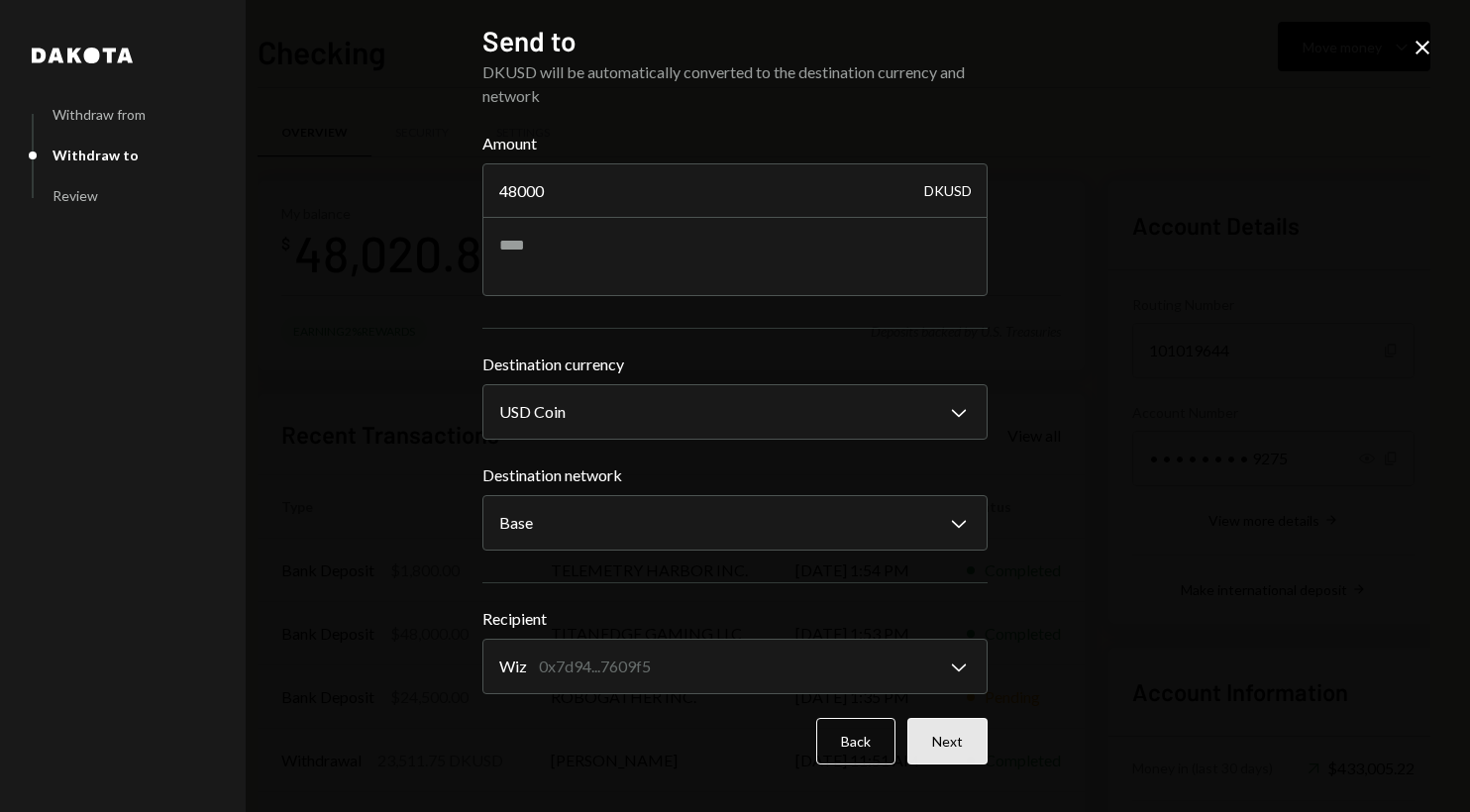 click on "Next" at bounding box center [947, 741] 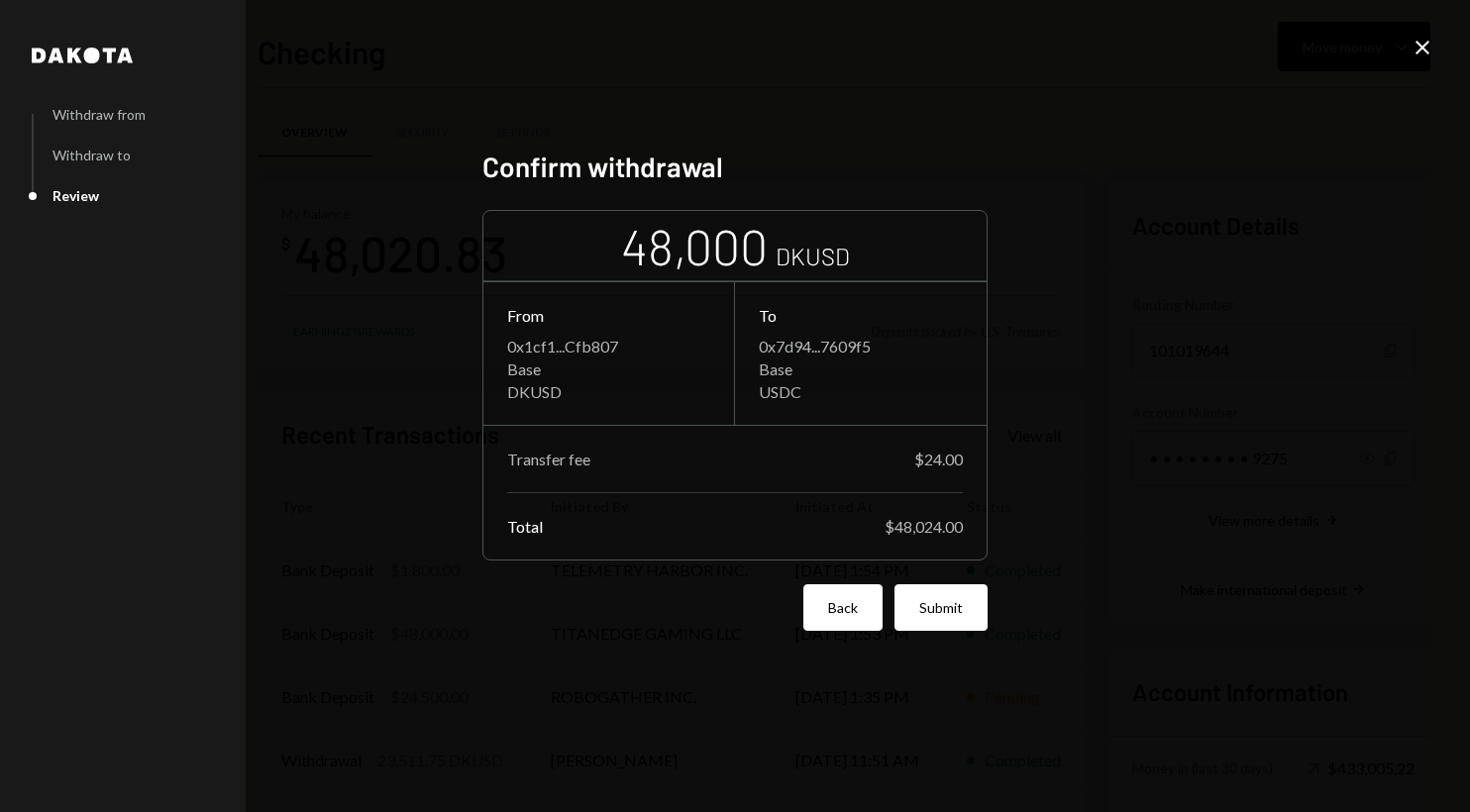 click on "Back" at bounding box center [843, 607] 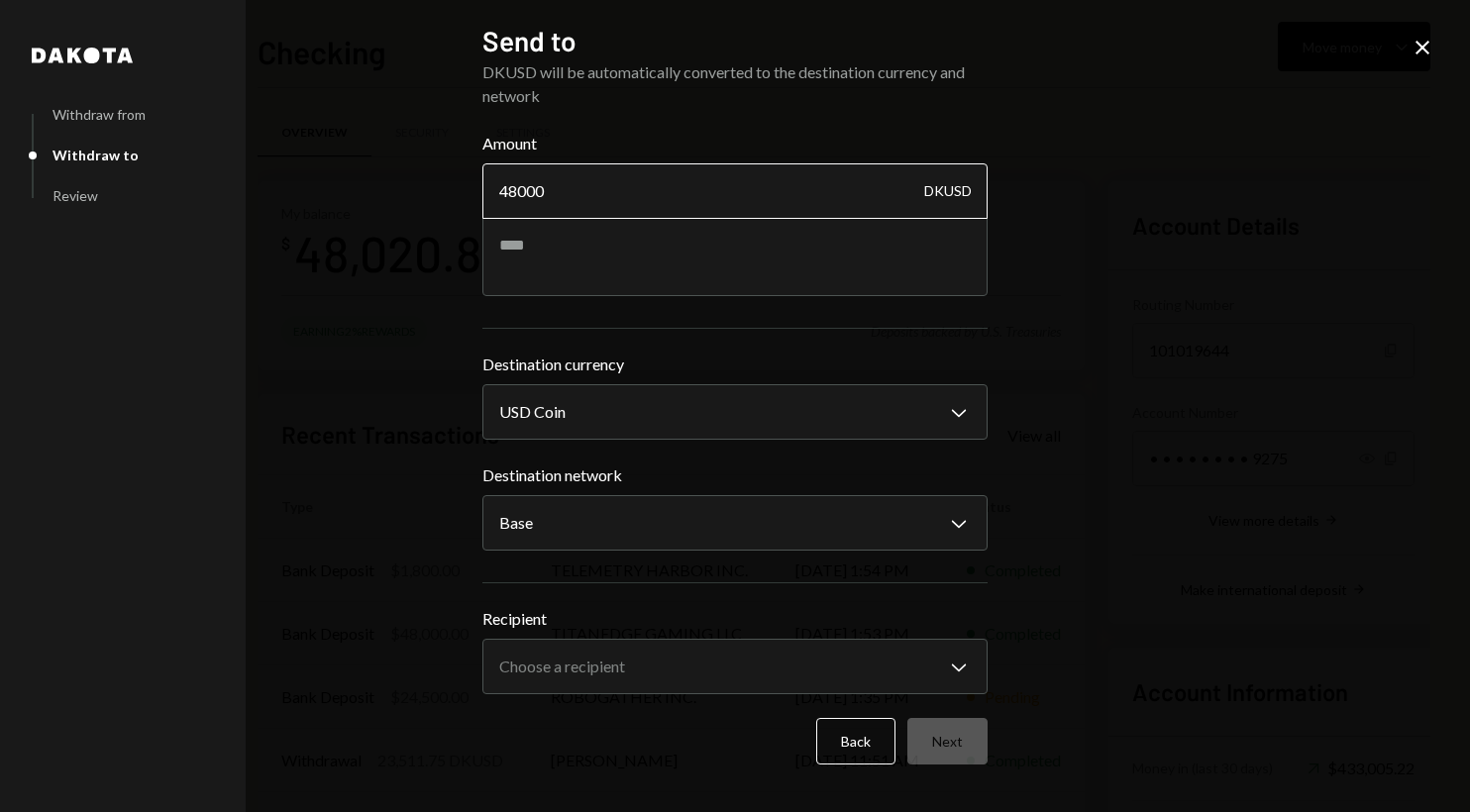 click on "48000" at bounding box center [735, 191] 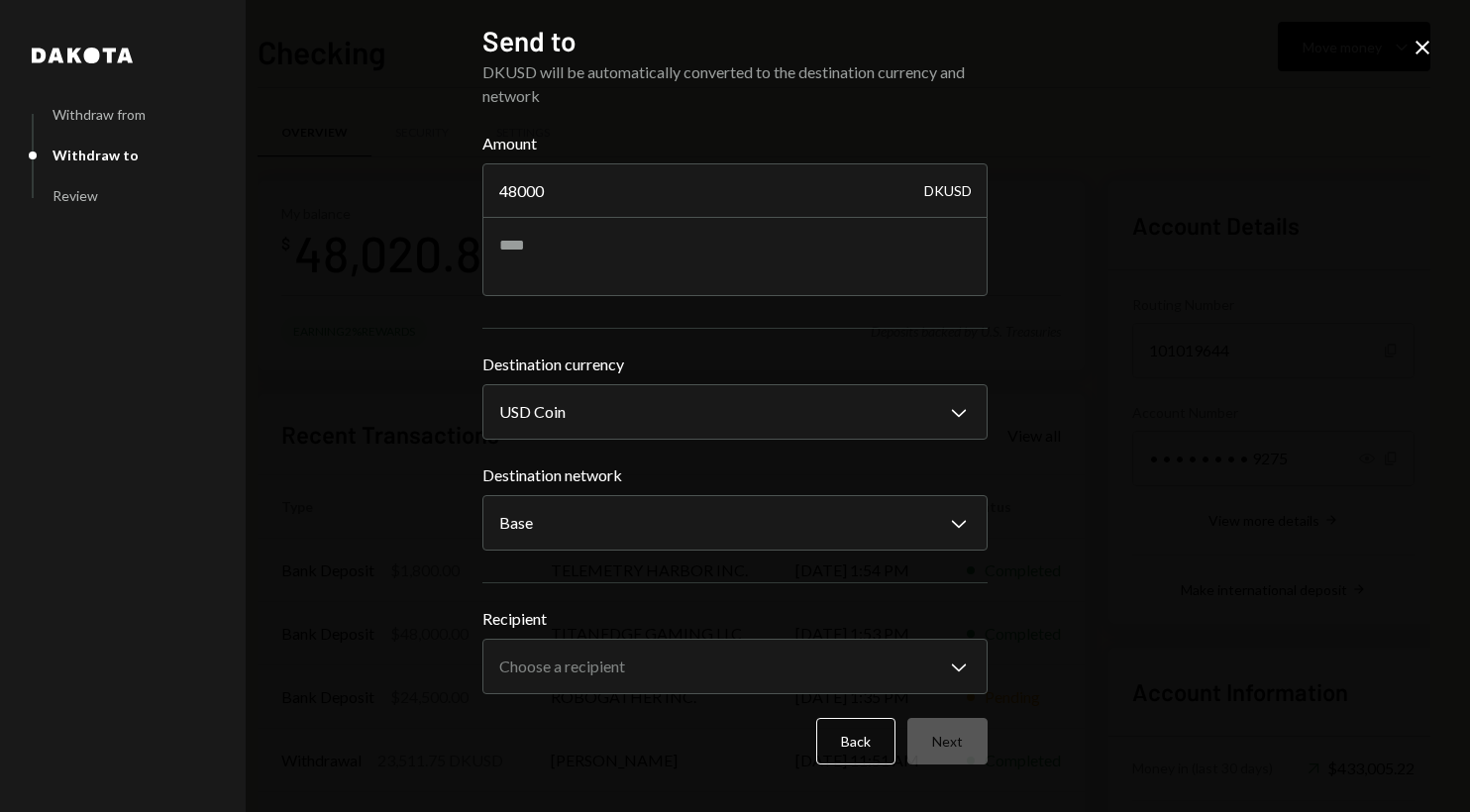 click on "**********" at bounding box center [735, 406] 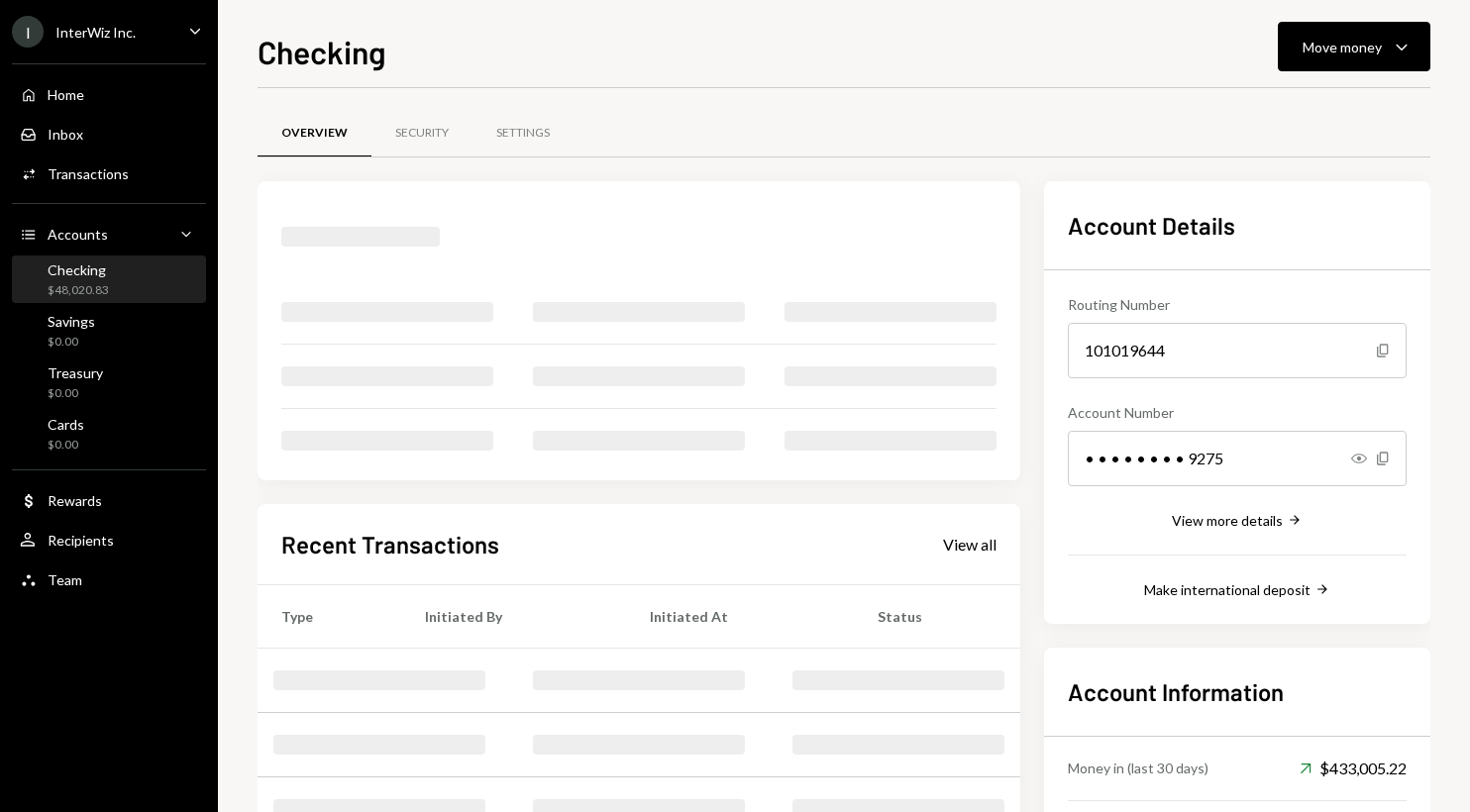 scroll, scrollTop: 0, scrollLeft: 0, axis: both 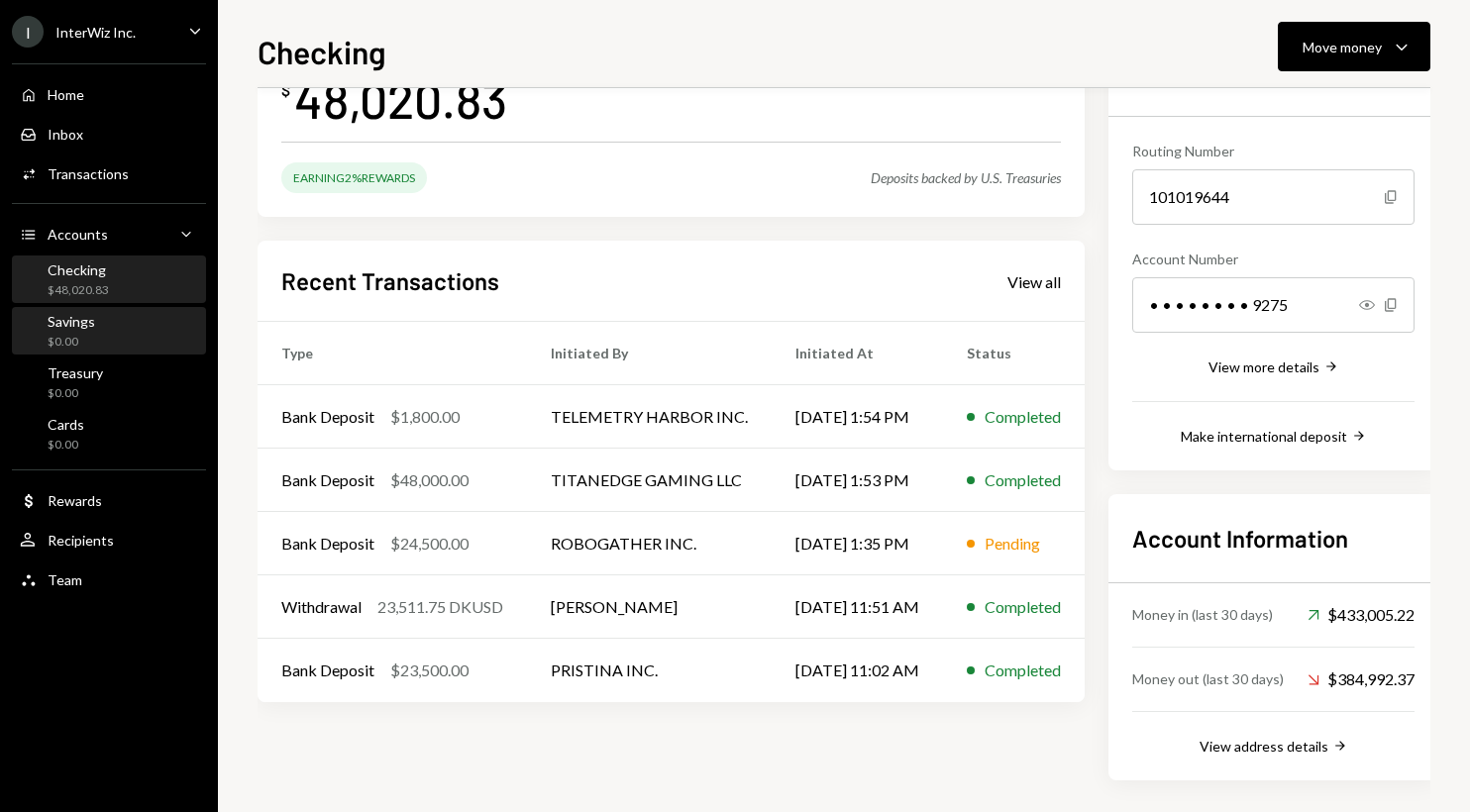click on "Savings $0.00" at bounding box center [109, 332] 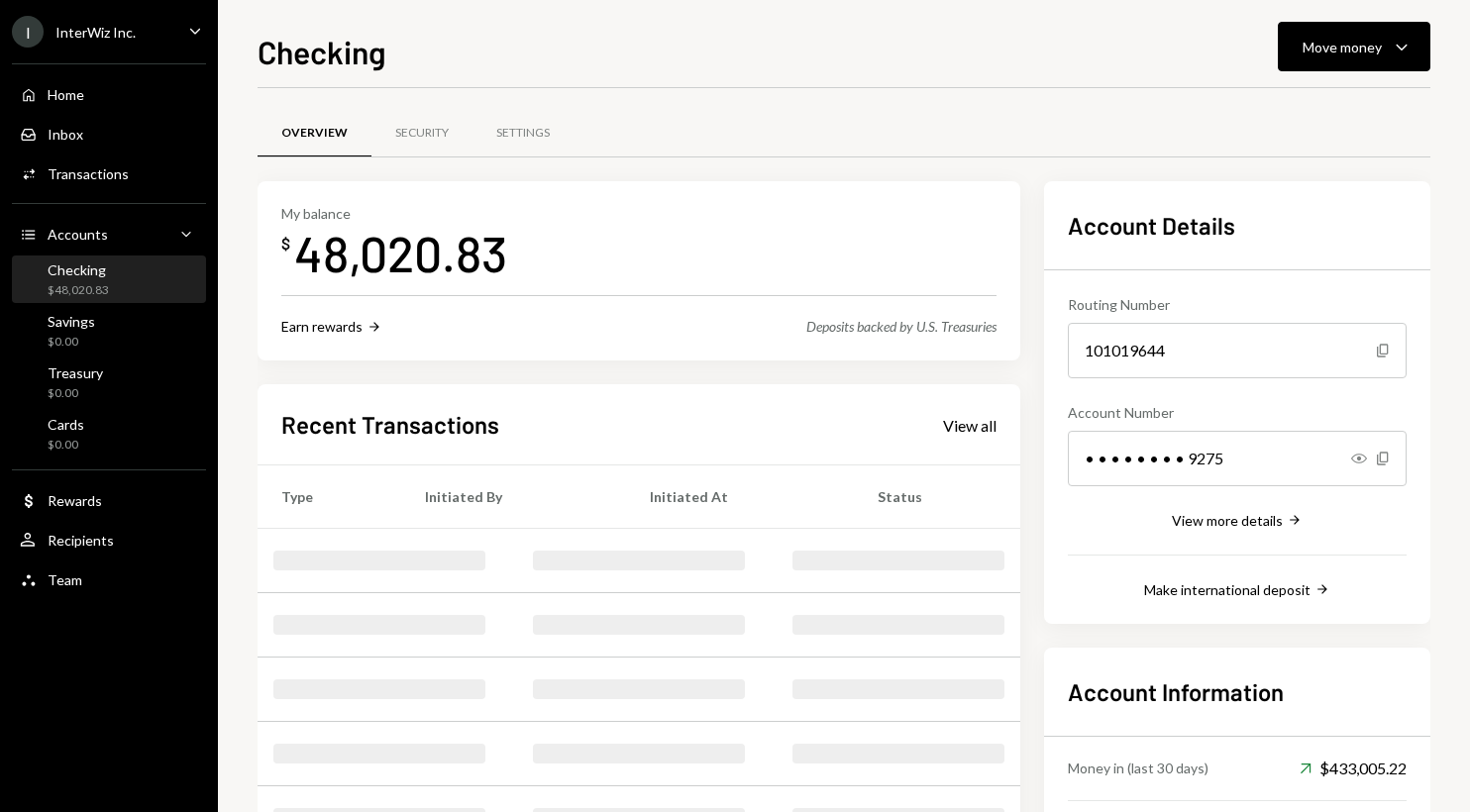 scroll, scrollTop: 0, scrollLeft: 0, axis: both 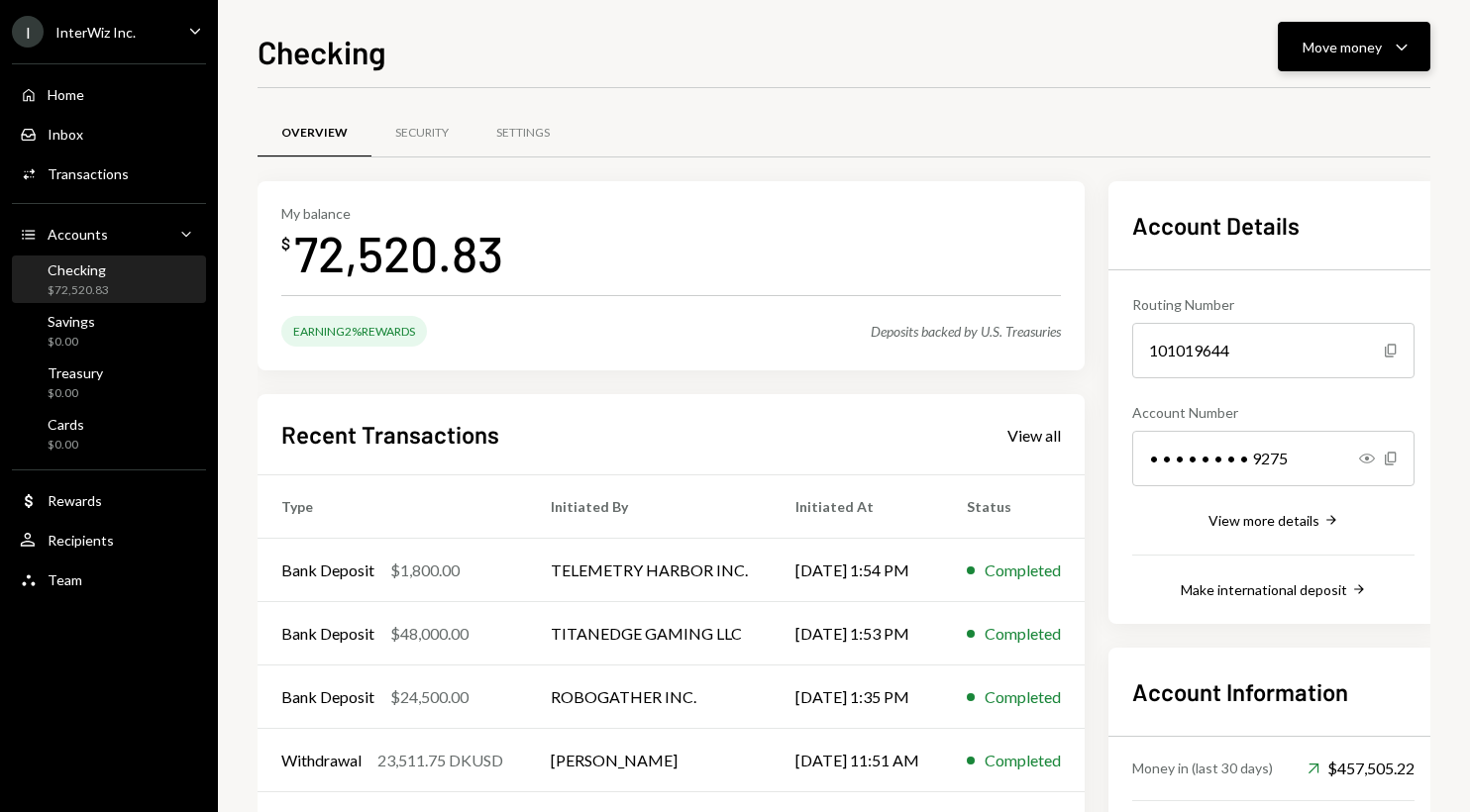 click on "Move money Caret Down" at bounding box center (1354, 47) 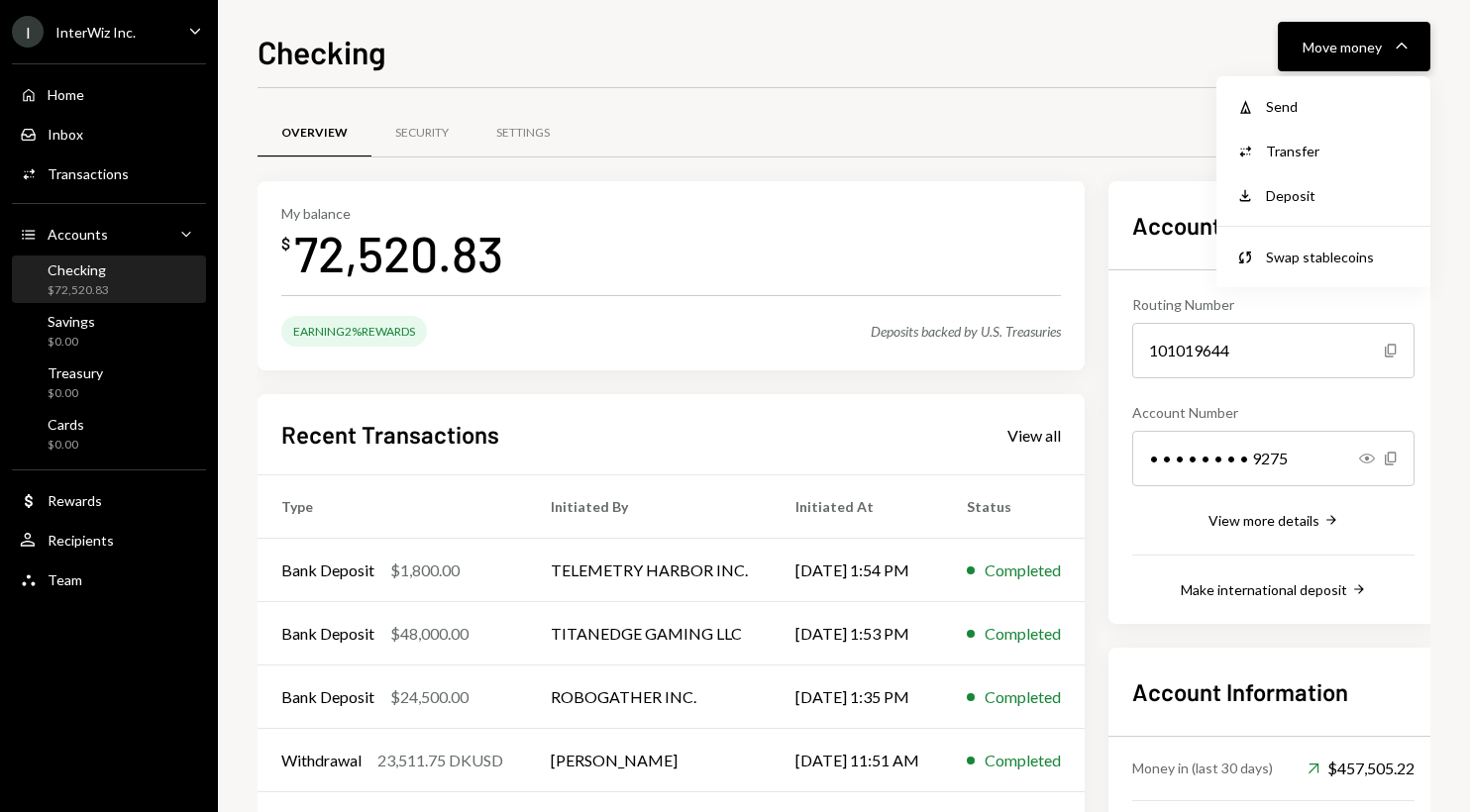 click on "Caret Down" 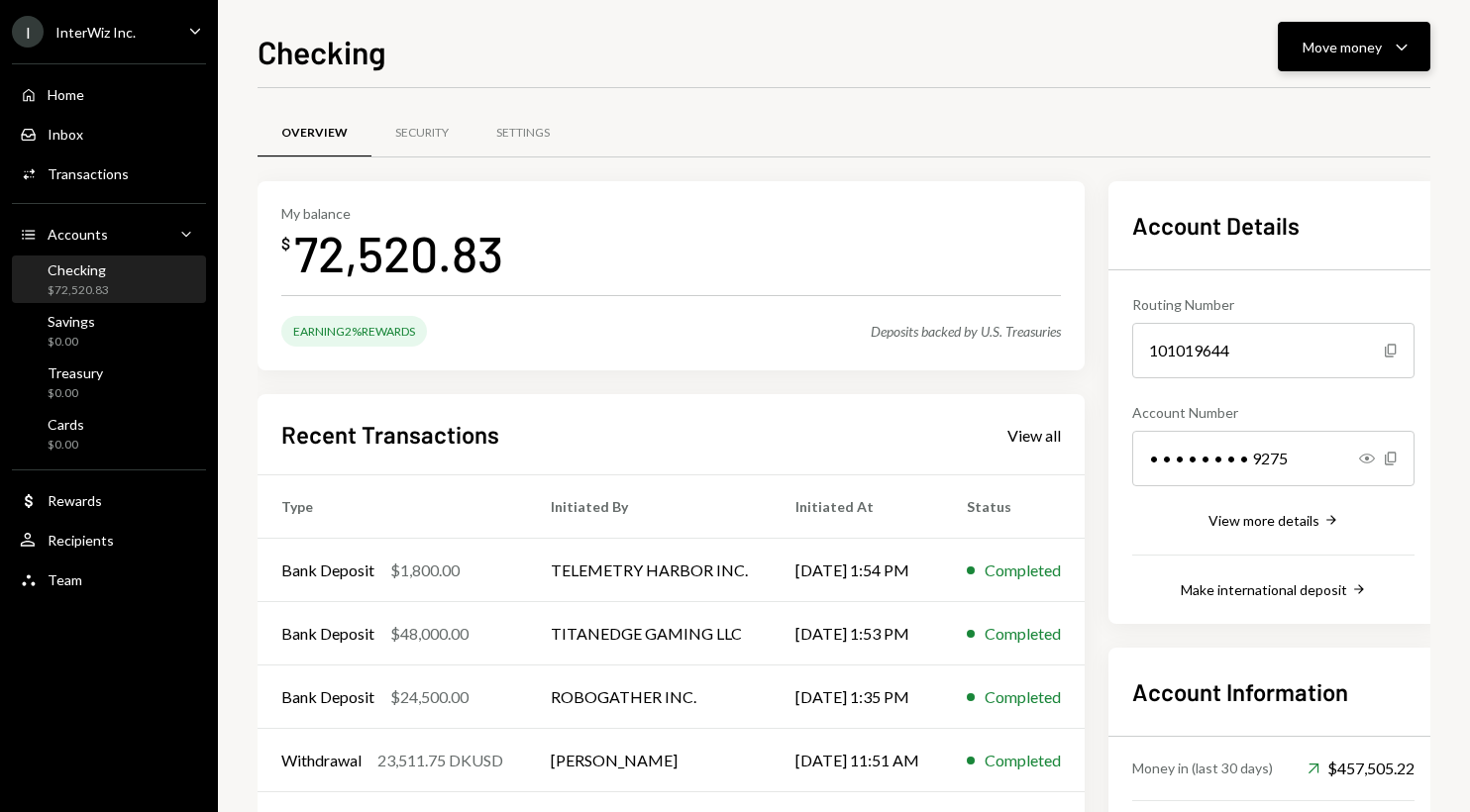click on "Move money" at bounding box center (1342, 47) 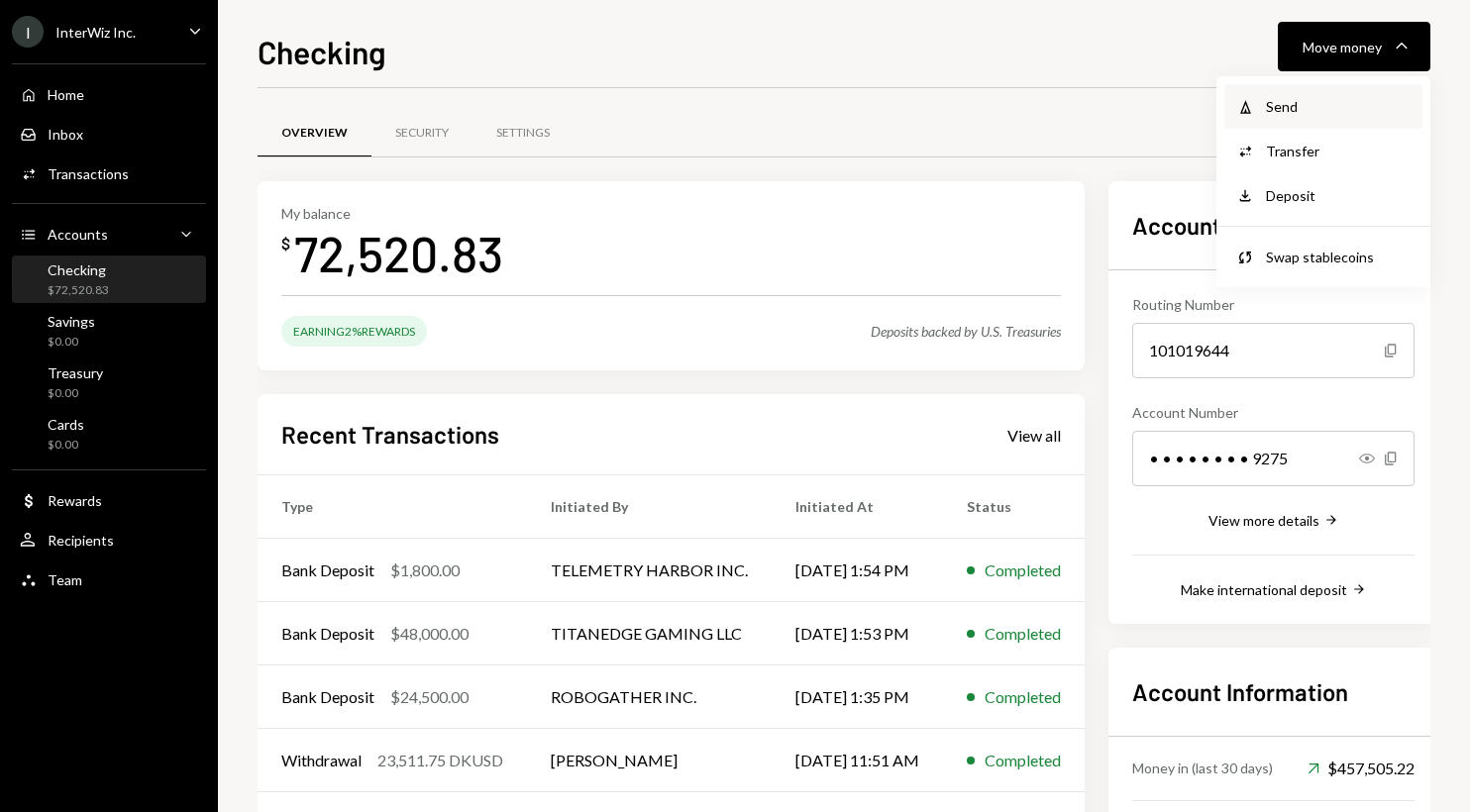 click on "Send" at bounding box center [1338, 106] 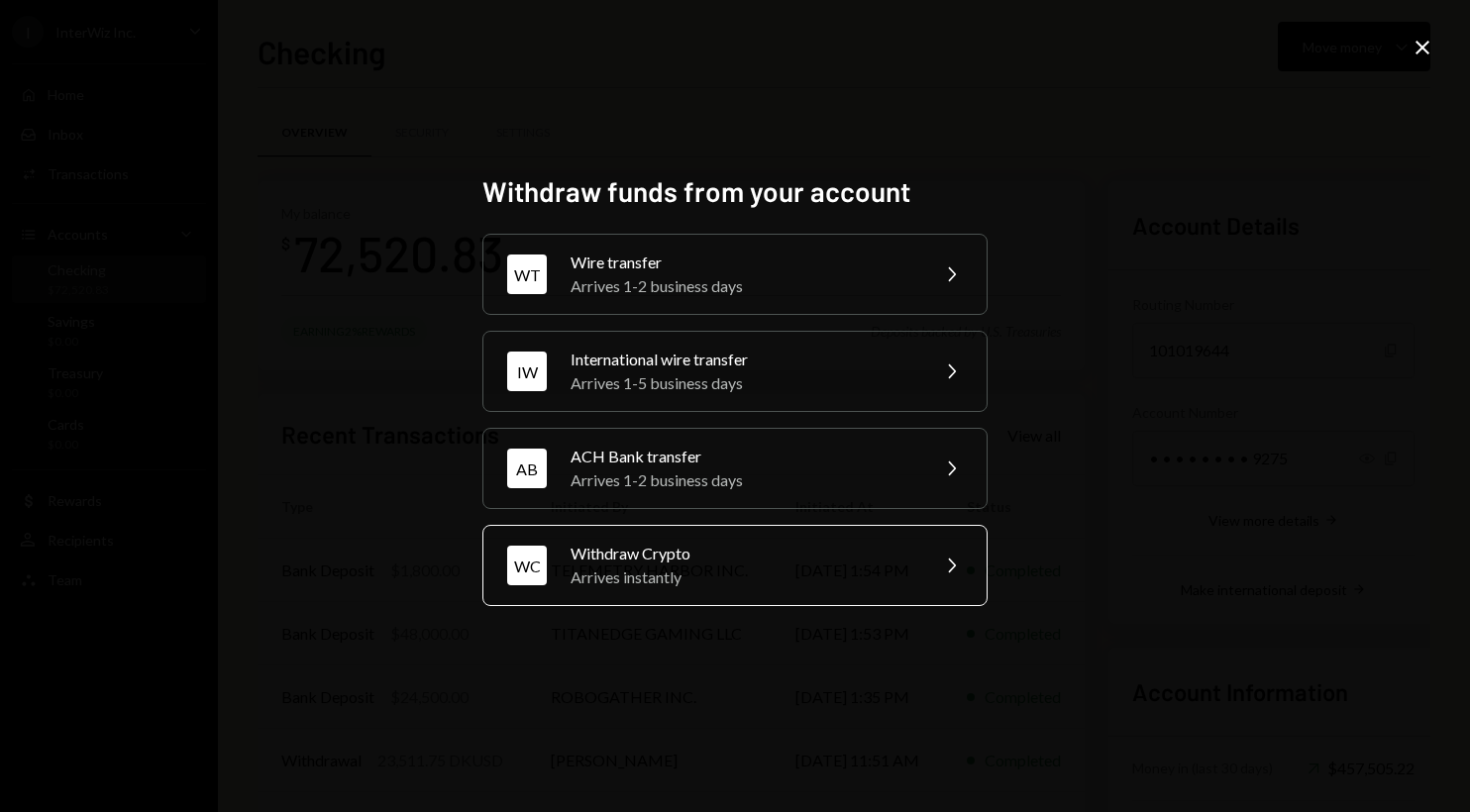 click on "Withdraw Crypto" at bounding box center (743, 554) 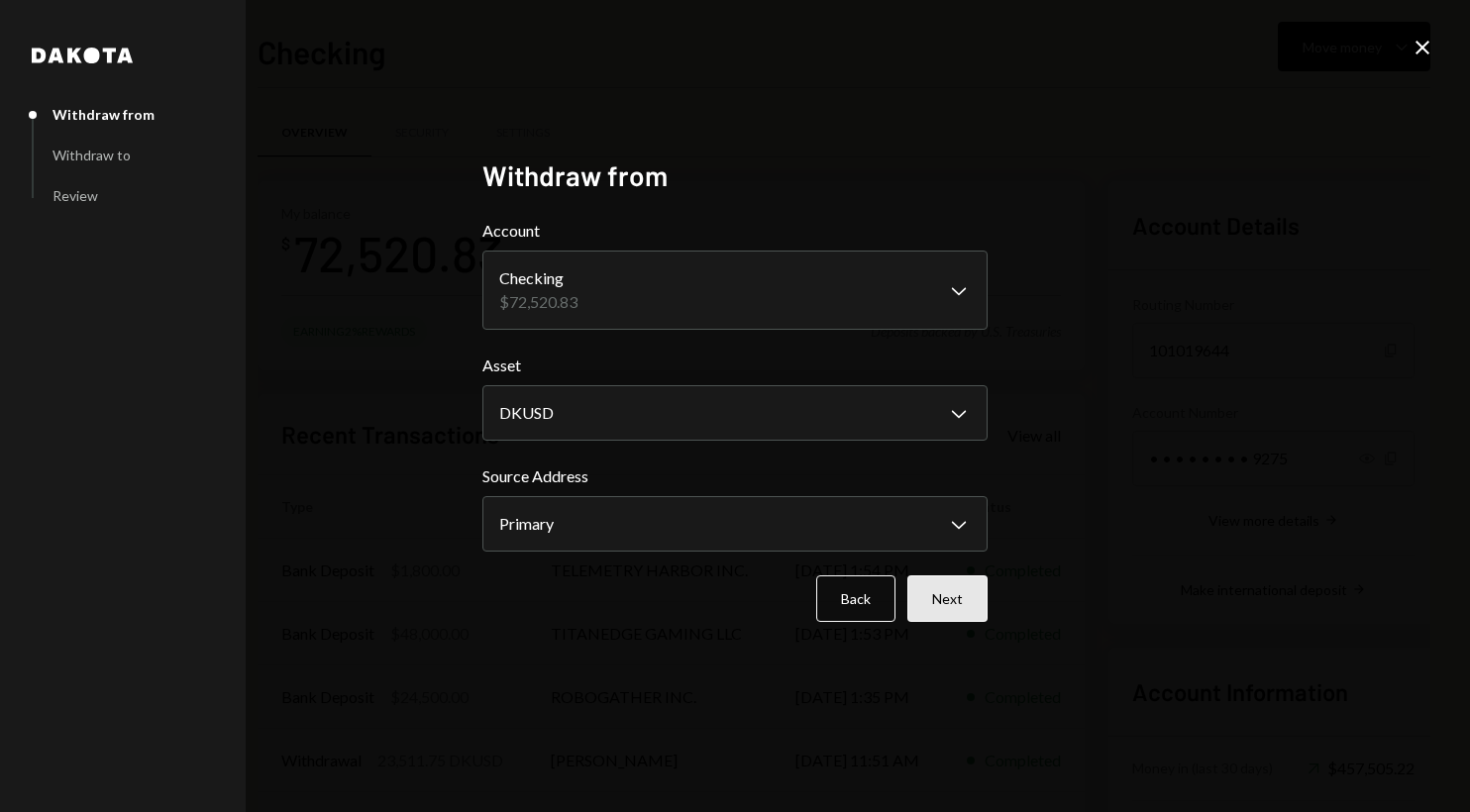 click on "Next" at bounding box center (947, 598) 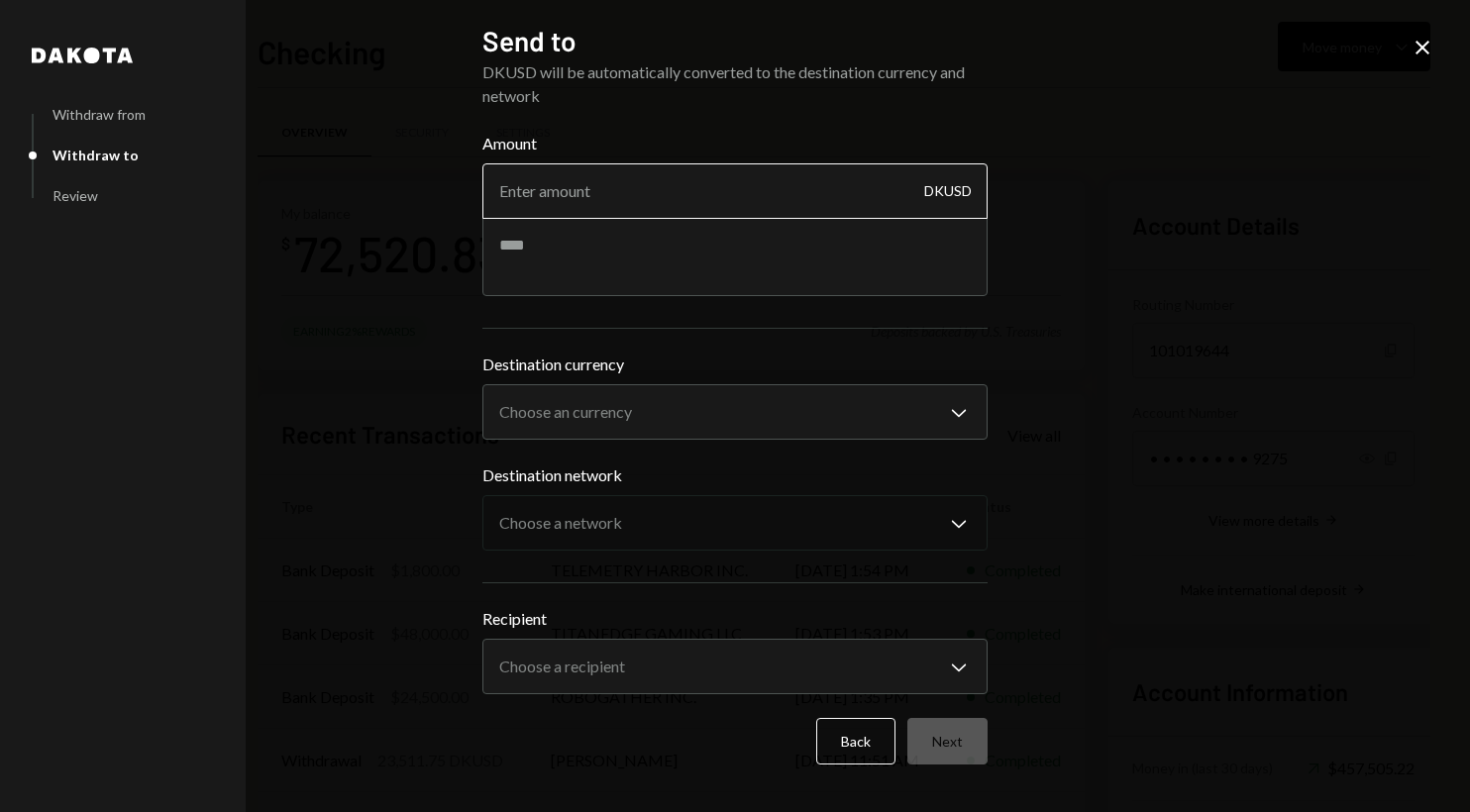 click on "Amount" at bounding box center [735, 191] 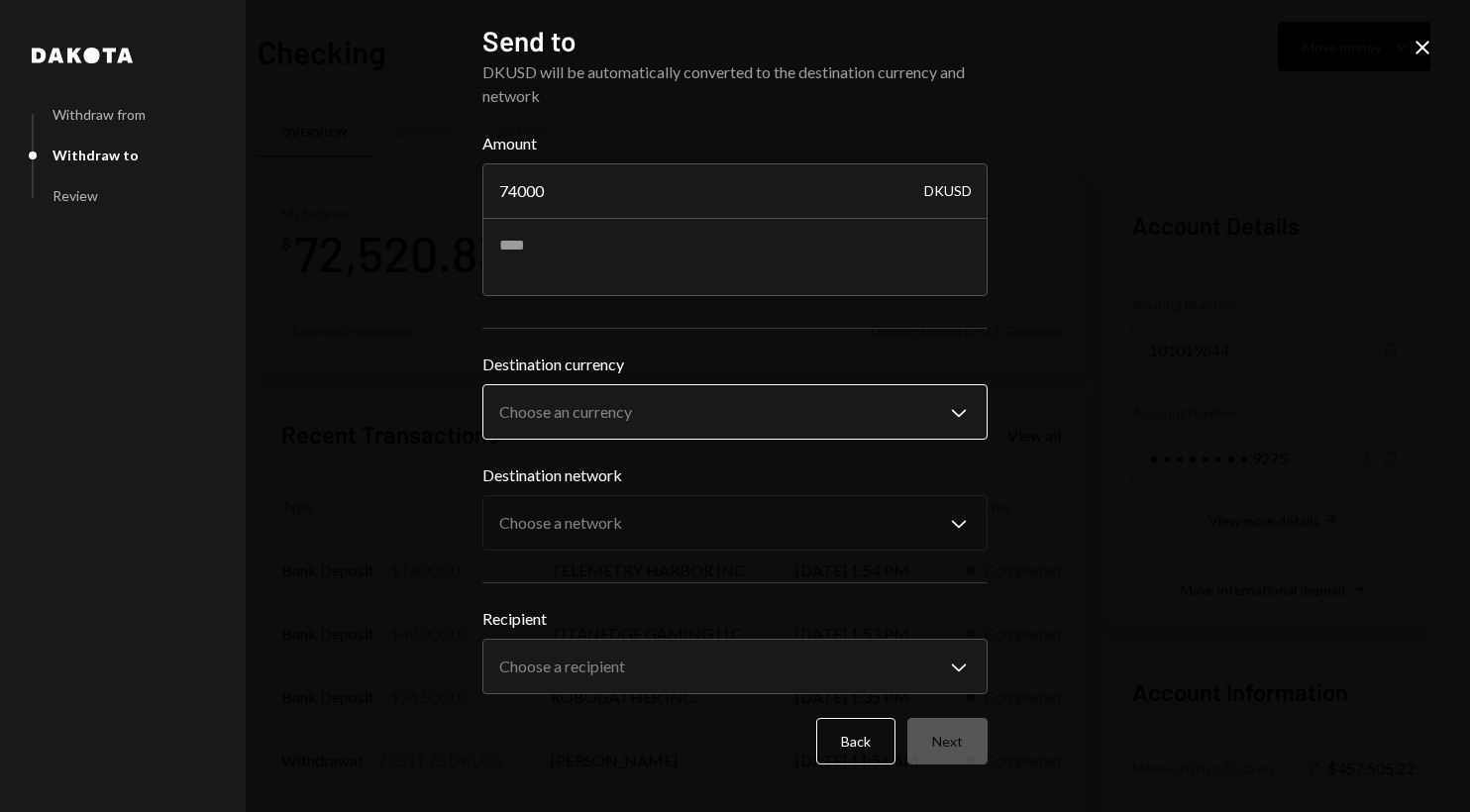 type on "74000" 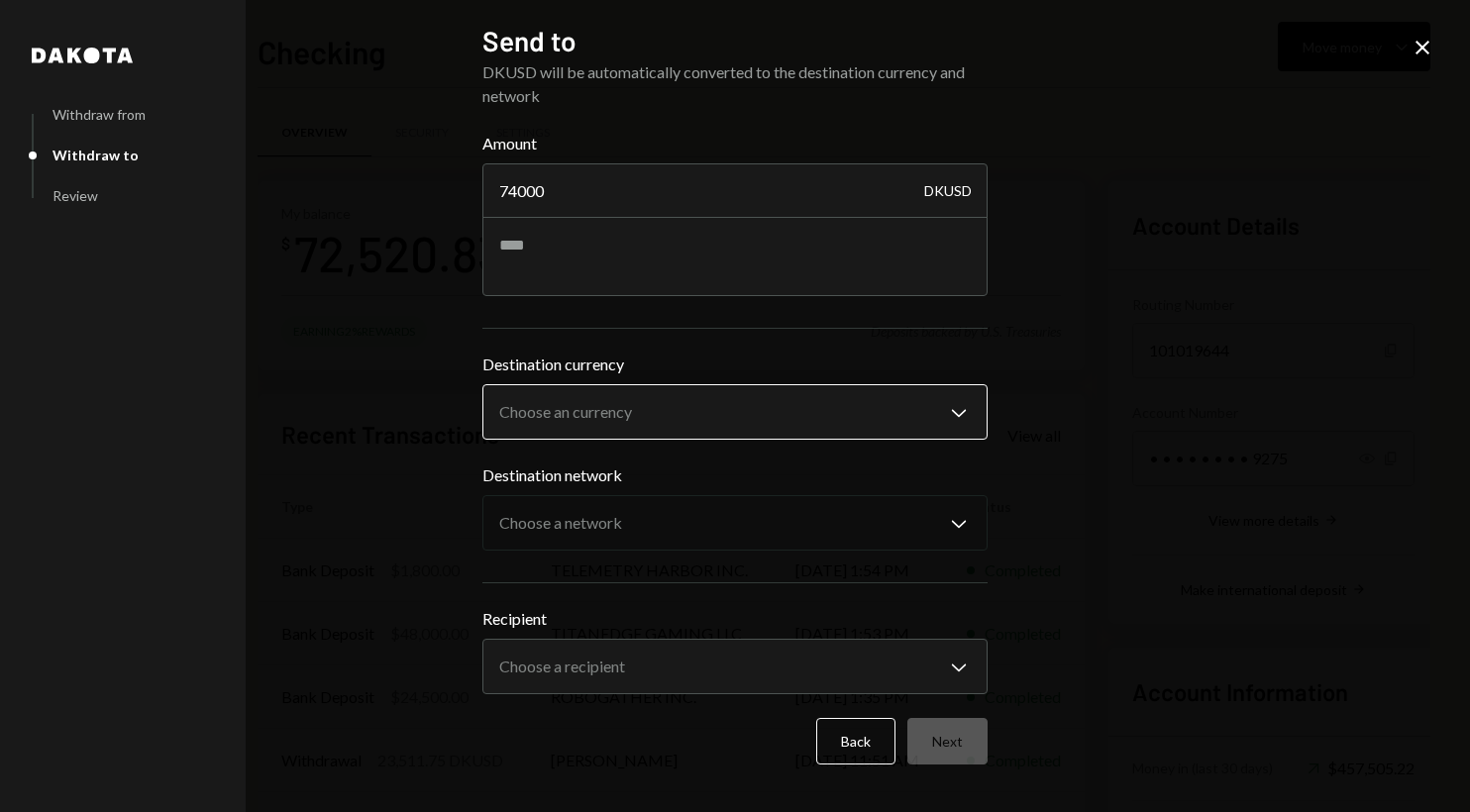 click on "I InterWiz Inc. Caret Down Home Home Inbox Inbox Activities Transactions Accounts Accounts Caret Down Checking $72,520.83 Savings $0.00 Treasury $0.00 Cards $0.00 Dollar Rewards User Recipients Team Team Checking Move money Caret Down Overview Security Settings My balance $ 72,520.83 Earning  2%  Rewards Deposits backed by U.S. Treasuries Recent Transactions View all Type Initiated By Initiated At Status Bank Deposit $1,800.00 TELEMETRY HARBOR INC. 07/01/25 1:54 PM Completed Bank Deposit $48,000.00 TITANEDGE GAMING LLC 07/01/25 1:53 PM Completed Bank Deposit $24,500.00 ROBOGATHER INC. 07/01/25 1:35 PM Completed Withdrawal 23,511.75  DKUSD John Irving 07/01/25 11:51 AM Completed Bank Deposit $23,500.00 PRISTINA INC. 07/01/25 11:02 AM Completed Account Details Routing Number 101019644 Copy Account Number • • • • • • • •  9275 Show Copy View more details Right Arrow Make international deposit Right Arrow Account Information Money in (last 30 days) Up Right Arrow $457,505.22 Down Right Arrow 74000" at bounding box center [735, 406] 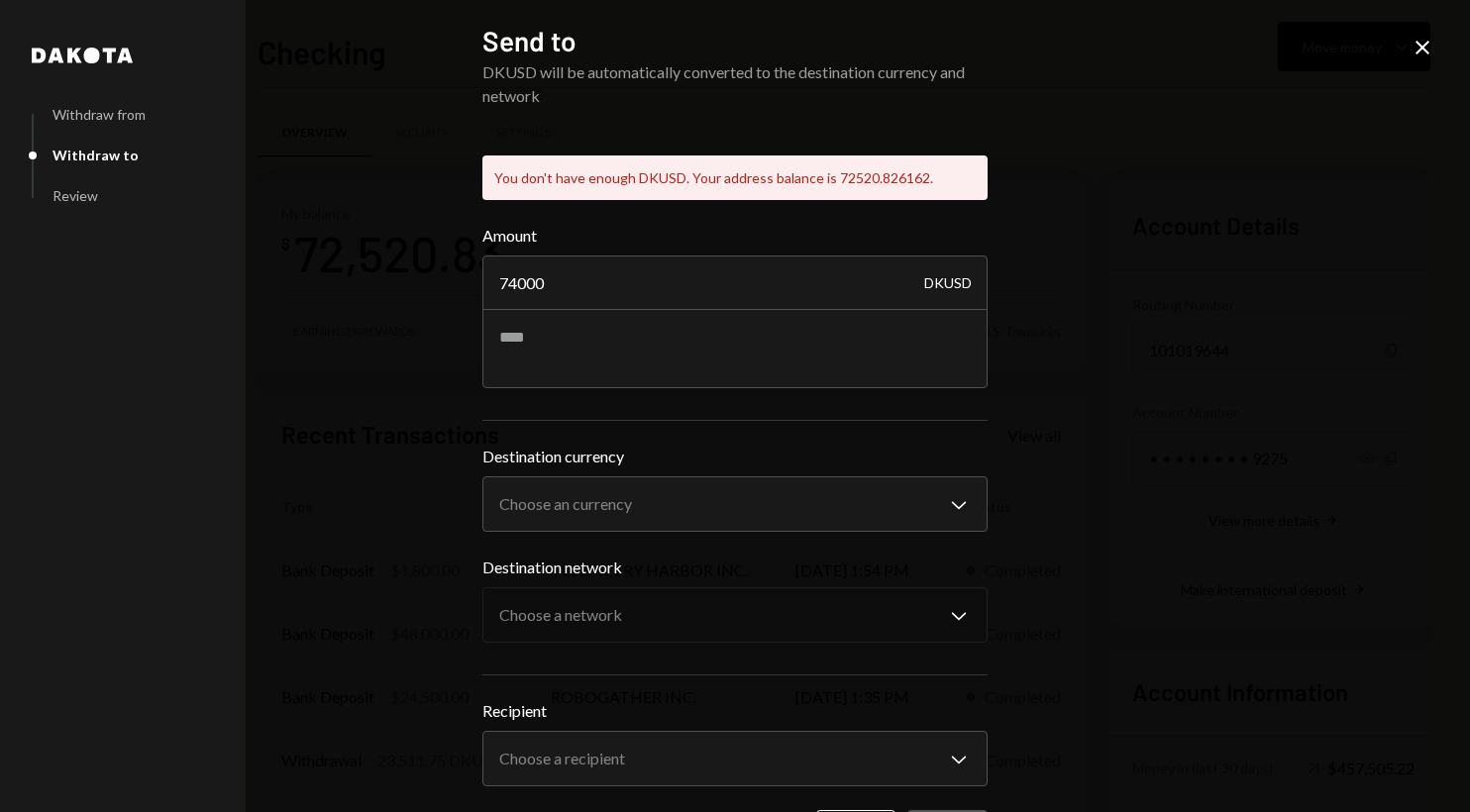 click on "I InterWiz Inc. Caret Down Home Home Inbox Inbox Activities Transactions Accounts Accounts Caret Down Checking $72,520.83 Savings $0.00 Treasury $0.00 Cards $0.00 Dollar Rewards User Recipients Team Team Checking Move money Caret Down Overview Security Settings My balance $ 72,520.83 Earning  2%  Rewards Deposits backed by U.S. Treasuries Recent Transactions View all Type Initiated By Initiated At Status Bank Deposit $1,800.00 TELEMETRY HARBOR INC. 07/01/25 1:54 PM Completed Bank Deposit $48,000.00 TITANEDGE GAMING LLC 07/01/25 1:53 PM Completed Bank Deposit $24,500.00 ROBOGATHER INC. 07/01/25 1:35 PM Completed Withdrawal 23,511.75  DKUSD John Irving 07/01/25 11:51 AM Completed Bank Deposit $23,500.00 PRISTINA INC. 07/01/25 11:02 AM Completed Account Details Routing Number 101019644 Copy Account Number • • • • • • • •  9275 Show Copy View more details Right Arrow Make international deposit Right Arrow Account Information Money in (last 30 days) Up Right Arrow $457,505.22 Down Right Arrow 74000" at bounding box center (735, 406) 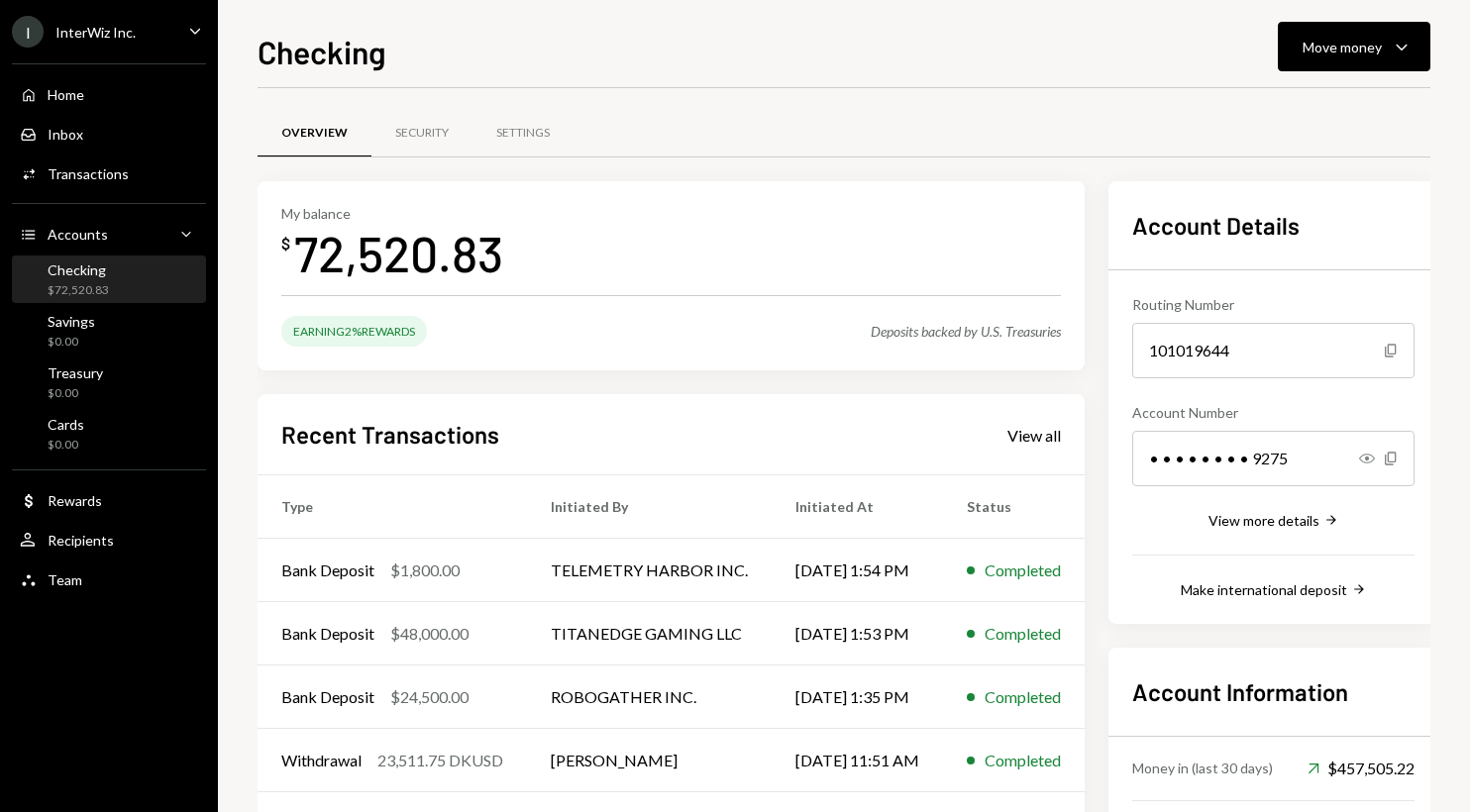 drag, startPoint x: 1333, startPoint y: 50, endPoint x: 1328, endPoint y: 73, distance: 23.5372 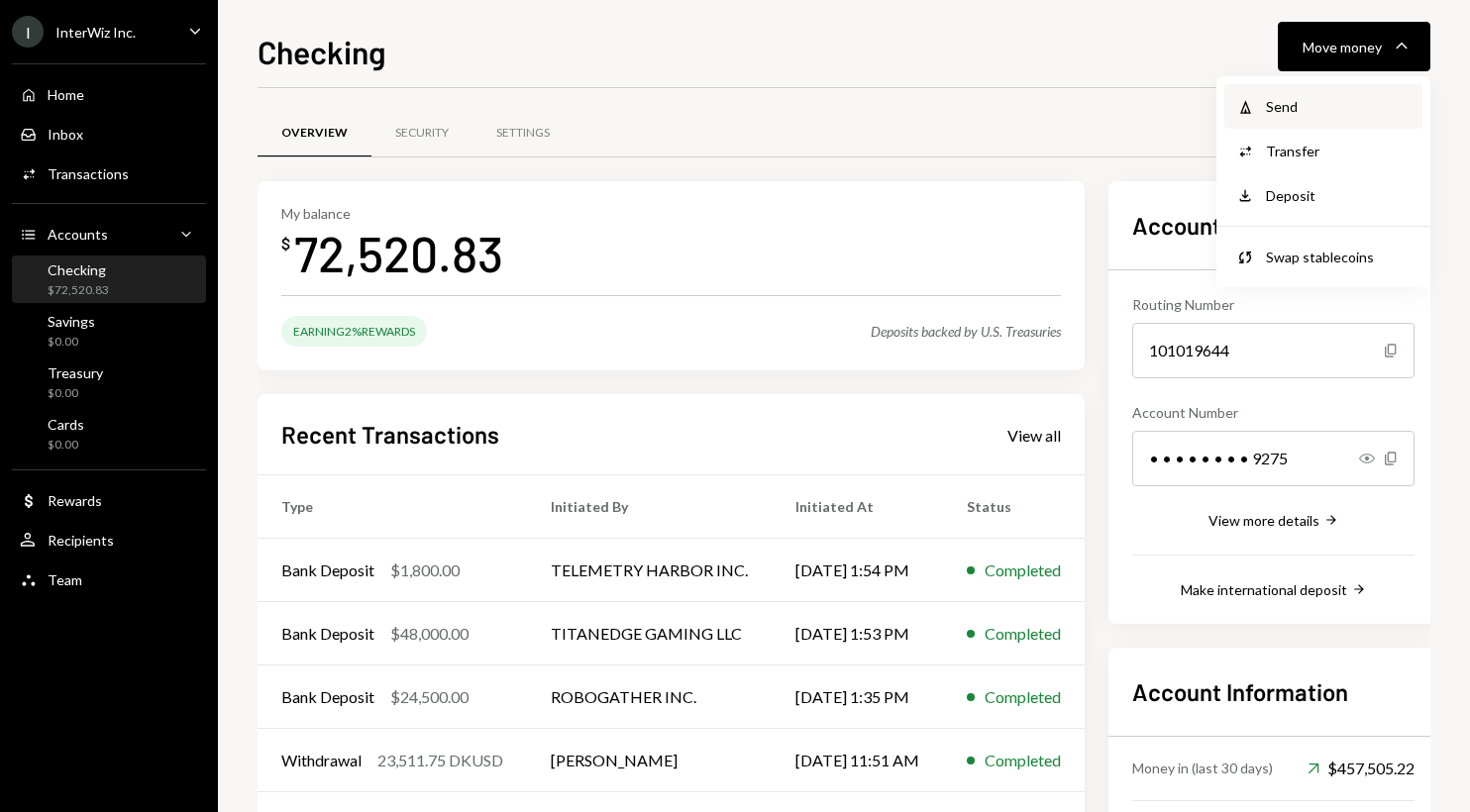click on "Send" at bounding box center [1338, 106] 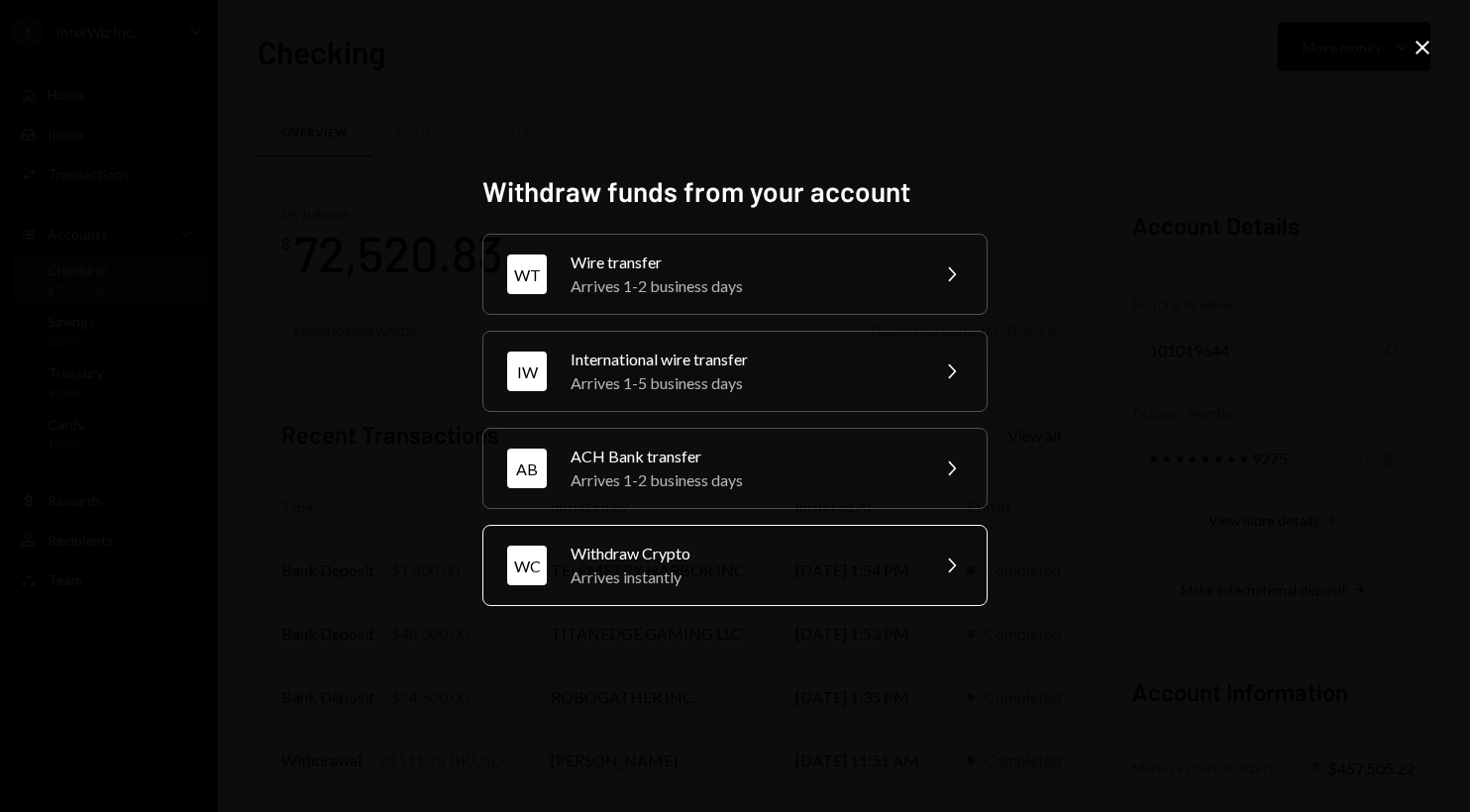 click on "WC Withdraw Crypto Arrives instantly Chevron Right" at bounding box center (735, 565) 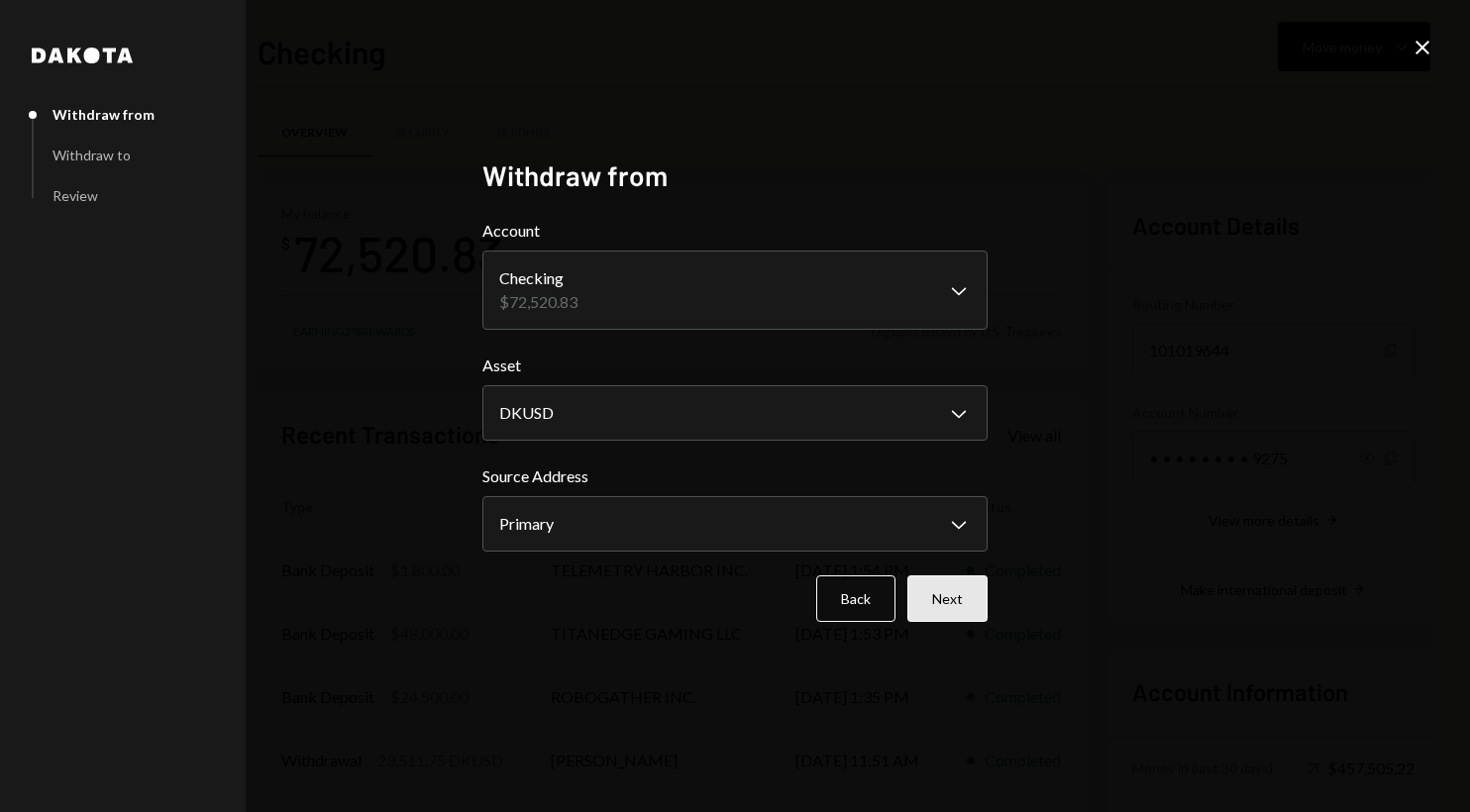 click on "Next" at bounding box center (947, 598) 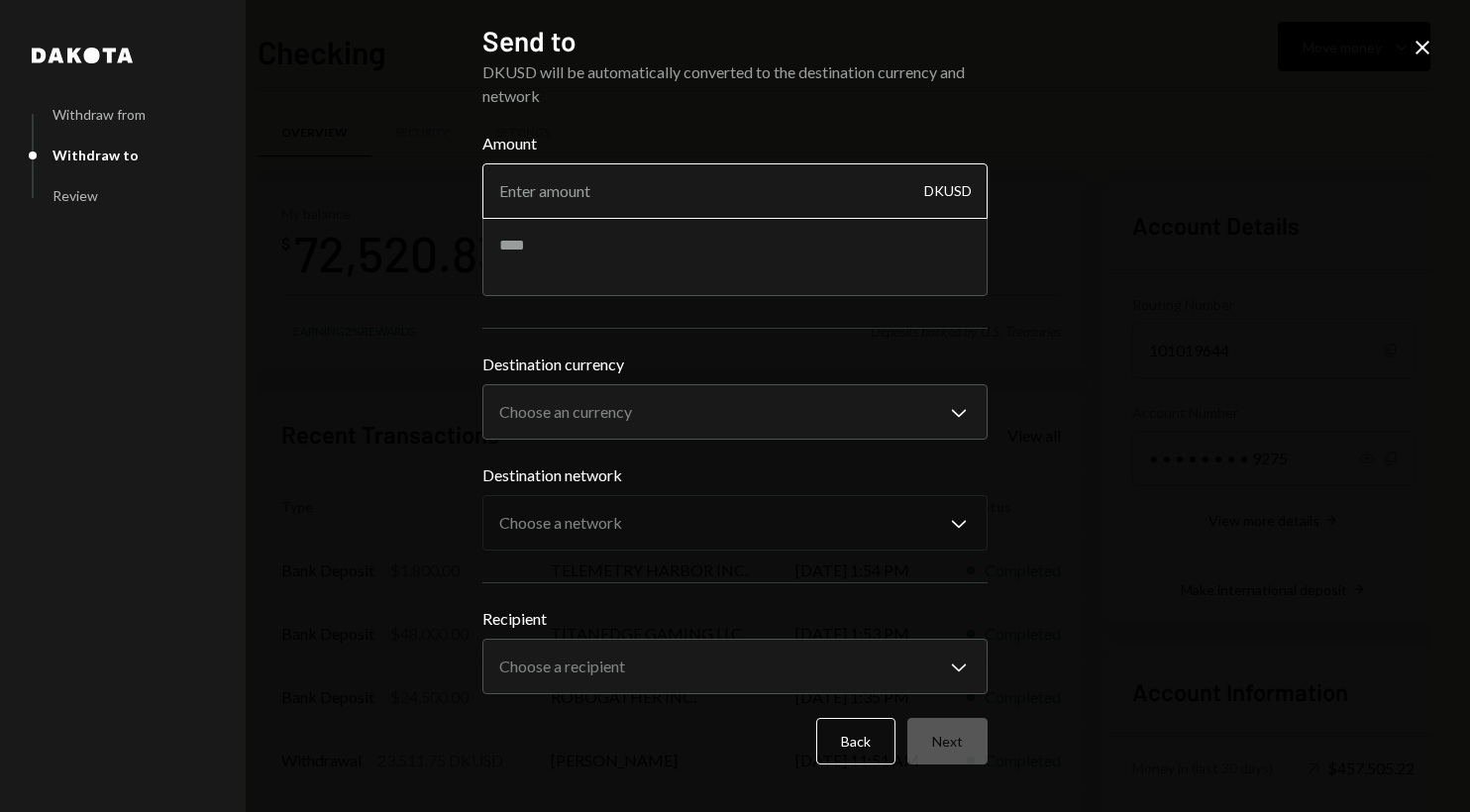 click on "Amount" at bounding box center [735, 191] 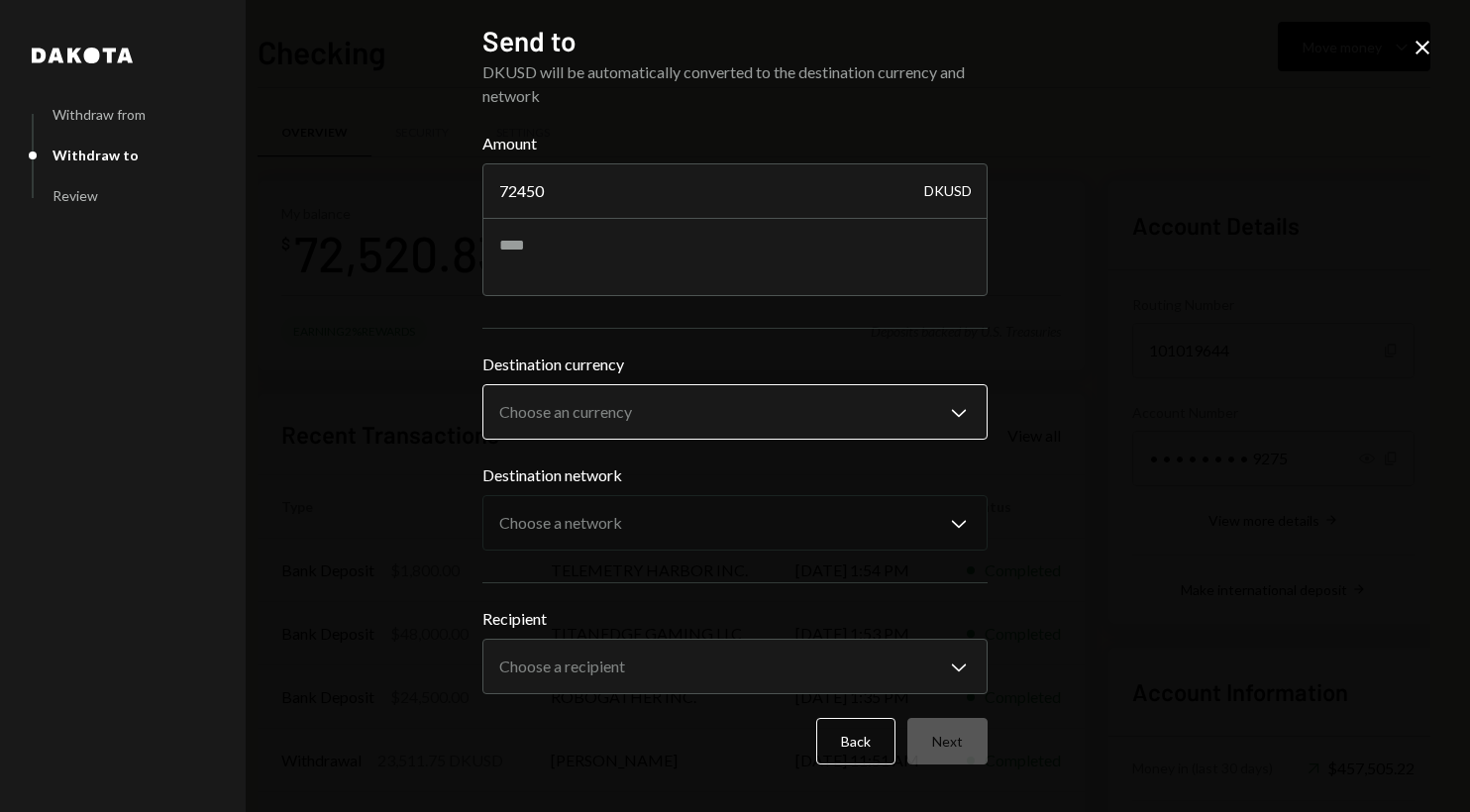 type on "72450" 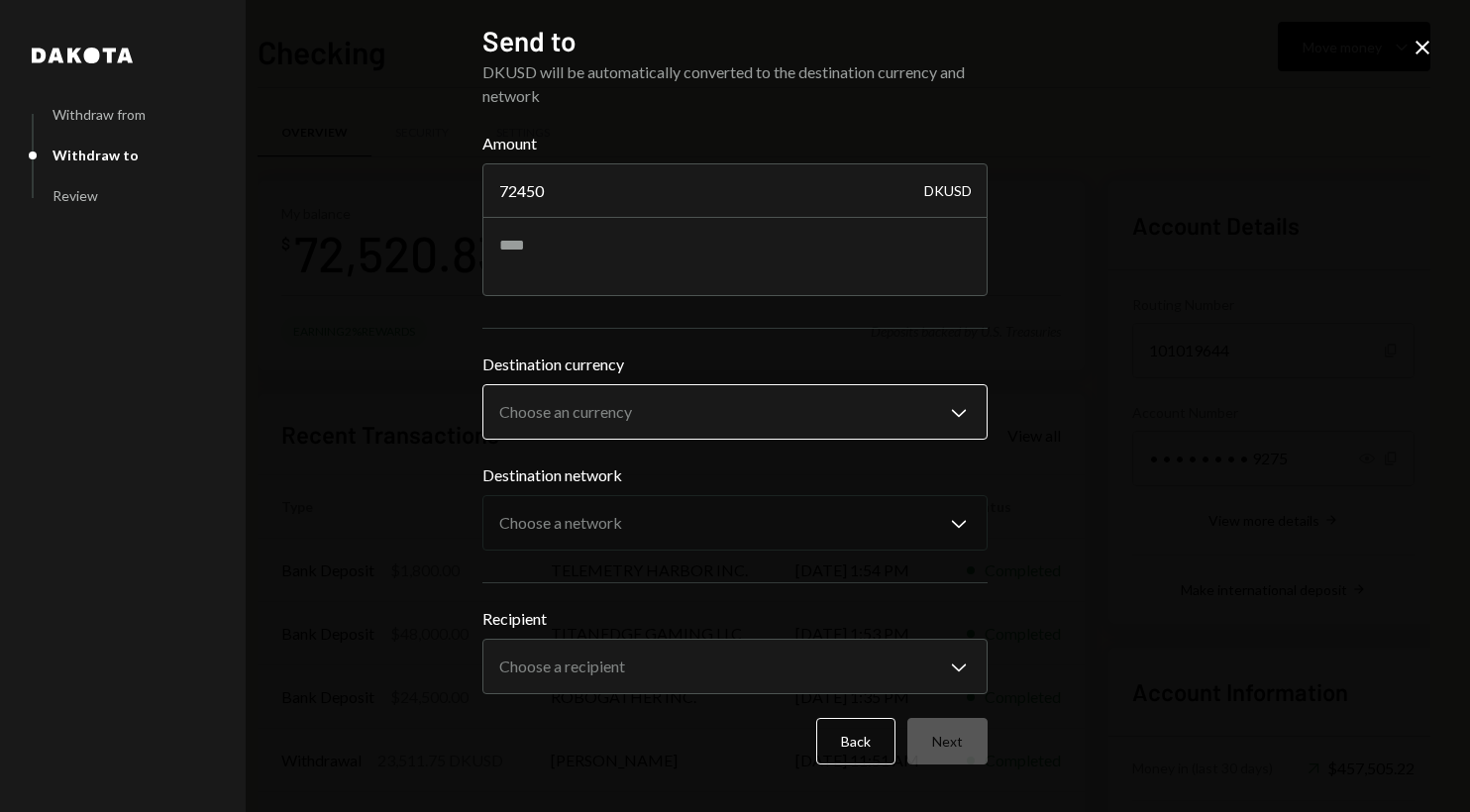 click on "I InterWiz Inc. Caret Down Home Home Inbox Inbox Activities Transactions Accounts Accounts Caret Down Checking $72,520.83 Savings $0.00 Treasury $0.00 Cards $0.00 Dollar Rewards User Recipients Team Team Checking Move money Caret Down Overview Security Settings My balance $ 72,520.83 Earning  2%  Rewards Deposits backed by U.S. Treasuries Recent Transactions View all Type Initiated By Initiated At Status Bank Deposit $1,800.00 TELEMETRY HARBOR INC. 07/01/25 1:54 PM Completed Bank Deposit $48,000.00 TITANEDGE GAMING LLC 07/01/25 1:53 PM Completed Bank Deposit $24,500.00 ROBOGATHER INC. 07/01/25 1:35 PM Completed Withdrawal 23,511.75  DKUSD John Irving 07/01/25 11:51 AM Completed Bank Deposit $23,500.00 PRISTINA INC. 07/01/25 11:02 AM Completed Account Details Routing Number 101019644 Copy Account Number • • • • • • • •  9275 Show Copy View more details Right Arrow Make international deposit Right Arrow Account Information Money in (last 30 days) Up Right Arrow $457,505.22 Down Right Arrow 72450" at bounding box center (735, 406) 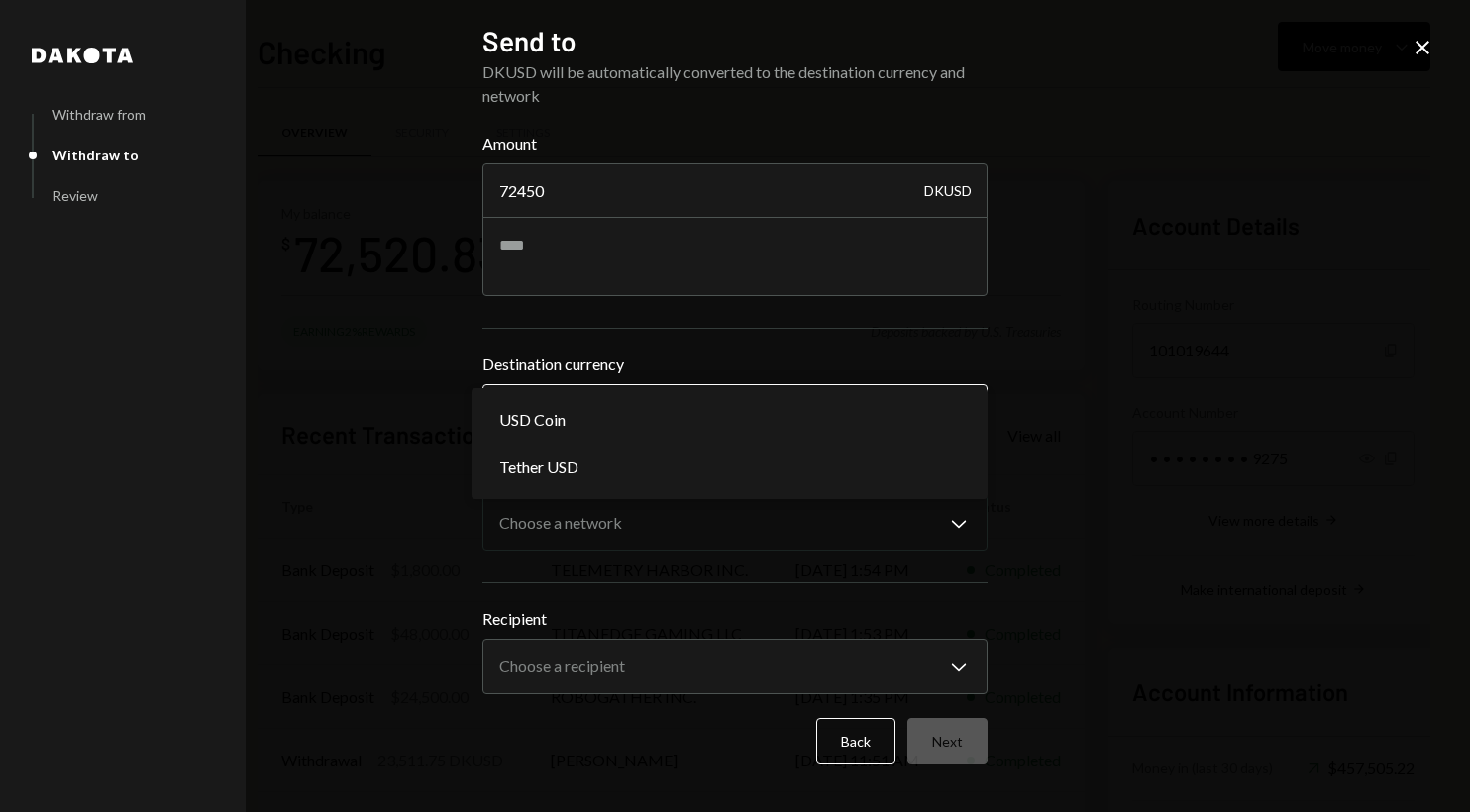 select on "****" 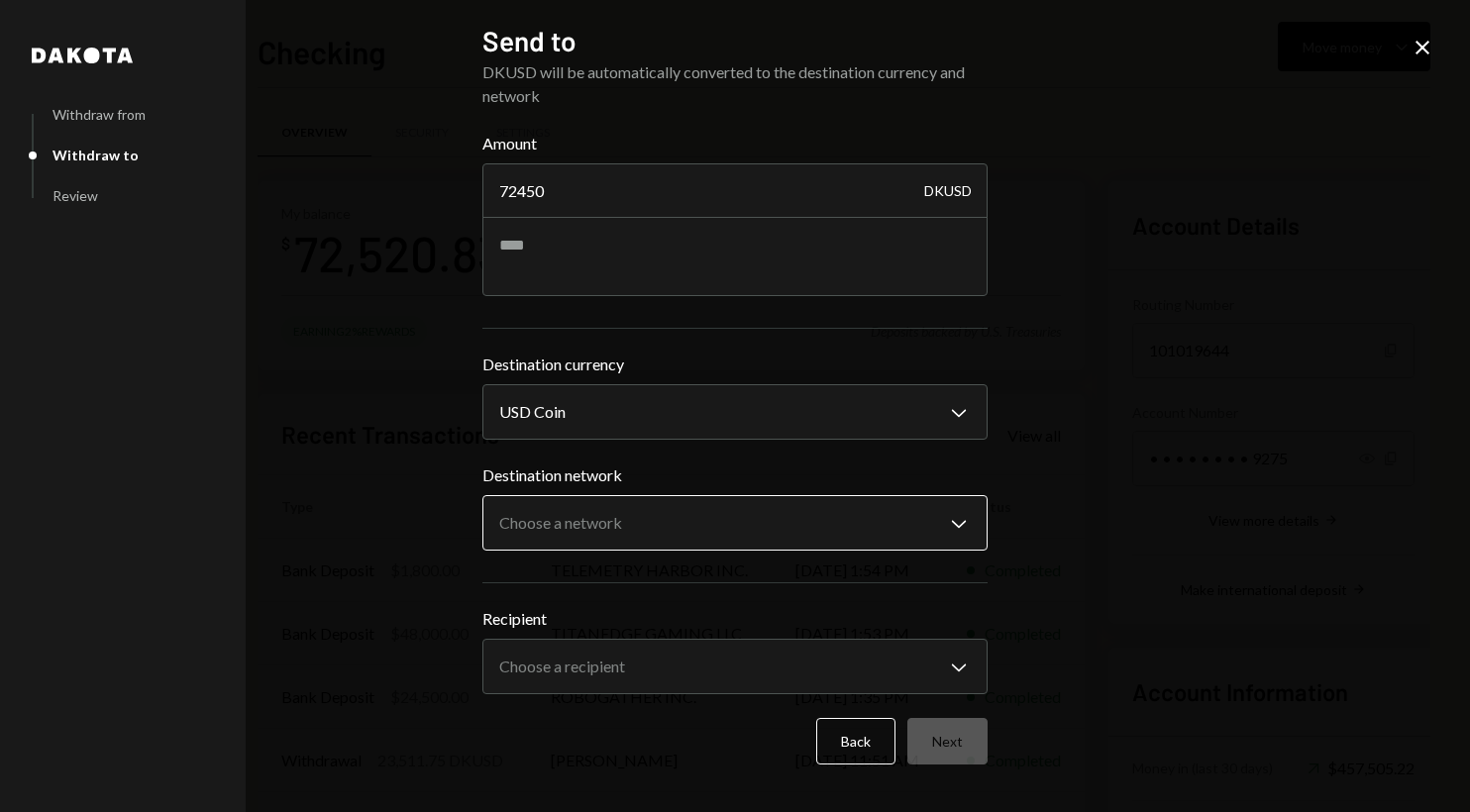 click on "I InterWiz Inc. Caret Down Home Home Inbox Inbox Activities Transactions Accounts Accounts Caret Down Checking $72,520.83 Savings $0.00 Treasury $0.00 Cards $0.00 Dollar Rewards User Recipients Team Team Checking Move money Caret Down Overview Security Settings My balance $ 72,520.83 Earning  2%  Rewards Deposits backed by U.S. Treasuries Recent Transactions View all Type Initiated By Initiated At Status Bank Deposit $1,800.00 TELEMETRY HARBOR INC. 07/01/25 1:54 PM Completed Bank Deposit $48,000.00 TITANEDGE GAMING LLC 07/01/25 1:53 PM Completed Bank Deposit $24,500.00 ROBOGATHER INC. 07/01/25 1:35 PM Completed Withdrawal 23,511.75  DKUSD John Irving 07/01/25 11:51 AM Completed Bank Deposit $23,500.00 PRISTINA INC. 07/01/25 11:02 AM Completed Account Details Routing Number 101019644 Copy Account Number • • • • • • • •  9275 Show Copy View more details Right Arrow Make international deposit Right Arrow Account Information Money in (last 30 days) Up Right Arrow $457,505.22 Down Right Arrow 72450" at bounding box center (735, 406) 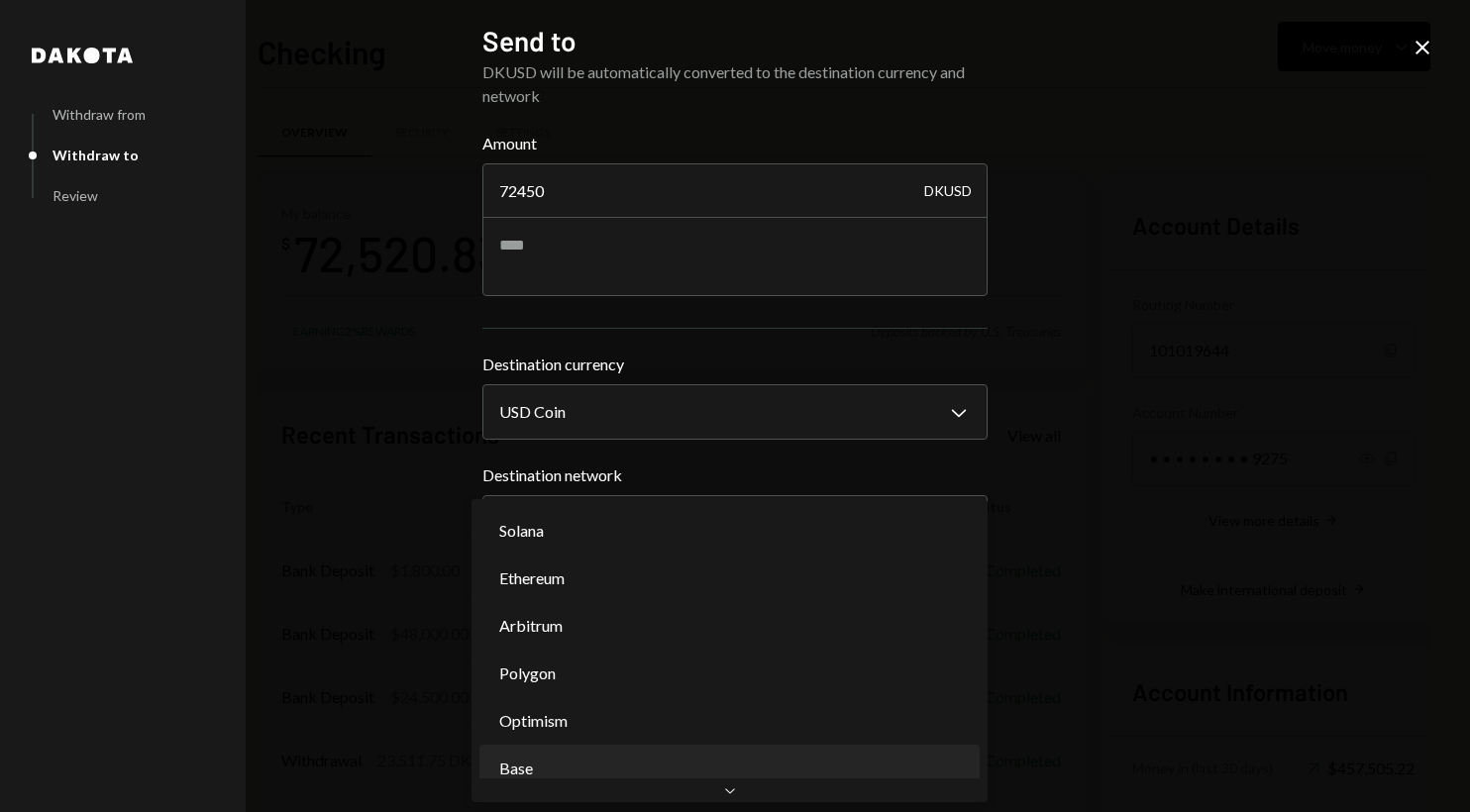 select on "**********" 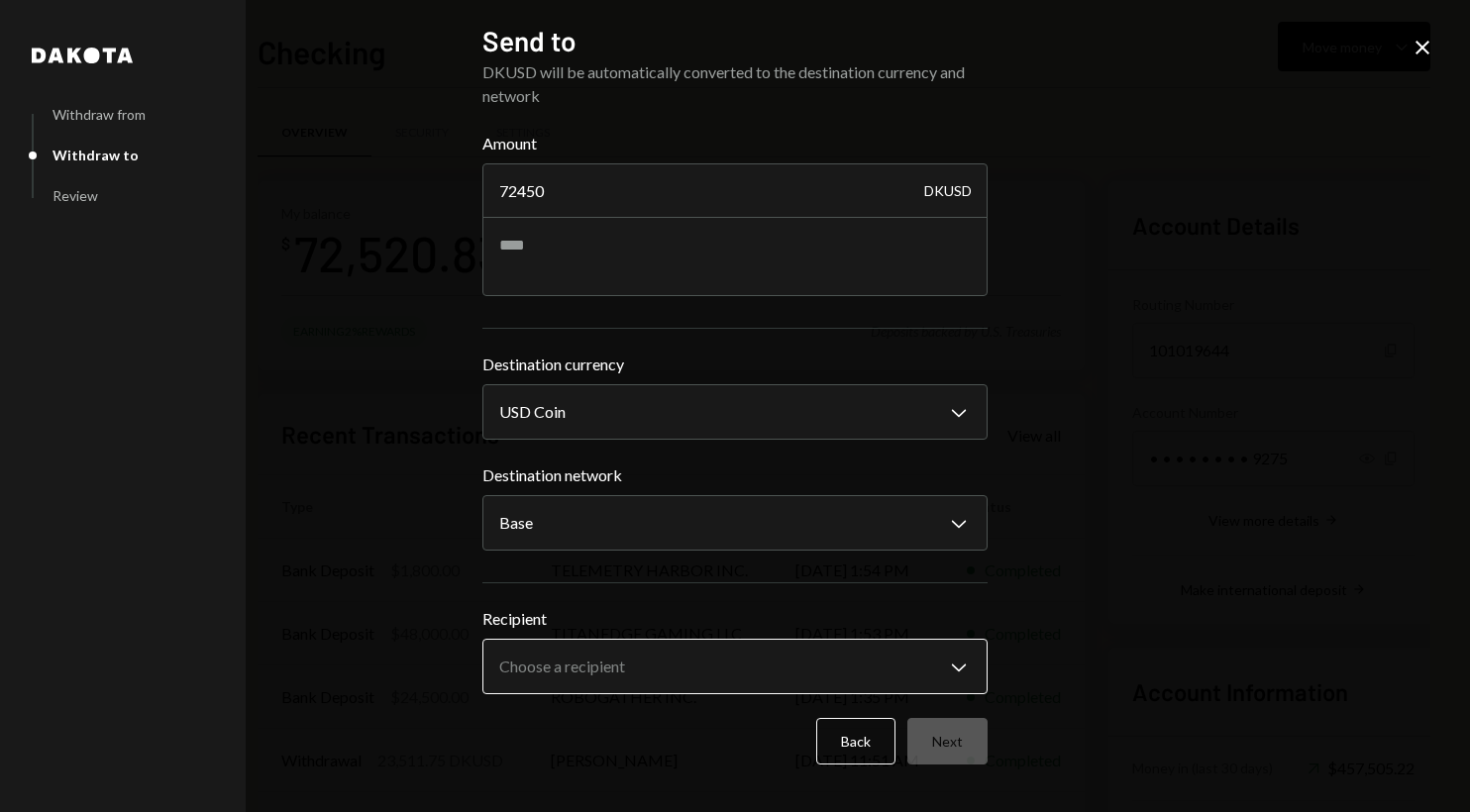 click on "I InterWiz Inc. Caret Down Home Home Inbox Inbox Activities Transactions Accounts Accounts Caret Down Checking $72,520.83 Savings $0.00 Treasury $0.00 Cards $0.00 Dollar Rewards User Recipients Team Team Checking Move money Caret Down Overview Security Settings My balance $ 72,520.83 Earning  2%  Rewards Deposits backed by U.S. Treasuries Recent Transactions View all Type Initiated By Initiated At Status Bank Deposit $1,800.00 TELEMETRY HARBOR INC. 07/01/25 1:54 PM Completed Bank Deposit $48,000.00 TITANEDGE GAMING LLC 07/01/25 1:53 PM Completed Bank Deposit $24,500.00 ROBOGATHER INC. 07/01/25 1:35 PM Completed Withdrawal 23,511.75  DKUSD John Irving 07/01/25 11:51 AM Completed Bank Deposit $23,500.00 PRISTINA INC. 07/01/25 11:02 AM Completed Account Details Routing Number 101019644 Copy Account Number • • • • • • • •  9275 Show Copy View more details Right Arrow Make international deposit Right Arrow Account Information Money in (last 30 days) Up Right Arrow $457,505.22 Down Right Arrow 72450" at bounding box center (735, 406) 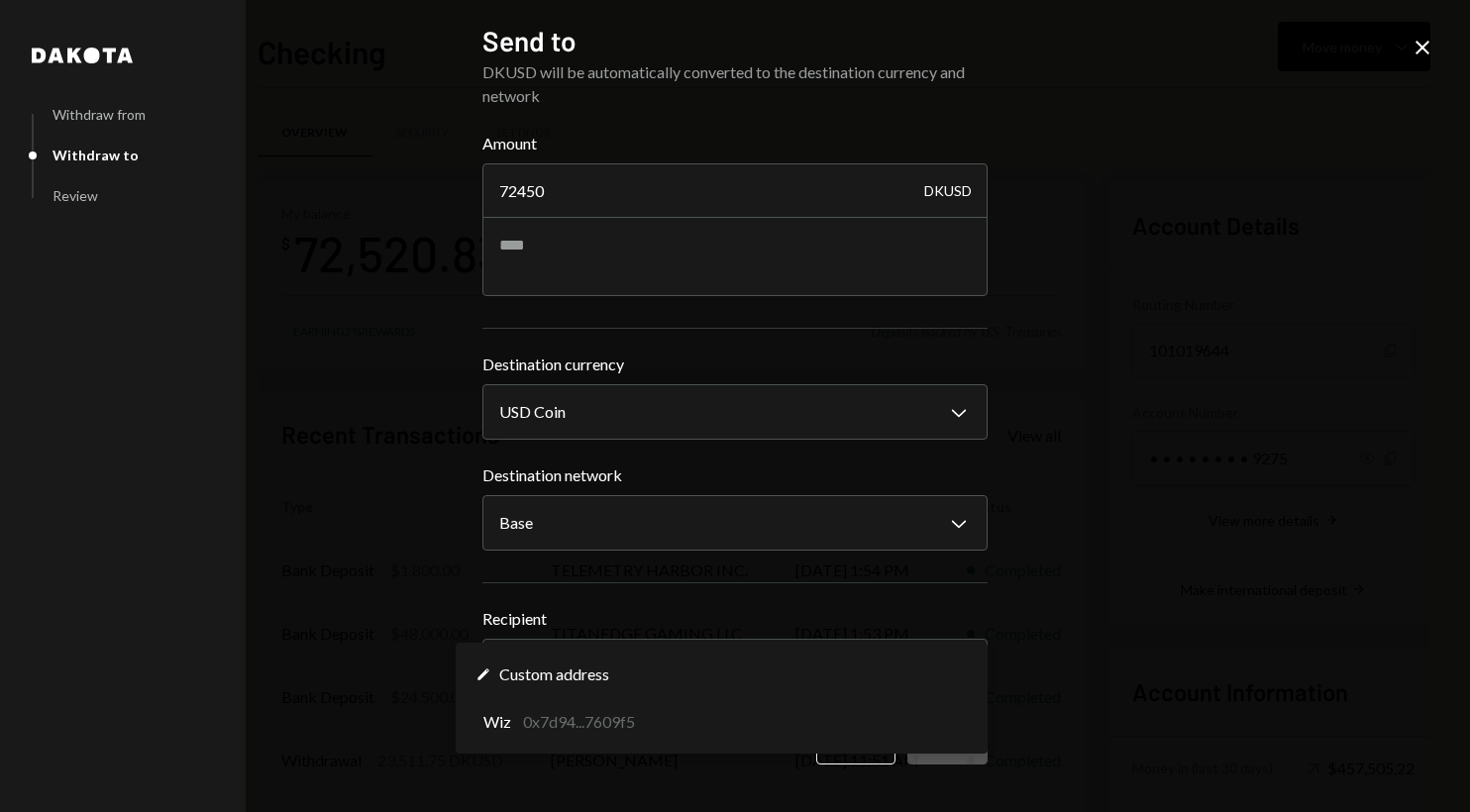 select on "**********" 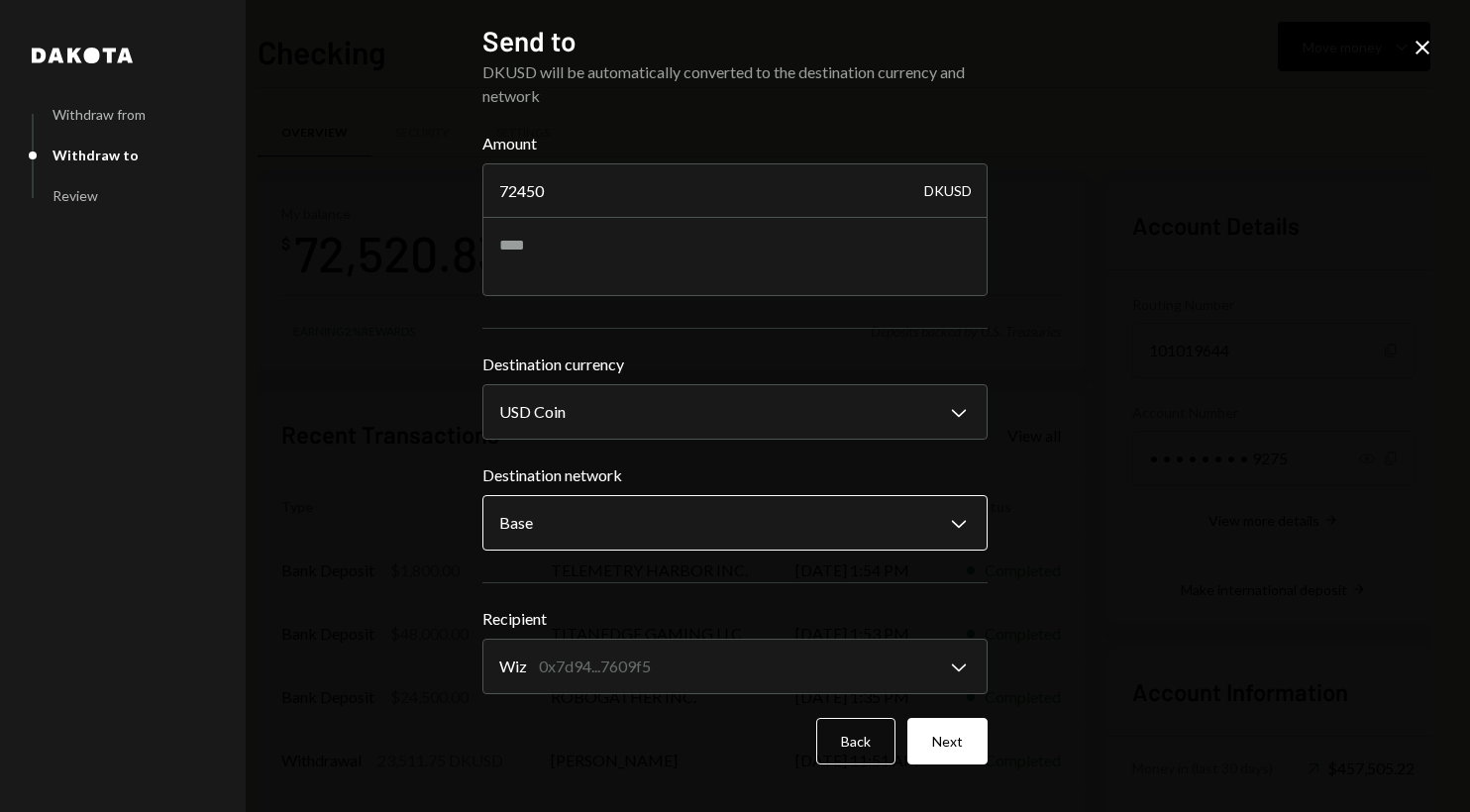click on "I InterWiz Inc. Caret Down Home Home Inbox Inbox Activities Transactions Accounts Accounts Caret Down Checking $72,520.83 Savings $0.00 Treasury $0.00 Cards $0.00 Dollar Rewards User Recipients Team Team Checking Move money Caret Down Overview Security Settings My balance $ 72,520.83 Earning  2%  Rewards Deposits backed by U.S. Treasuries Recent Transactions View all Type Initiated By Initiated At Status Bank Deposit $1,800.00 TELEMETRY HARBOR INC. 07/01/25 1:54 PM Completed Bank Deposit $48,000.00 TITANEDGE GAMING LLC 07/01/25 1:53 PM Completed Bank Deposit $24,500.00 ROBOGATHER INC. 07/01/25 1:35 PM Completed Withdrawal 23,511.75  DKUSD John Irving 07/01/25 11:51 AM Completed Bank Deposit $23,500.00 PRISTINA INC. 07/01/25 11:02 AM Completed Account Details Routing Number 101019644 Copy Account Number • • • • • • • •  9275 Show Copy View more details Right Arrow Make international deposit Right Arrow Account Information Money in (last 30 days) Up Right Arrow $457,505.22 Down Right Arrow 72450" at bounding box center (735, 406) 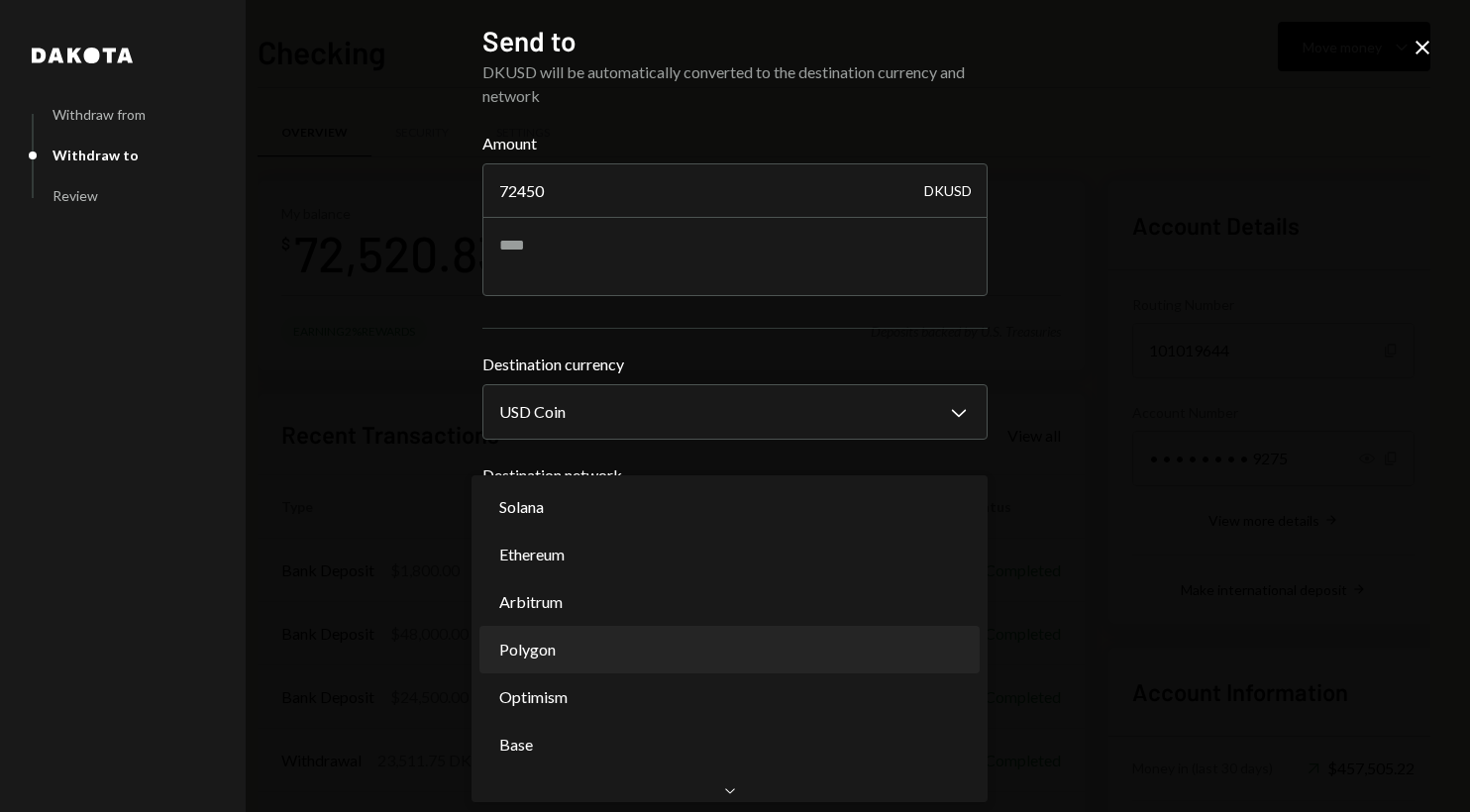 select on "**********" 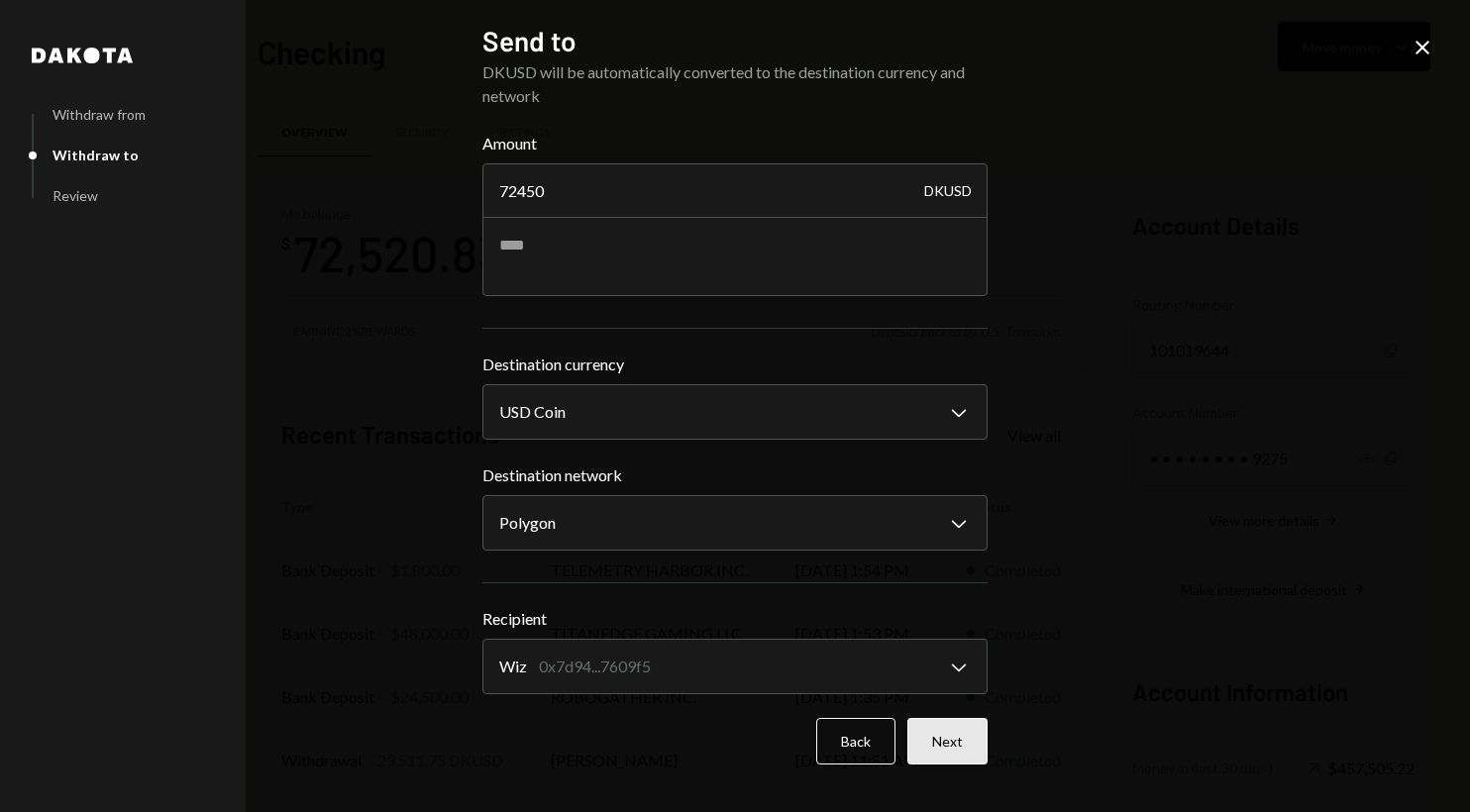 click on "Next" at bounding box center (947, 741) 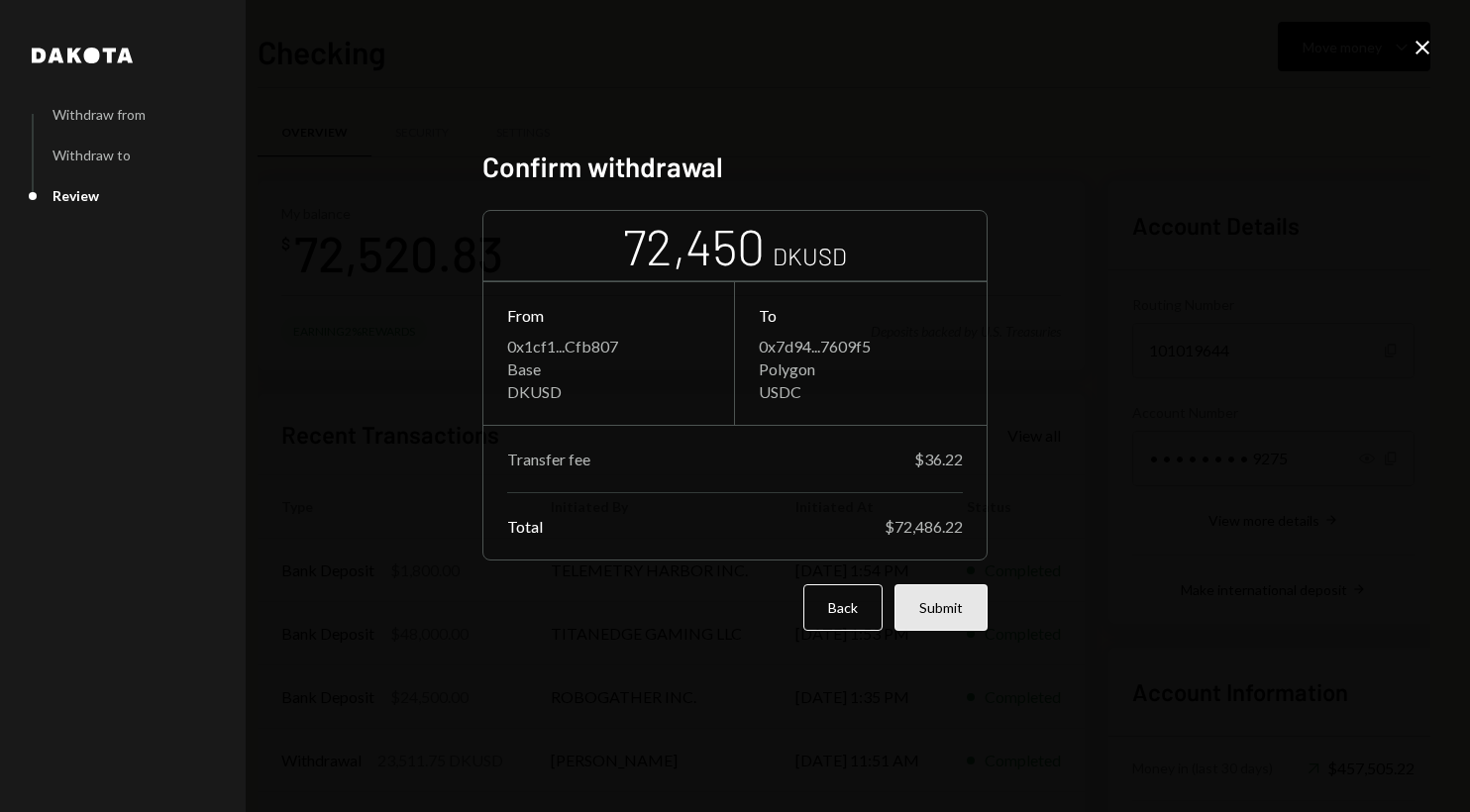 click on "Submit" at bounding box center (941, 607) 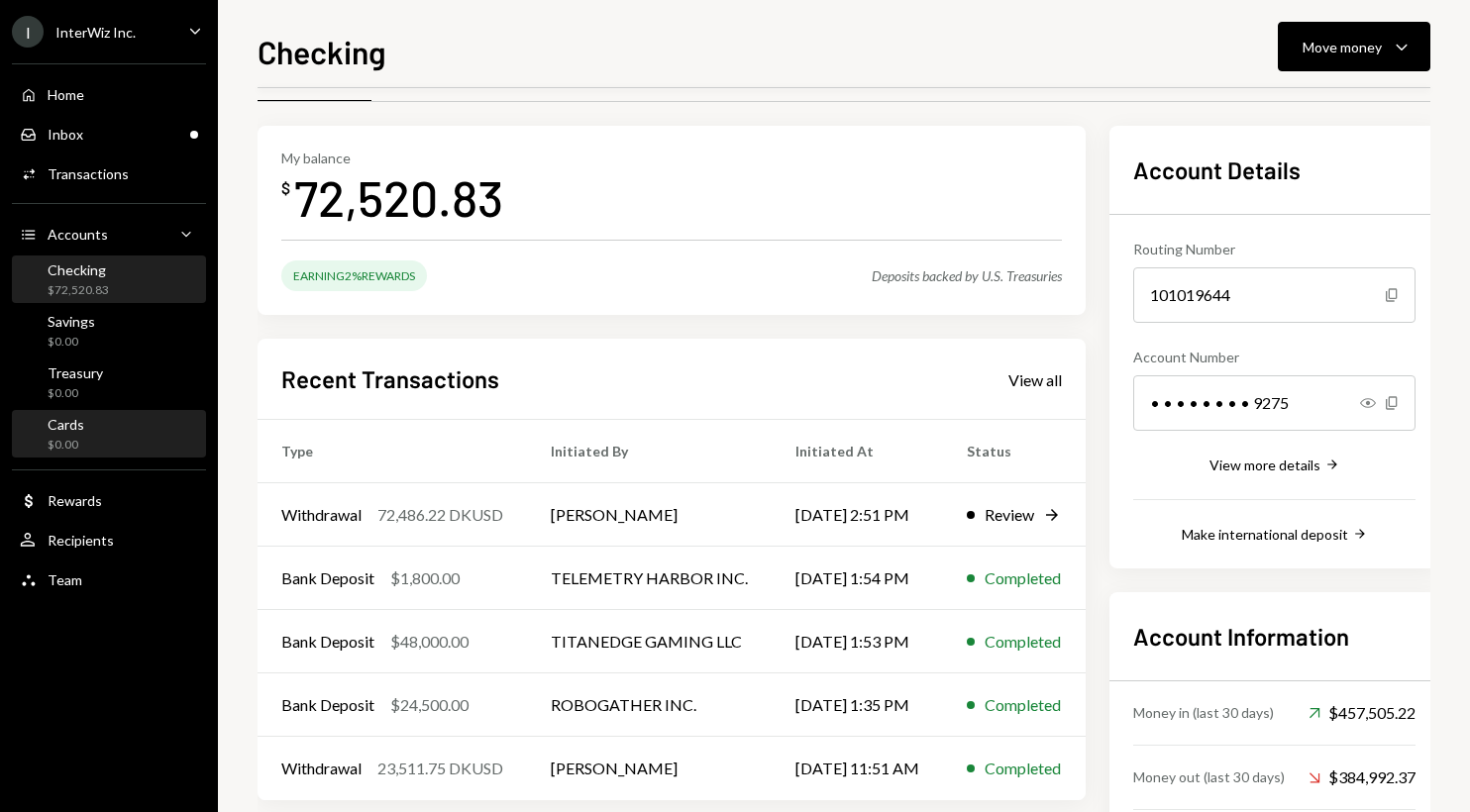 scroll, scrollTop: 0, scrollLeft: 0, axis: both 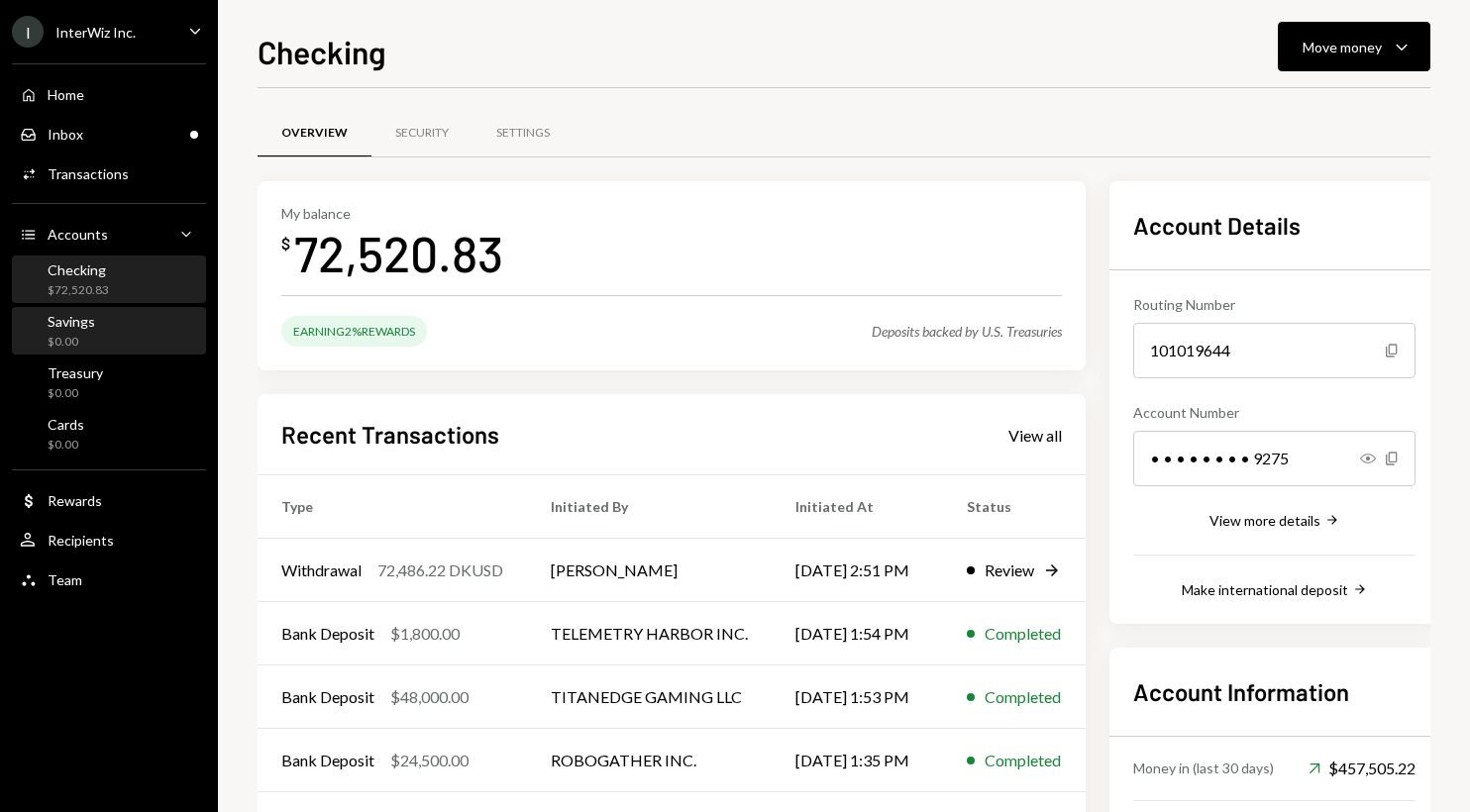 click on "Savings $0.00" at bounding box center [109, 332] 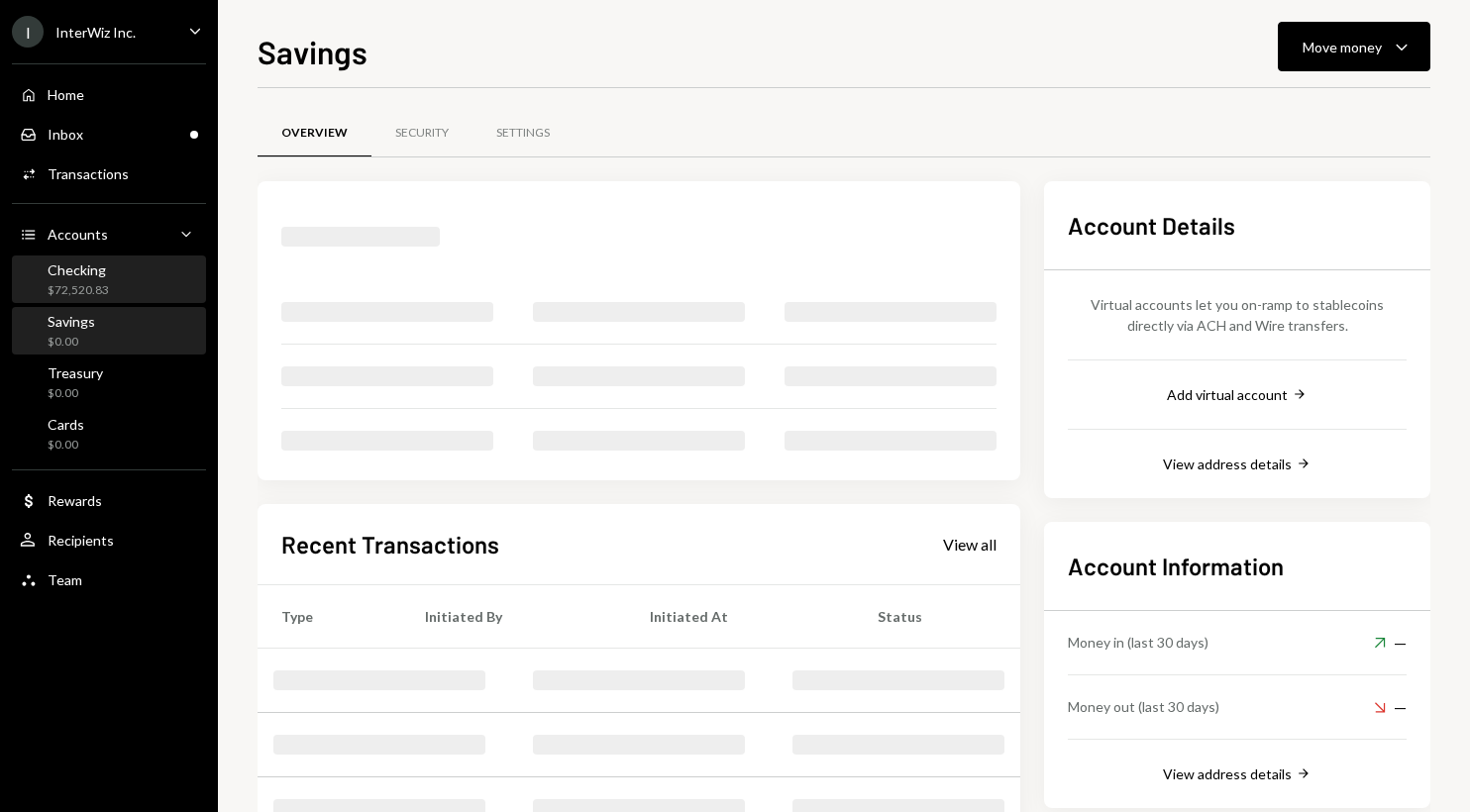 click on "Checking $72,520.83" at bounding box center (109, 280) 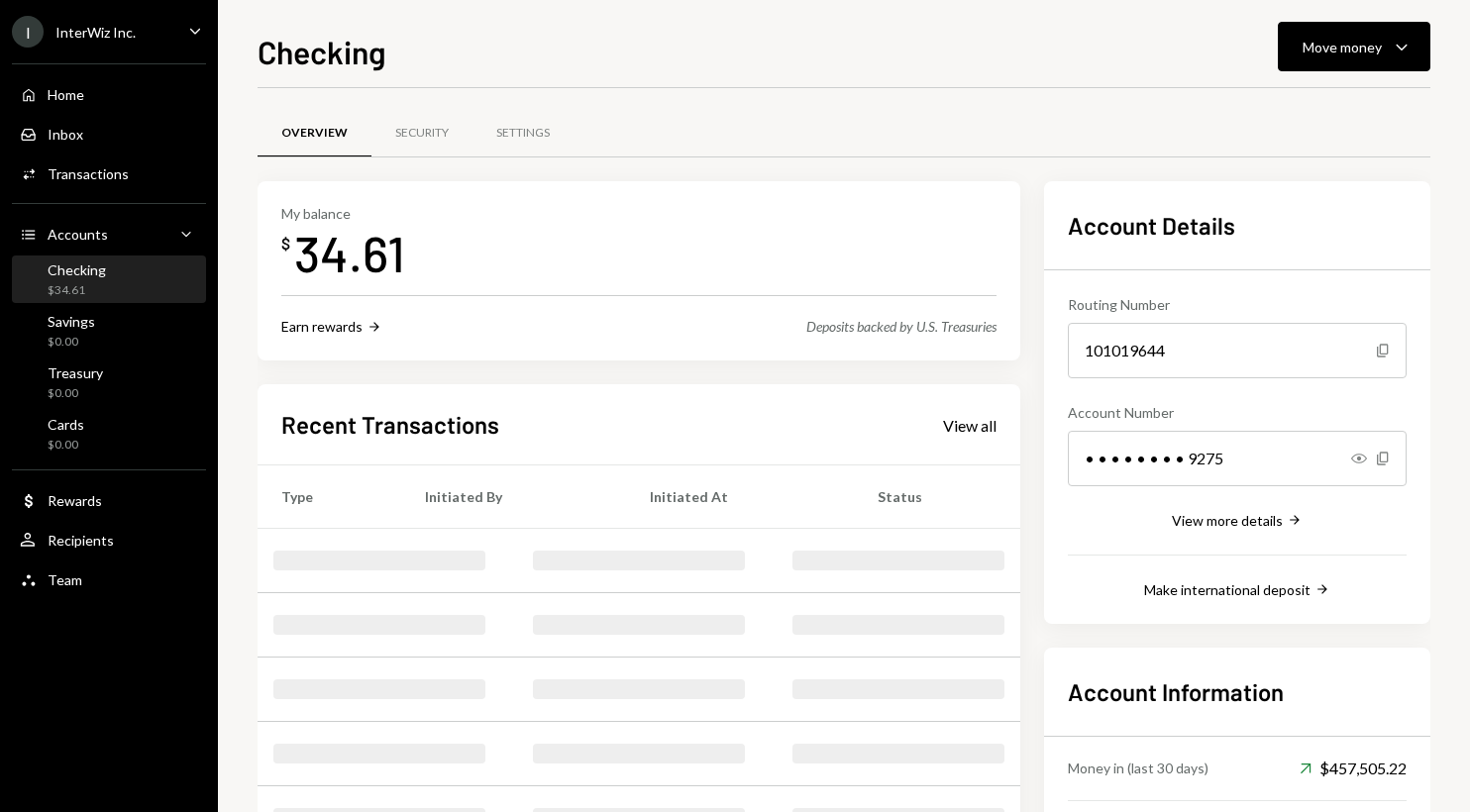 scroll, scrollTop: 0, scrollLeft: 0, axis: both 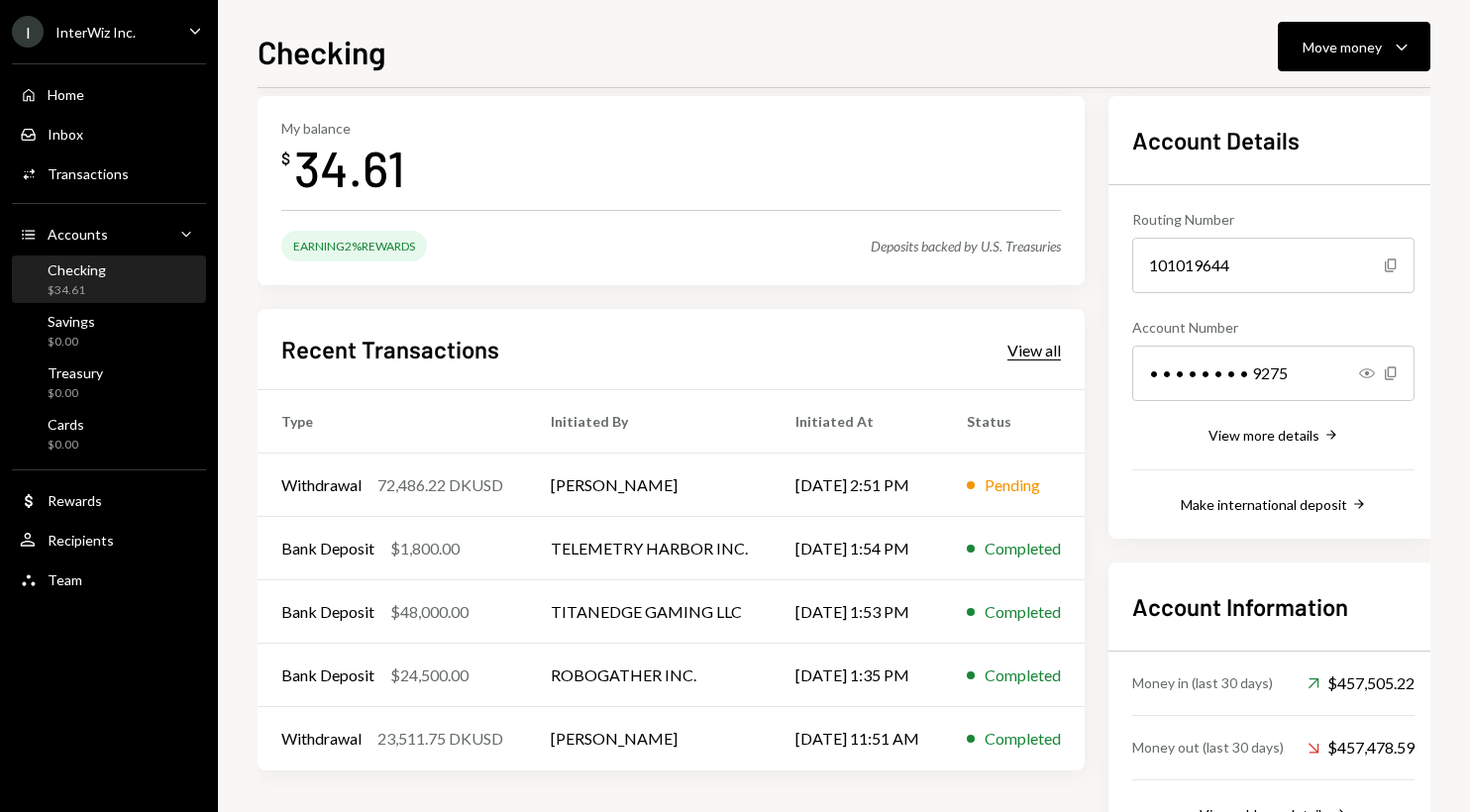 click on "View all" at bounding box center (1034, 351) 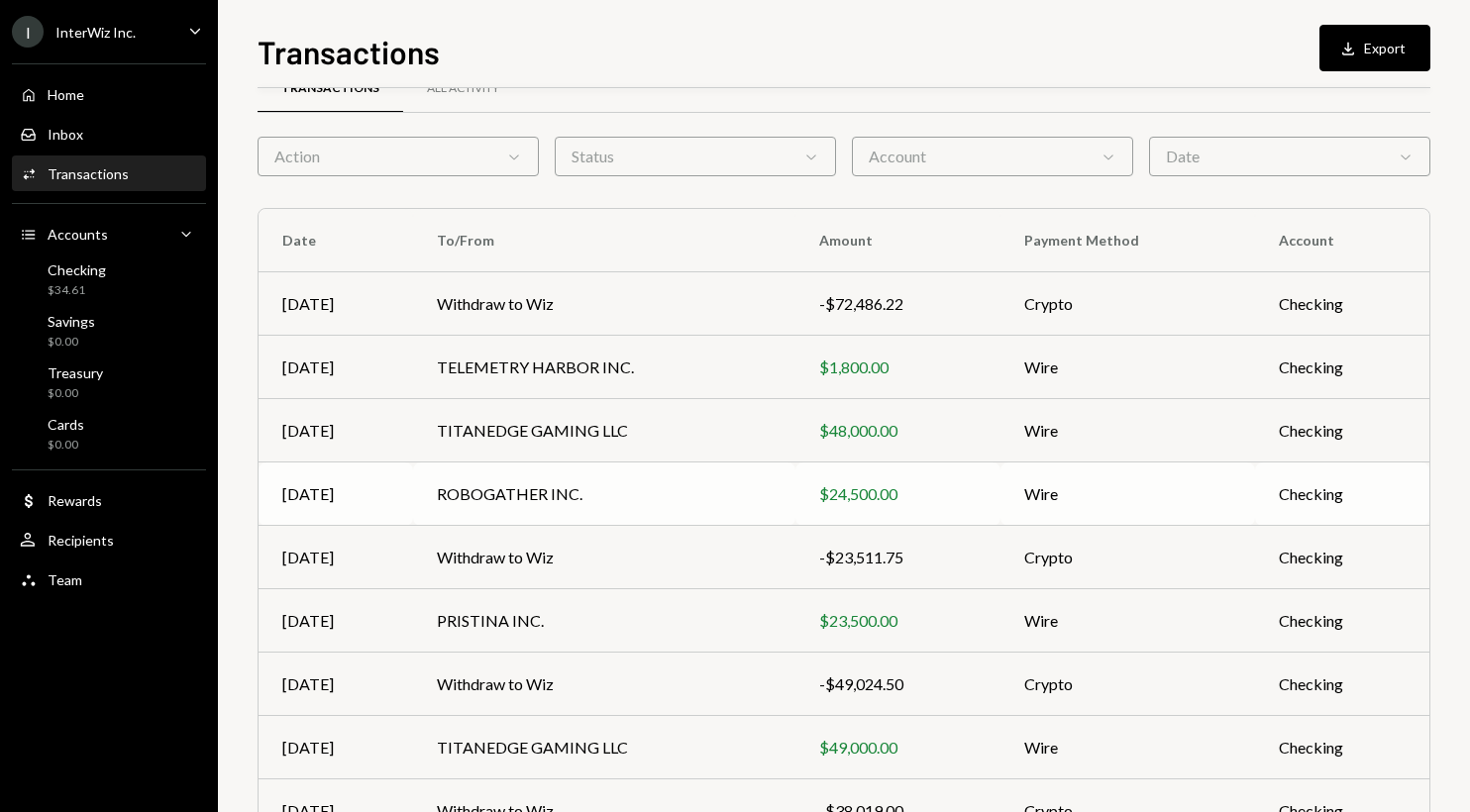 scroll, scrollTop: 47, scrollLeft: 0, axis: vertical 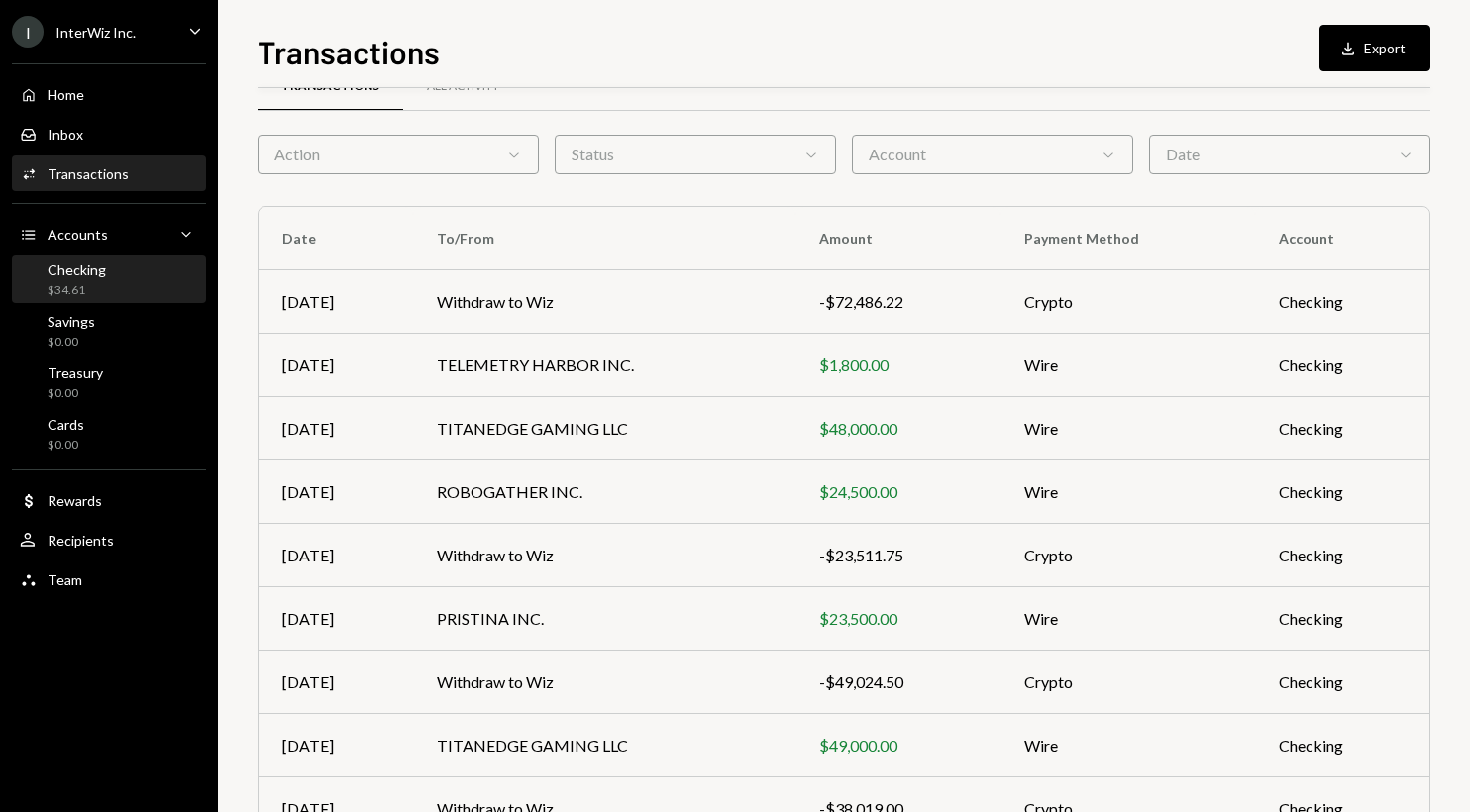 click on "Checking $34.61" at bounding box center [109, 280] 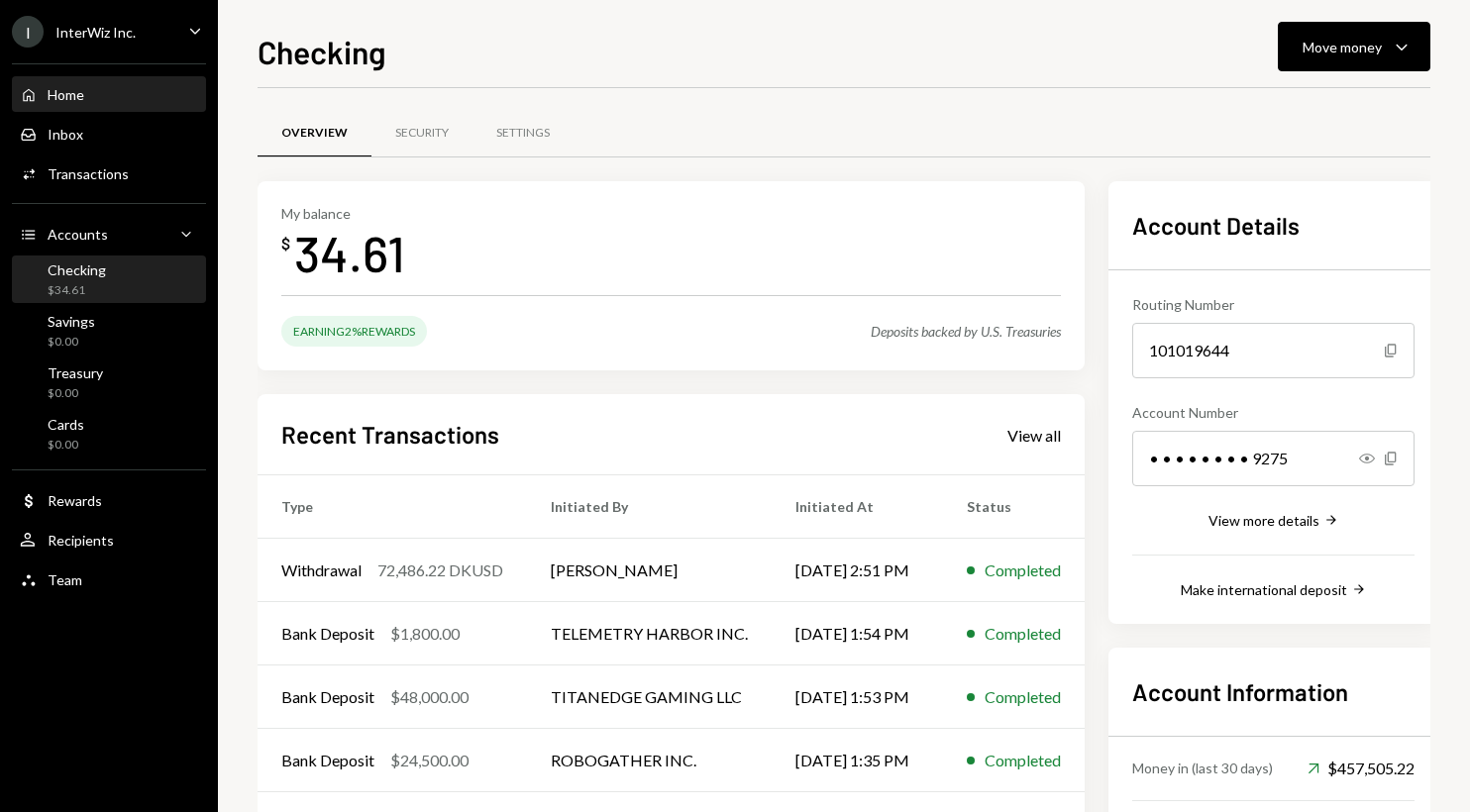 click on "Home Home" at bounding box center (109, 95) 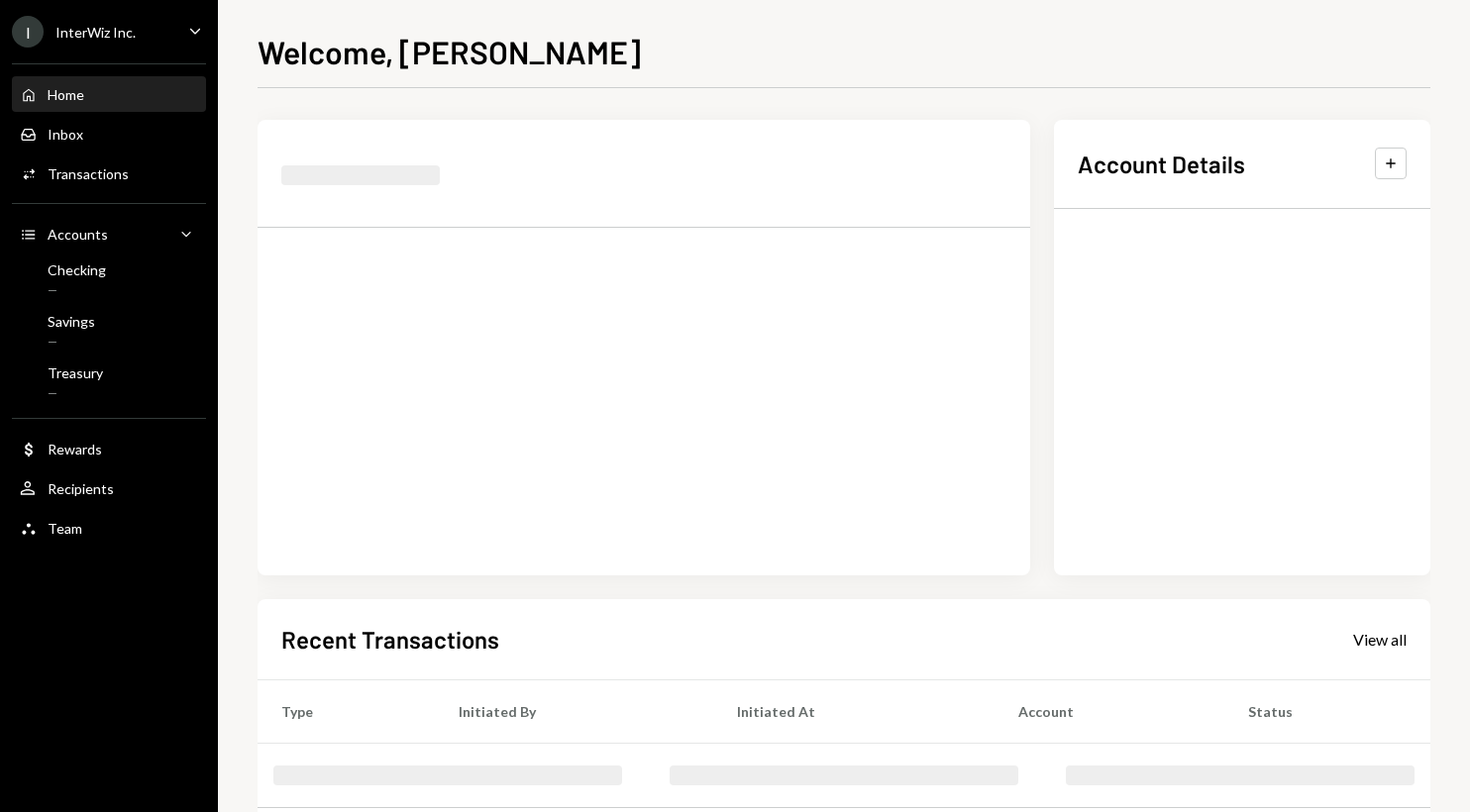 scroll, scrollTop: 0, scrollLeft: 0, axis: both 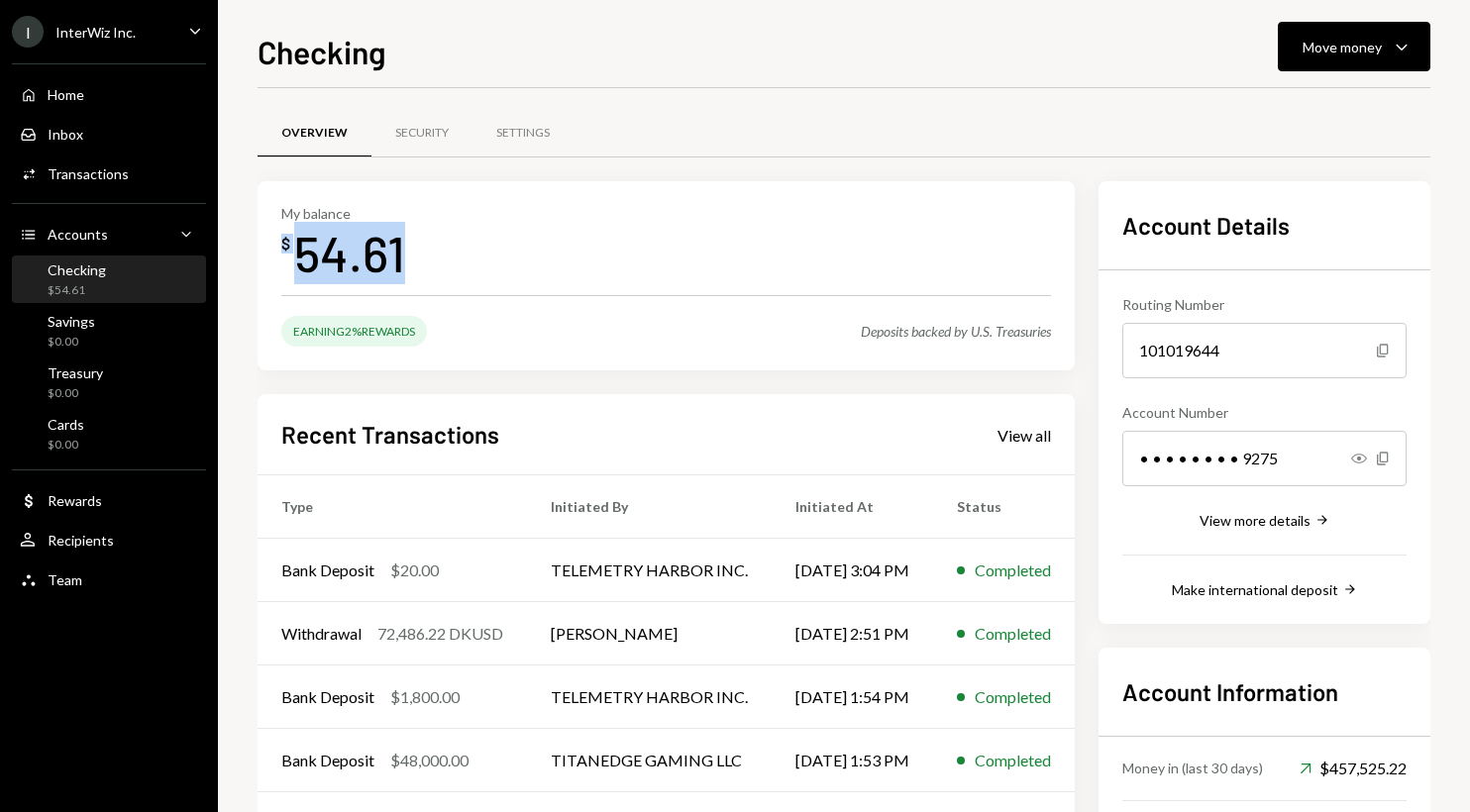drag, startPoint x: 331, startPoint y: 245, endPoint x: 274, endPoint y: 241, distance: 57.14018 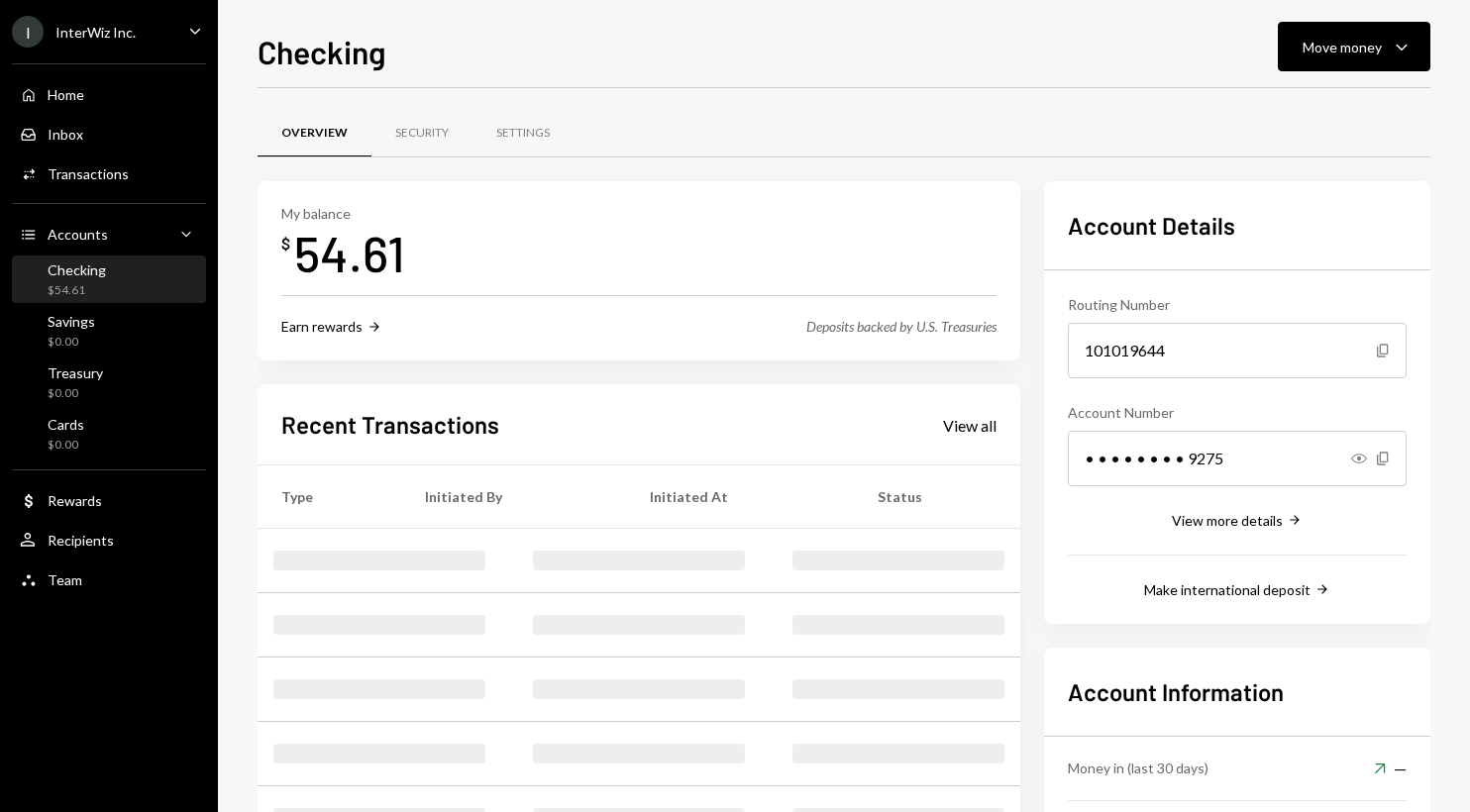 scroll, scrollTop: 0, scrollLeft: 0, axis: both 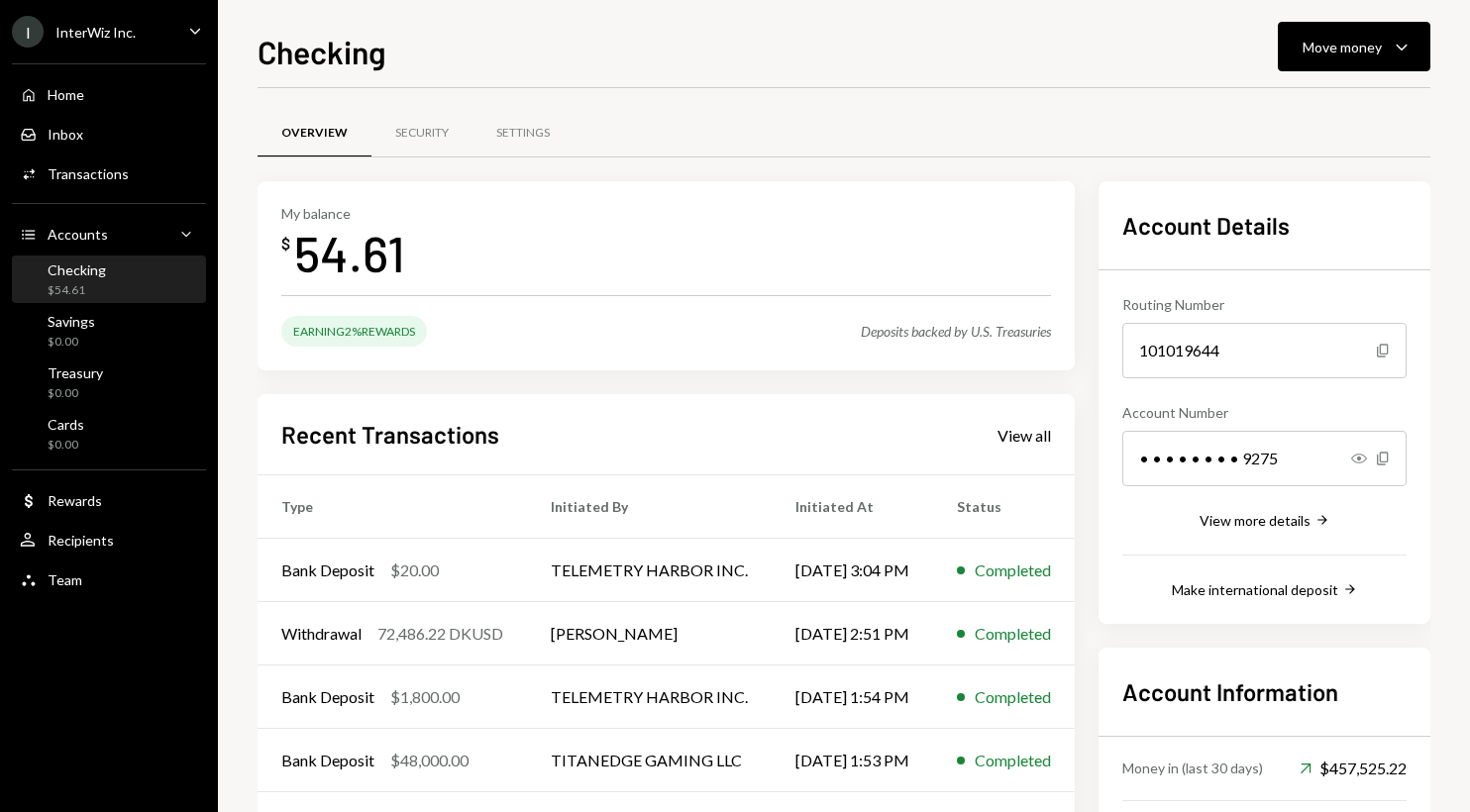 click on "Checking $54.61" at bounding box center (109, 280) 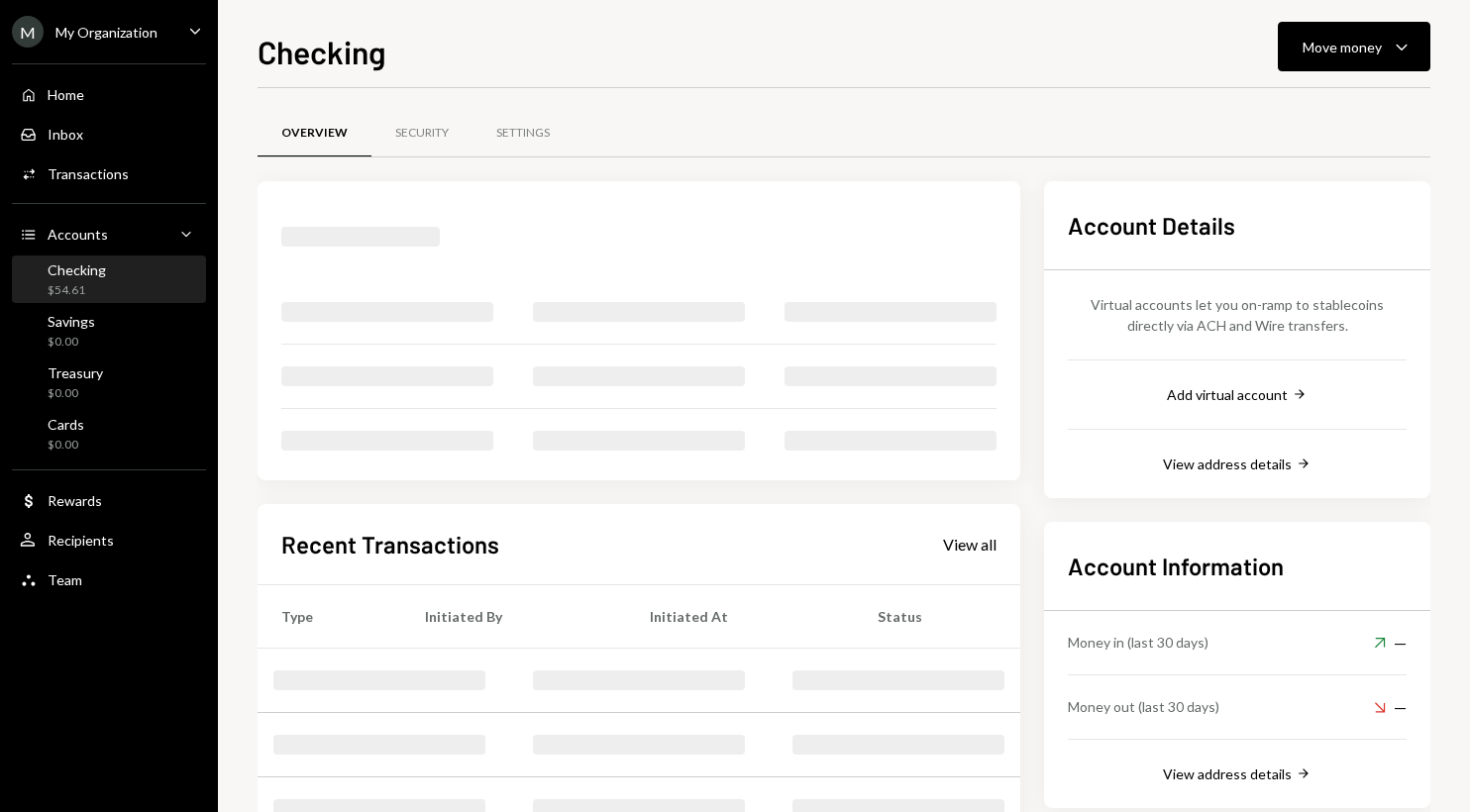 scroll, scrollTop: 0, scrollLeft: 0, axis: both 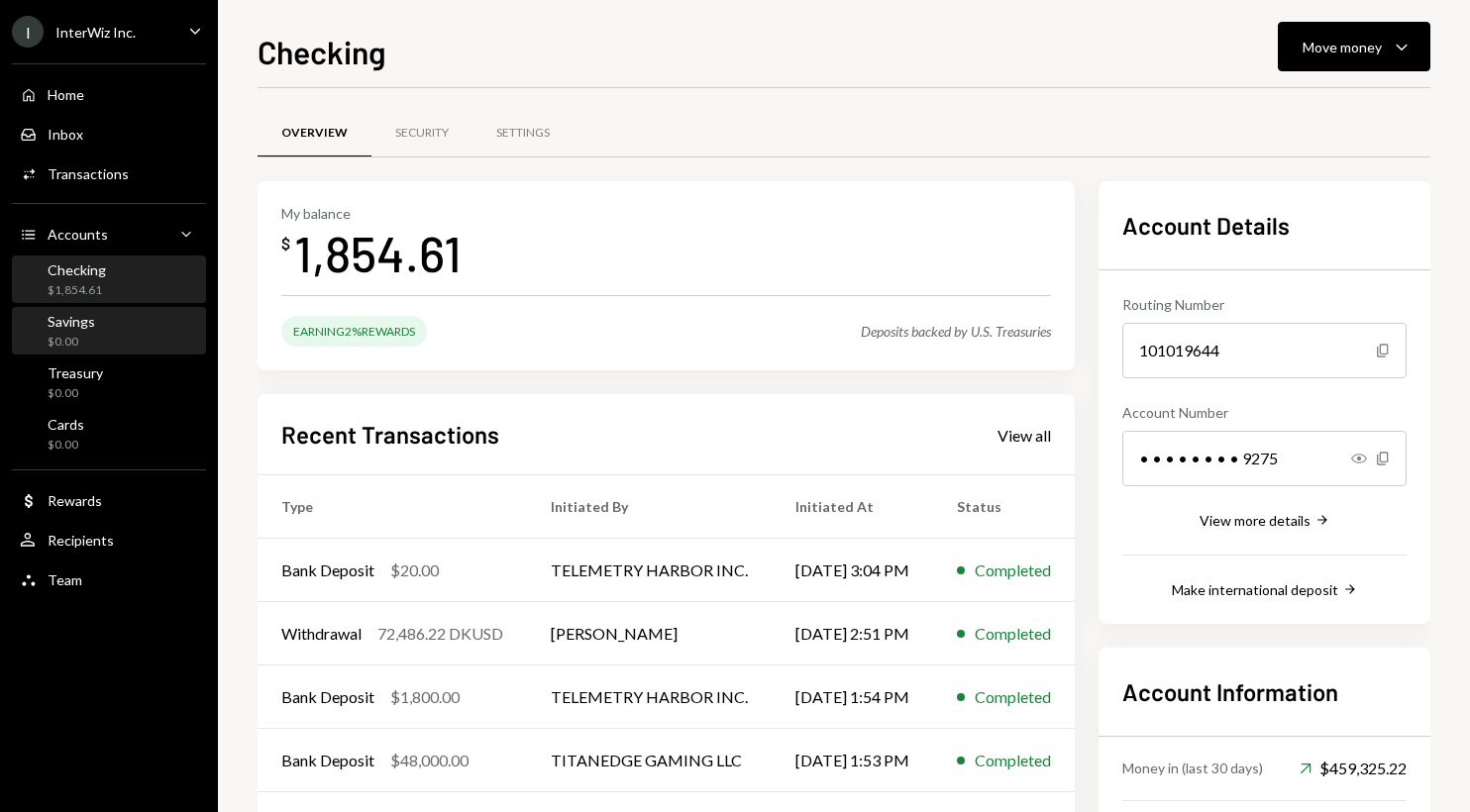 click on "Savings $0.00" at bounding box center [109, 332] 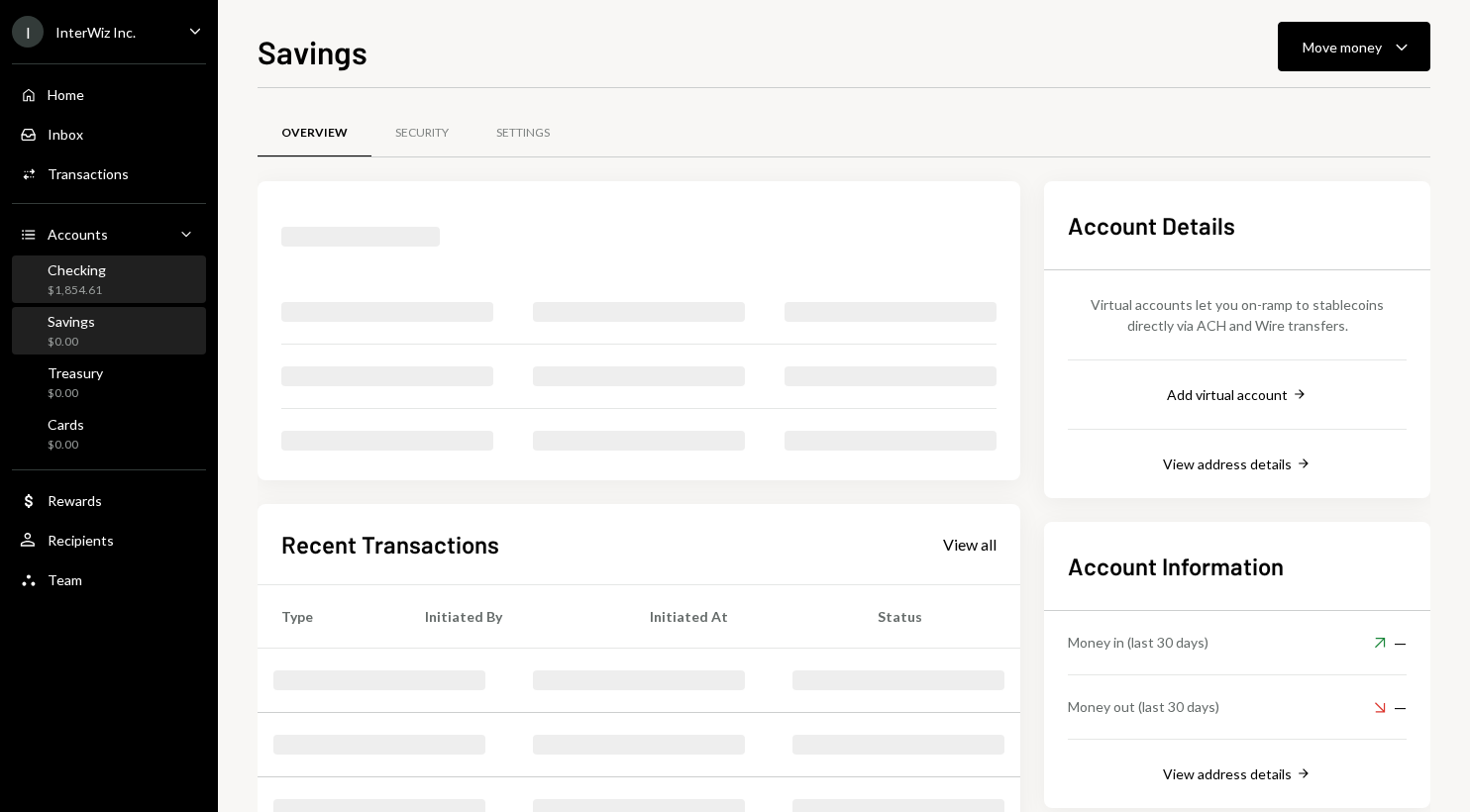 click on "Checking $1,854.61" at bounding box center (109, 280) 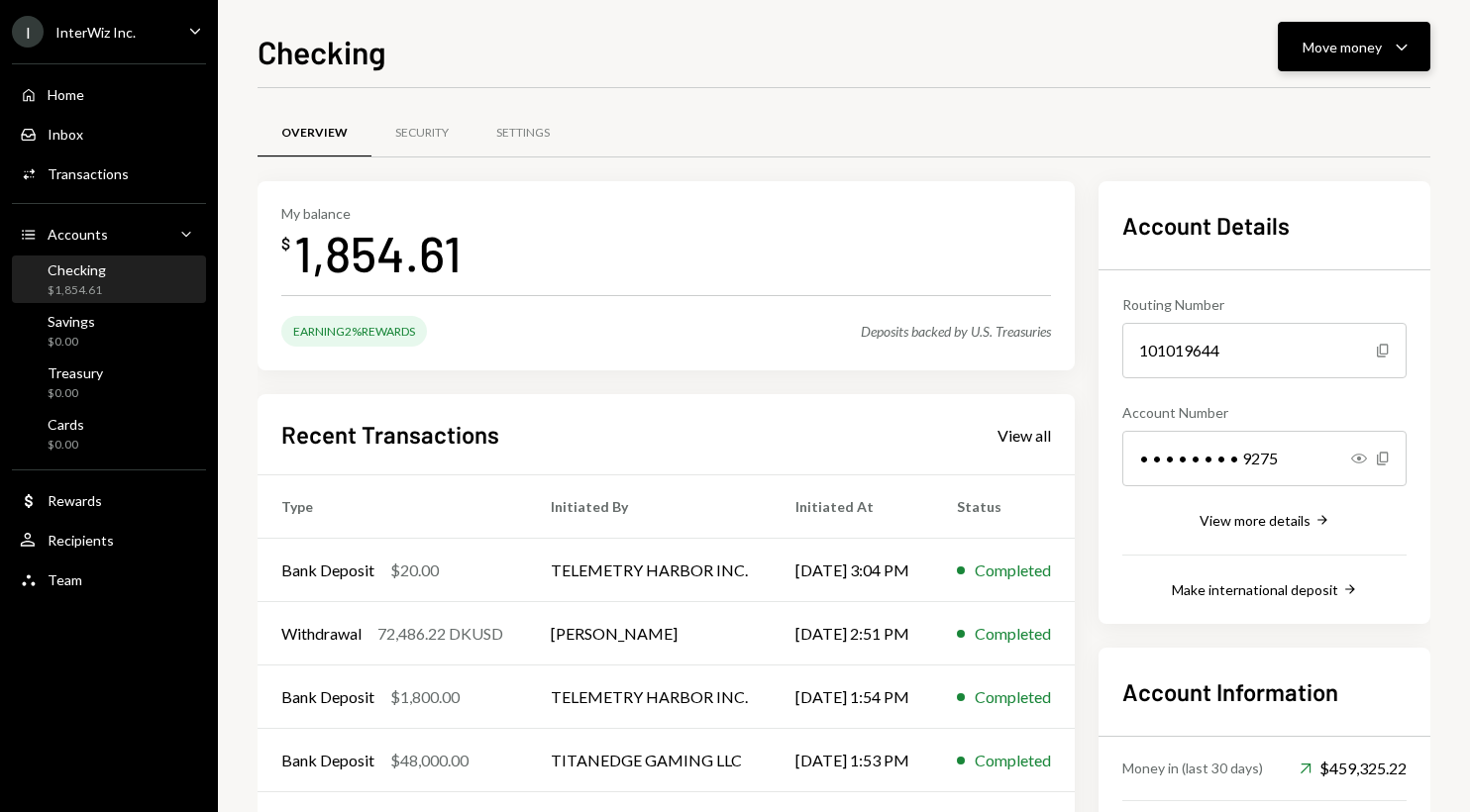 click on "Move money" at bounding box center (1342, 47) 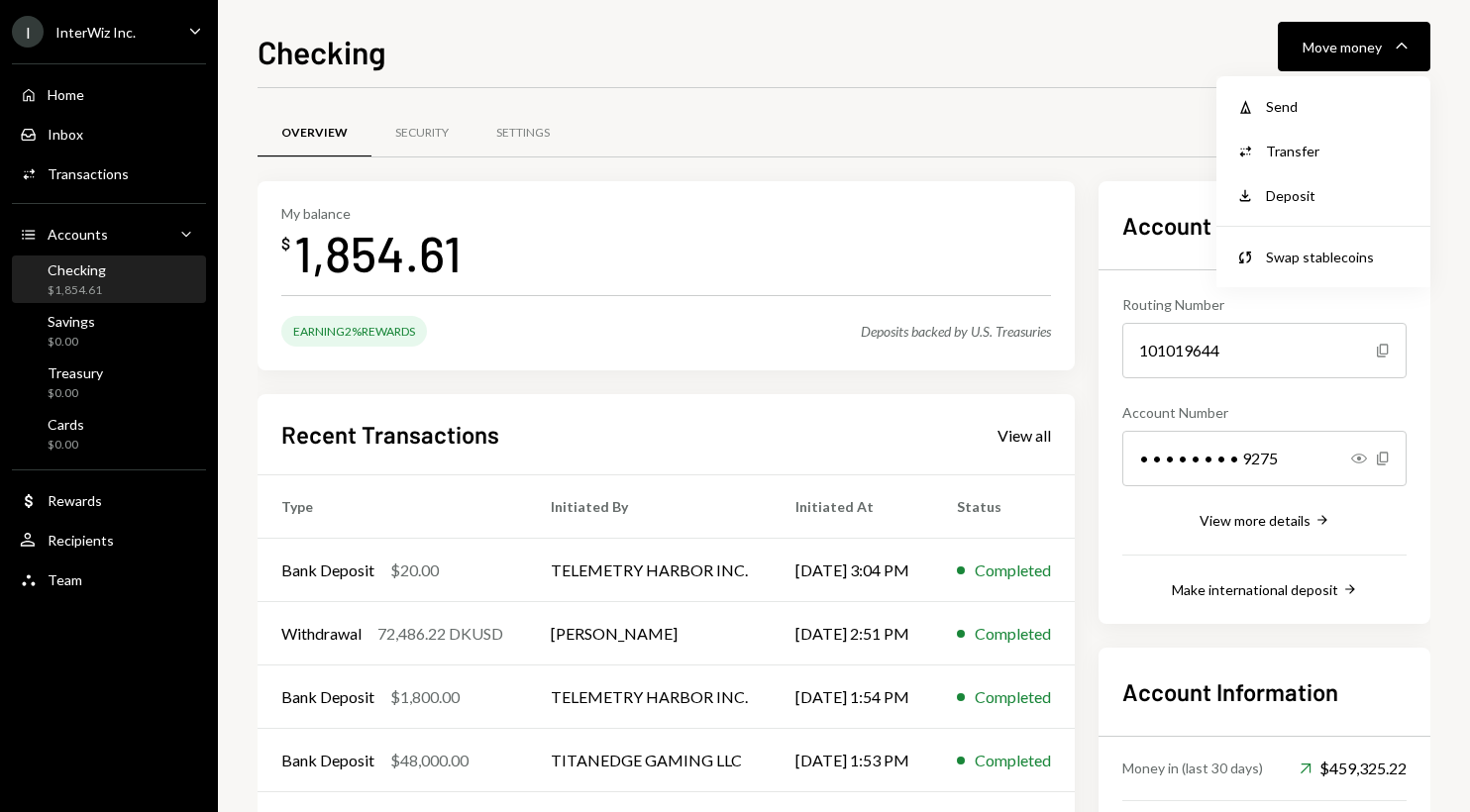 click on "Withdraw Send" at bounding box center (1323, 106) 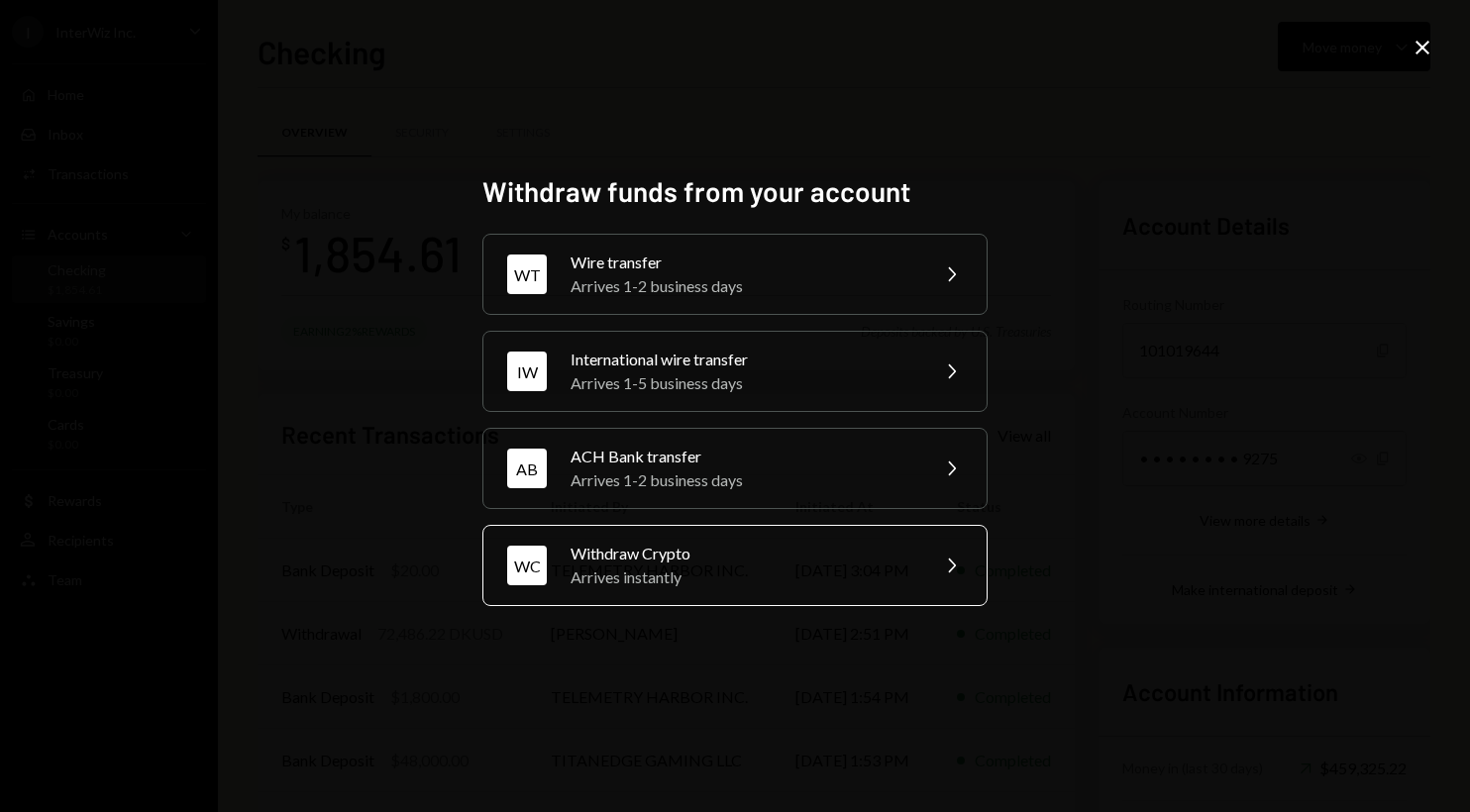 click on "Arrives instantly" at bounding box center [743, 577] 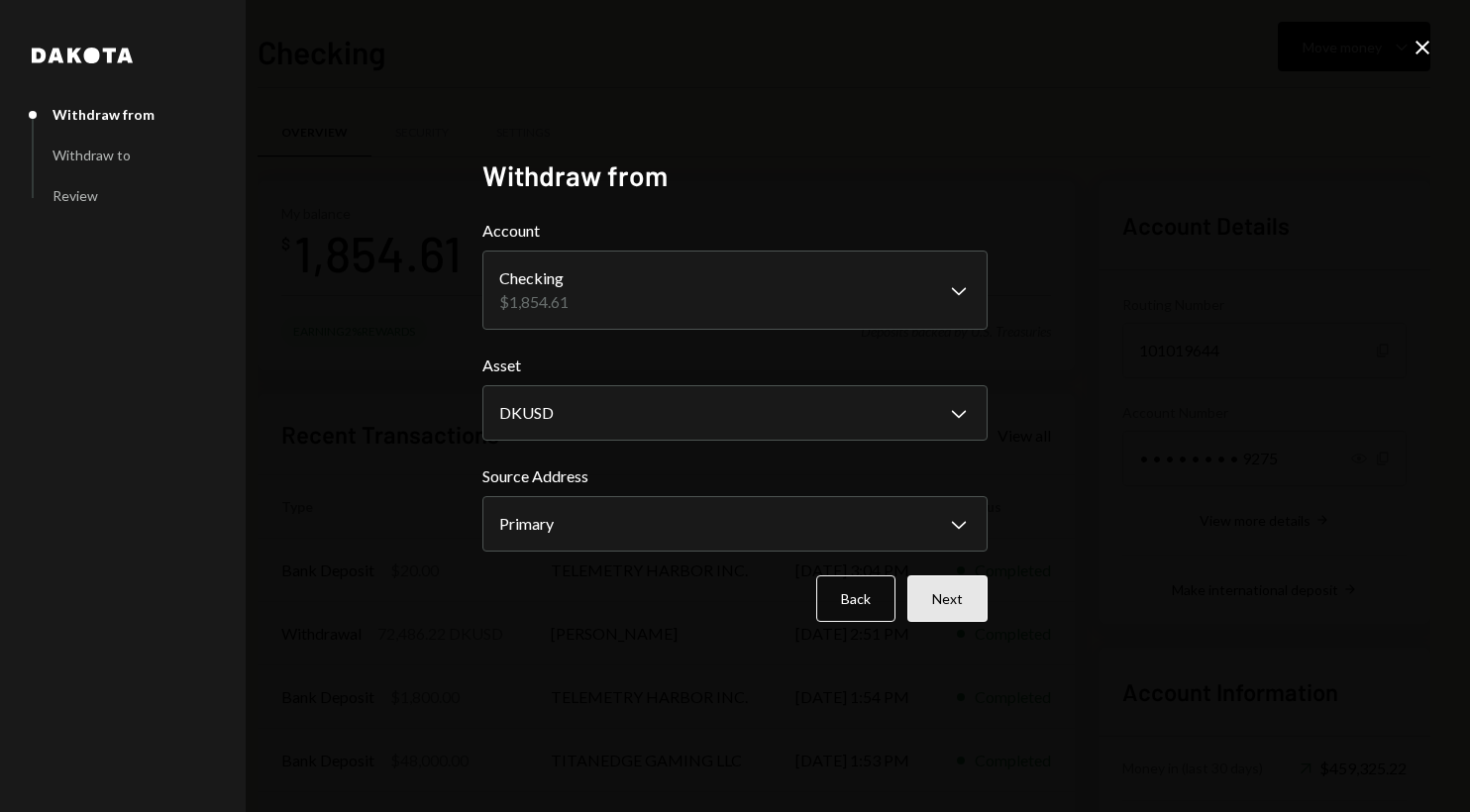click on "Next" at bounding box center [947, 598] 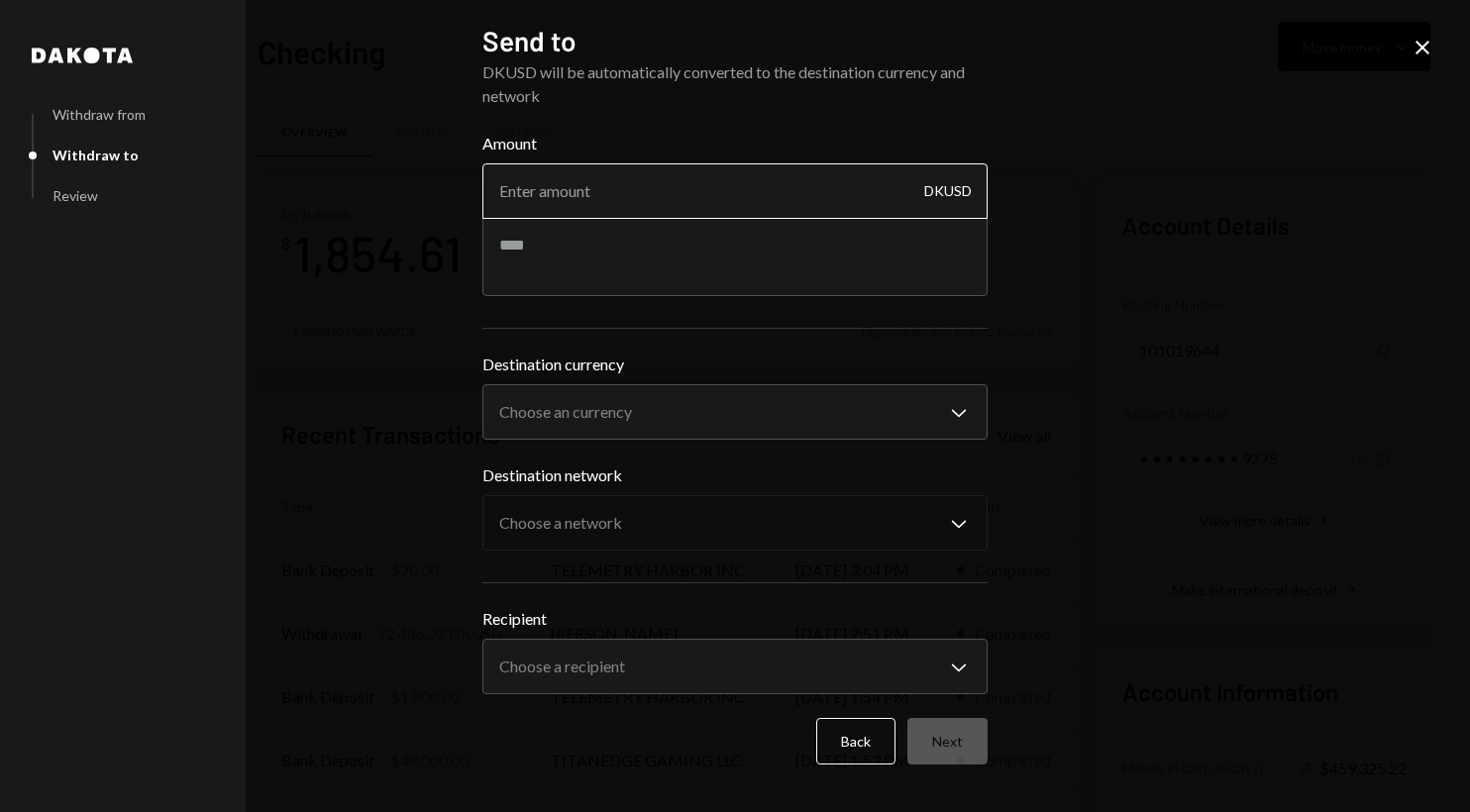 click on "Amount" at bounding box center (735, 191) 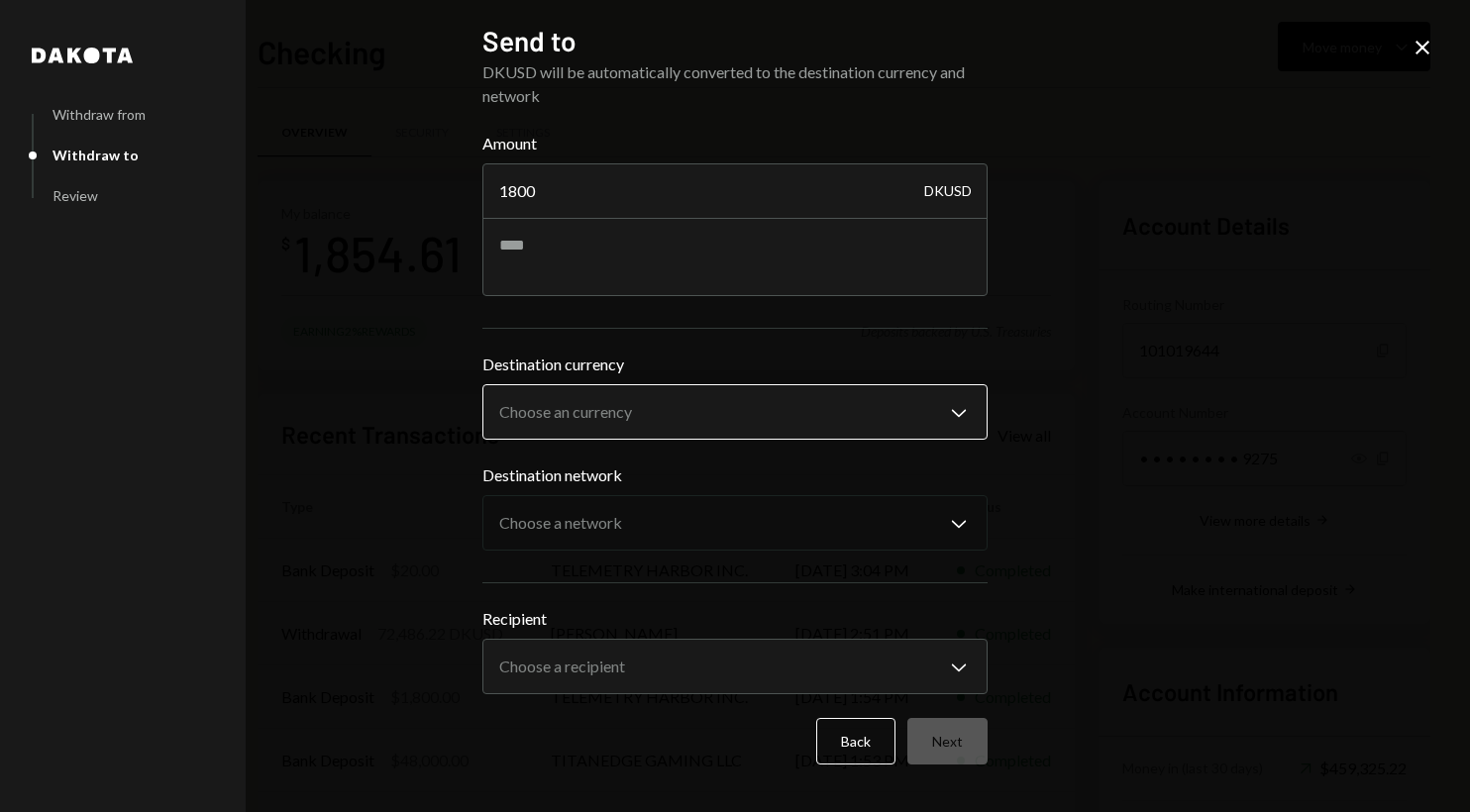 type on "1800" 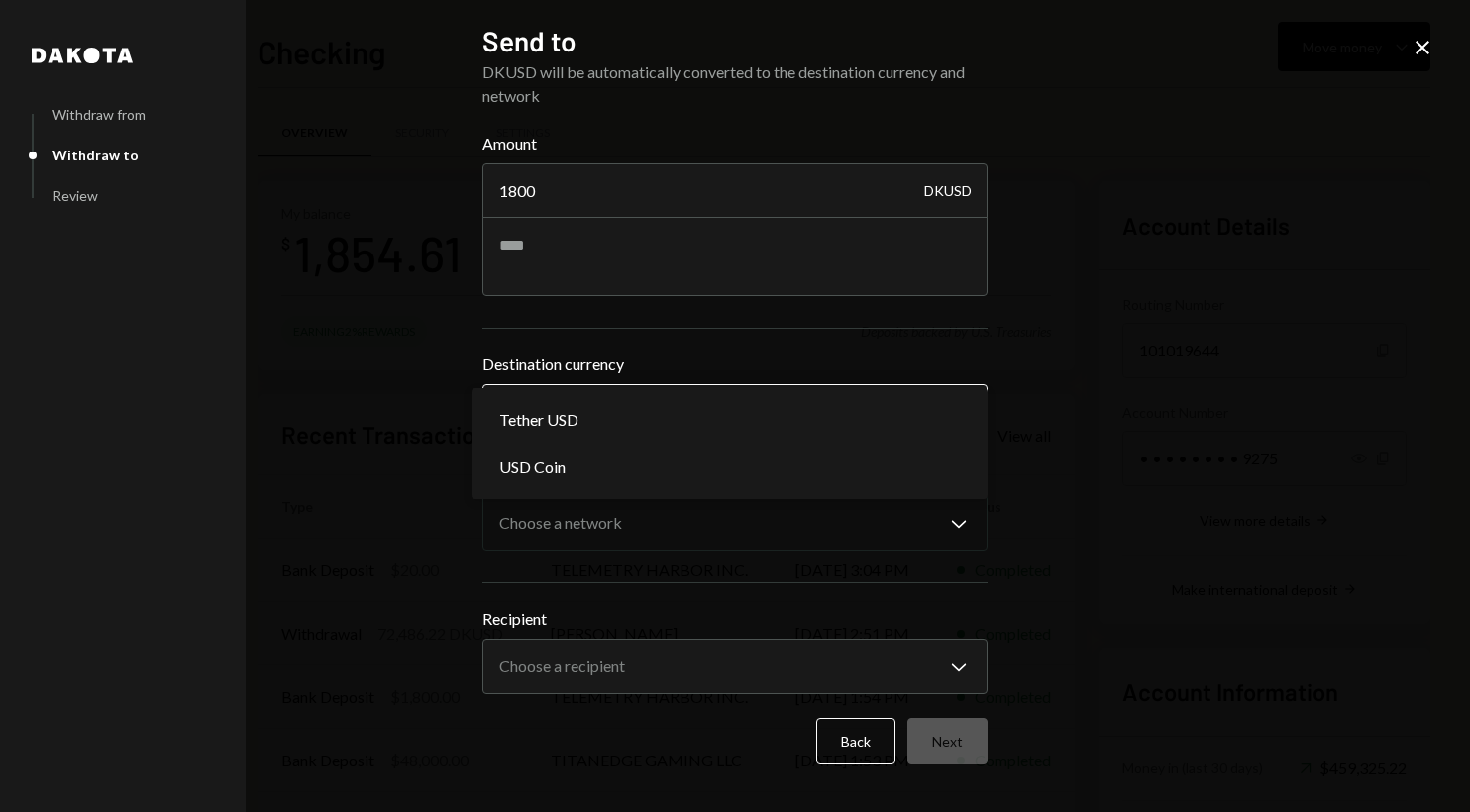 click on "I InterWiz Inc. Caret Down Home Home Inbox Inbox Activities Transactions Accounts Accounts Caret Down Checking $1,854.61 Savings $0.00 Treasury $0.00 Cards $0.00 Dollar Rewards User Recipients Team Team Checking Move money Caret Down Overview Security Settings My balance $ 1,854.61 Earning  2%  Rewards Deposits backed by U.S. Treasuries Recent Transactions View all Type Initiated By Initiated At Status Bank Deposit $20.00 TELEMETRY HARBOR INC. 07/01/25 3:04 PM Completed Withdrawal 72,486.22  DKUSD John Irving 07/01/25 2:51 PM Completed Bank Deposit $1,800.00 TELEMETRY HARBOR INC. 07/01/25 1:54 PM Completed Bank Deposit $48,000.00 TITANEDGE GAMING LLC 07/01/25 1:53 PM Completed Bank Deposit $24,500.00 ROBOGATHER INC. 07/01/25 1:35 PM Completed Account Details Routing Number 101019644 Copy Account Number • • • • • • • •  9275 Show Copy View more details Right Arrow Make international deposit Right Arrow Account Information Money in (last 30 days) Up Right Arrow $459,325.22 Down Right Arrow 1800" at bounding box center (735, 406) 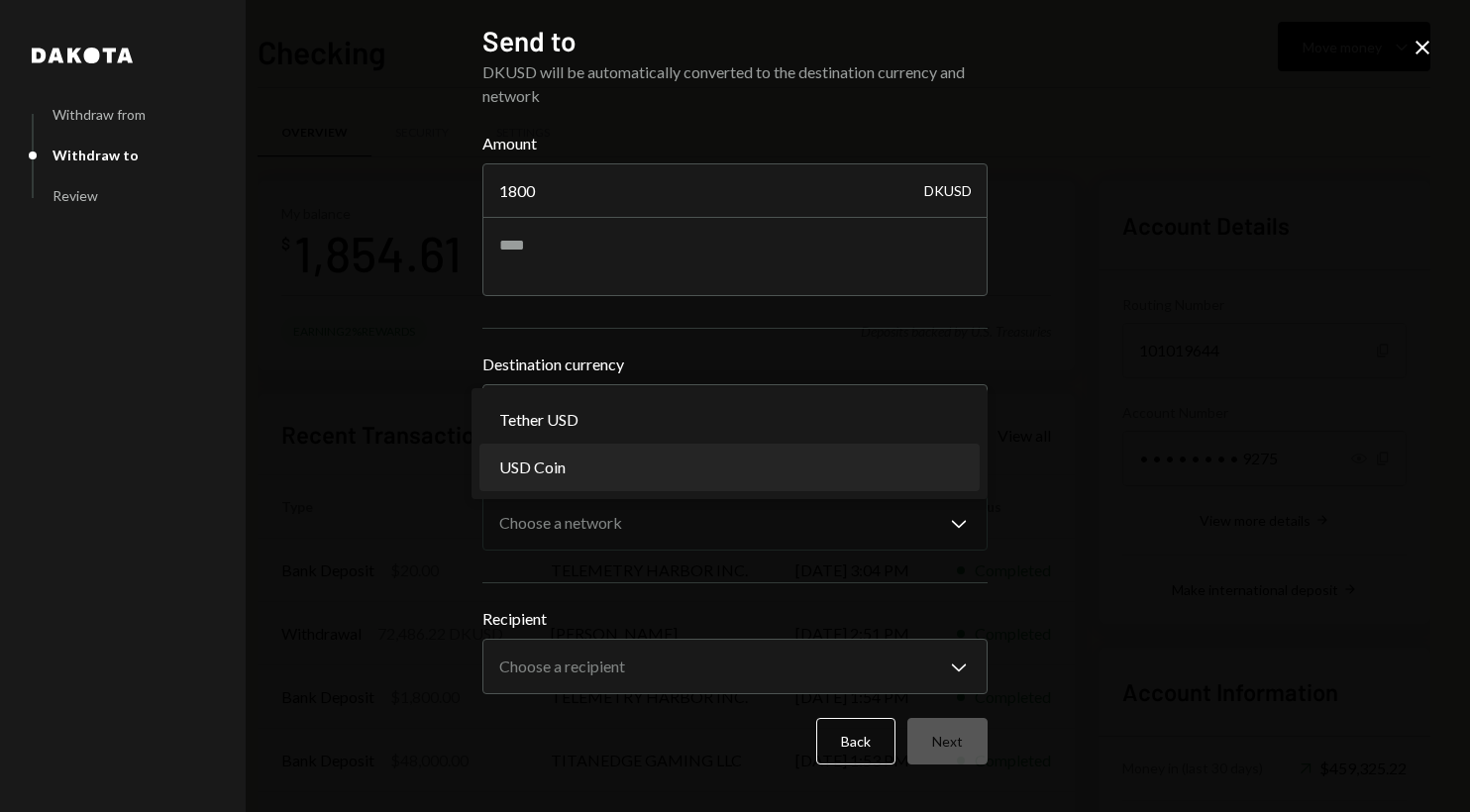 select on "****" 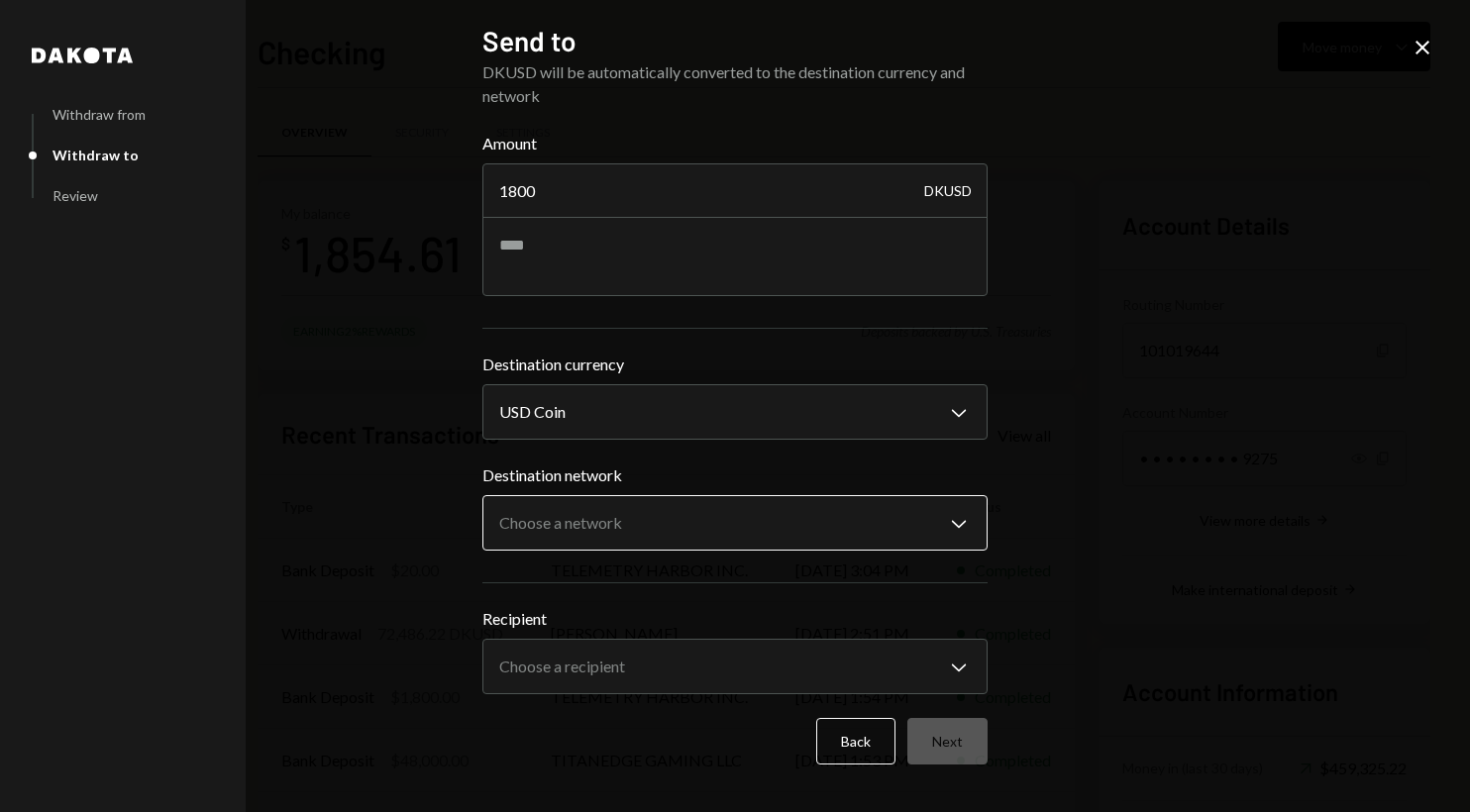 click on "I InterWiz Inc. Caret Down Home Home Inbox Inbox Activities Transactions Accounts Accounts Caret Down Checking $1,854.61 Savings $0.00 Treasury $0.00 Cards $0.00 Dollar Rewards User Recipients Team Team Checking Move money Caret Down Overview Security Settings My balance $ 1,854.61 Earning  2%  Rewards Deposits backed by U.S. Treasuries Recent Transactions View all Type Initiated By Initiated At Status Bank Deposit $20.00 TELEMETRY HARBOR INC. 07/01/25 3:04 PM Completed Withdrawal 72,486.22  DKUSD John Irving 07/01/25 2:51 PM Completed Bank Deposit $1,800.00 TELEMETRY HARBOR INC. 07/01/25 1:54 PM Completed Bank Deposit $48,000.00 TITANEDGE GAMING LLC 07/01/25 1:53 PM Completed Bank Deposit $24,500.00 ROBOGATHER INC. 07/01/25 1:35 PM Completed Account Details Routing Number 101019644 Copy Account Number • • • • • • • •  9275 Show Copy View more details Right Arrow Make international deposit Right Arrow Account Information Money in (last 30 days) Up Right Arrow $459,325.22 Down Right Arrow 1800" at bounding box center (735, 406) 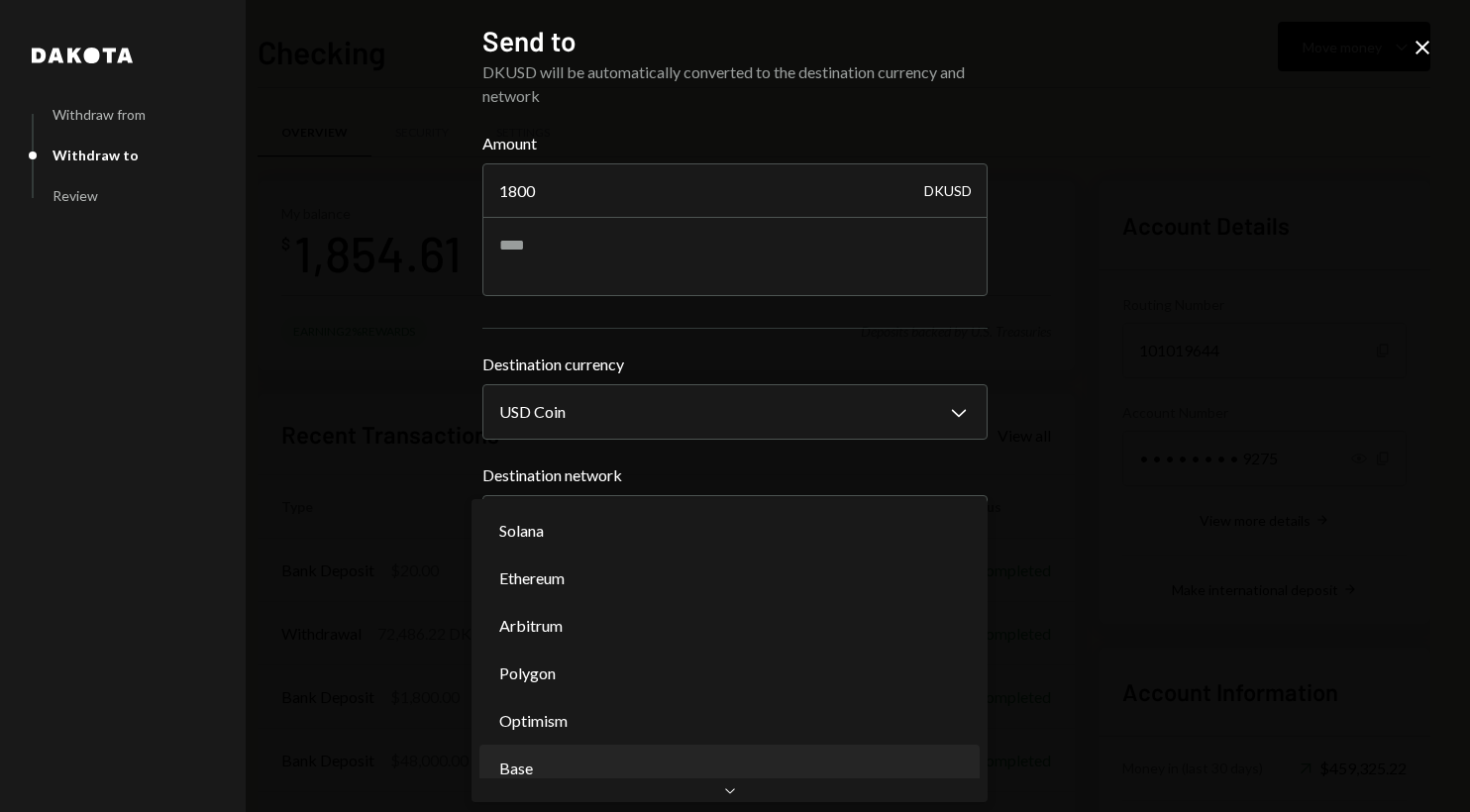 select on "**********" 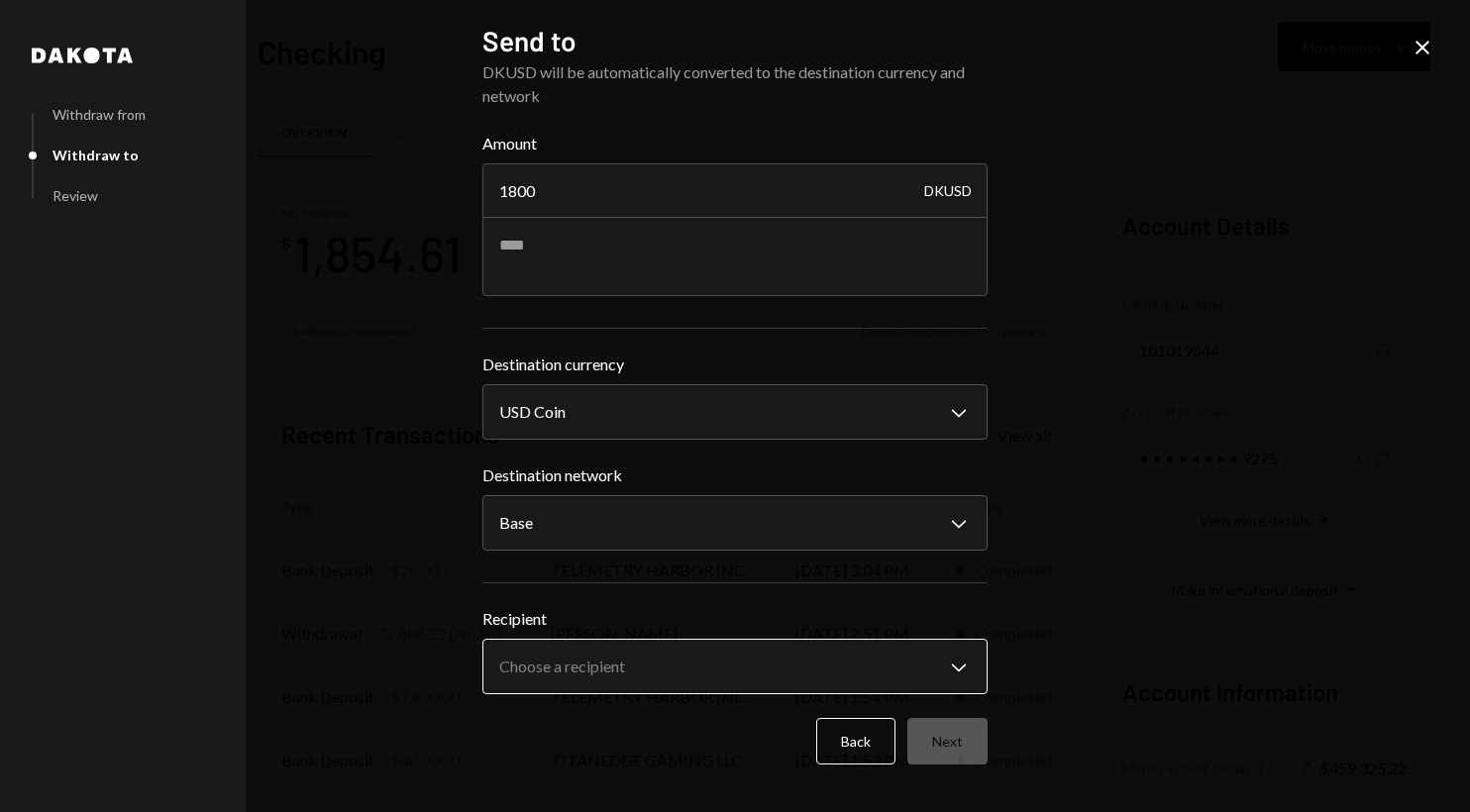 click on "I InterWiz Inc. Caret Down Home Home Inbox Inbox Activities Transactions Accounts Accounts Caret Down Checking $1,854.61 Savings $0.00 Treasury $0.00 Cards $0.00 Dollar Rewards User Recipients Team Team Checking Move money Caret Down Overview Security Settings My balance $ 1,854.61 Earning  2%  Rewards Deposits backed by U.S. Treasuries Recent Transactions View all Type Initiated By Initiated At Status Bank Deposit $20.00 TELEMETRY HARBOR INC. 07/01/25 3:04 PM Completed Withdrawal 72,486.22  DKUSD John Irving 07/01/25 2:51 PM Completed Bank Deposit $1,800.00 TELEMETRY HARBOR INC. 07/01/25 1:54 PM Completed Bank Deposit $48,000.00 TITANEDGE GAMING LLC 07/01/25 1:53 PM Completed Bank Deposit $24,500.00 ROBOGATHER INC. 07/01/25 1:35 PM Completed Account Details Routing Number 101019644 Copy Account Number • • • • • • • •  9275 Show Copy View more details Right Arrow Make international deposit Right Arrow Account Information Money in (last 30 days) Up Right Arrow $459,325.22 Down Right Arrow 1800" at bounding box center (735, 406) 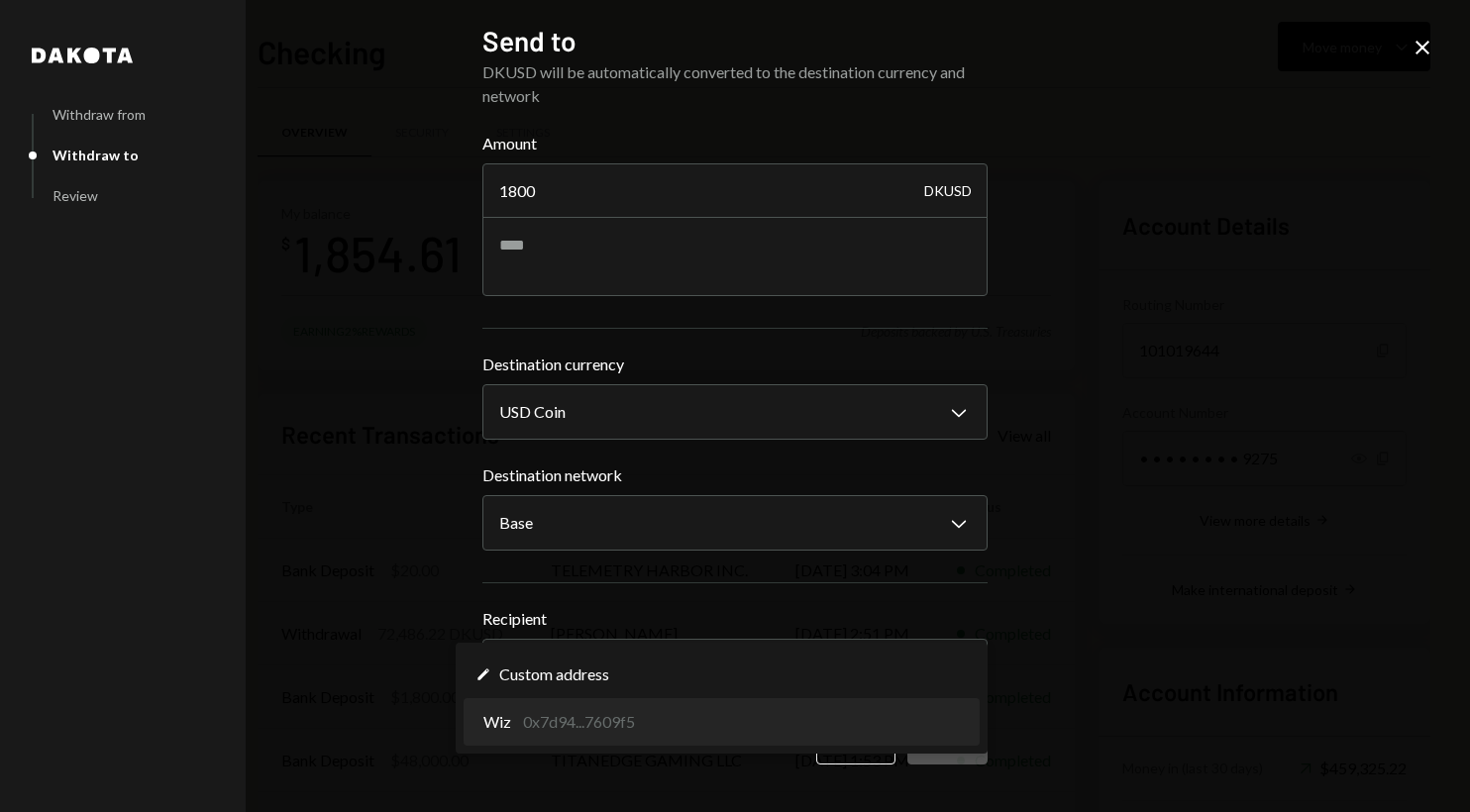 select on "**********" 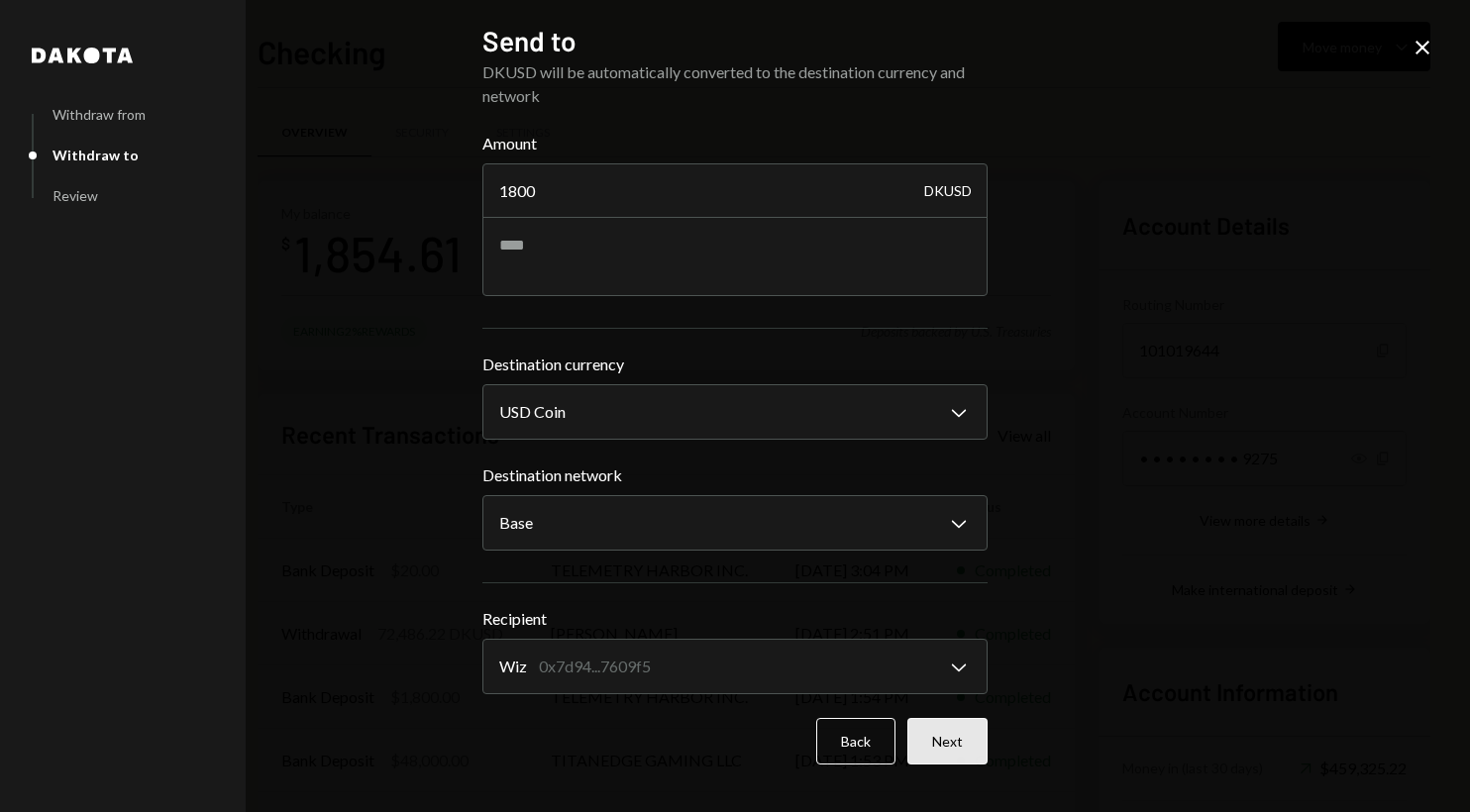 click on "Next" at bounding box center (947, 741) 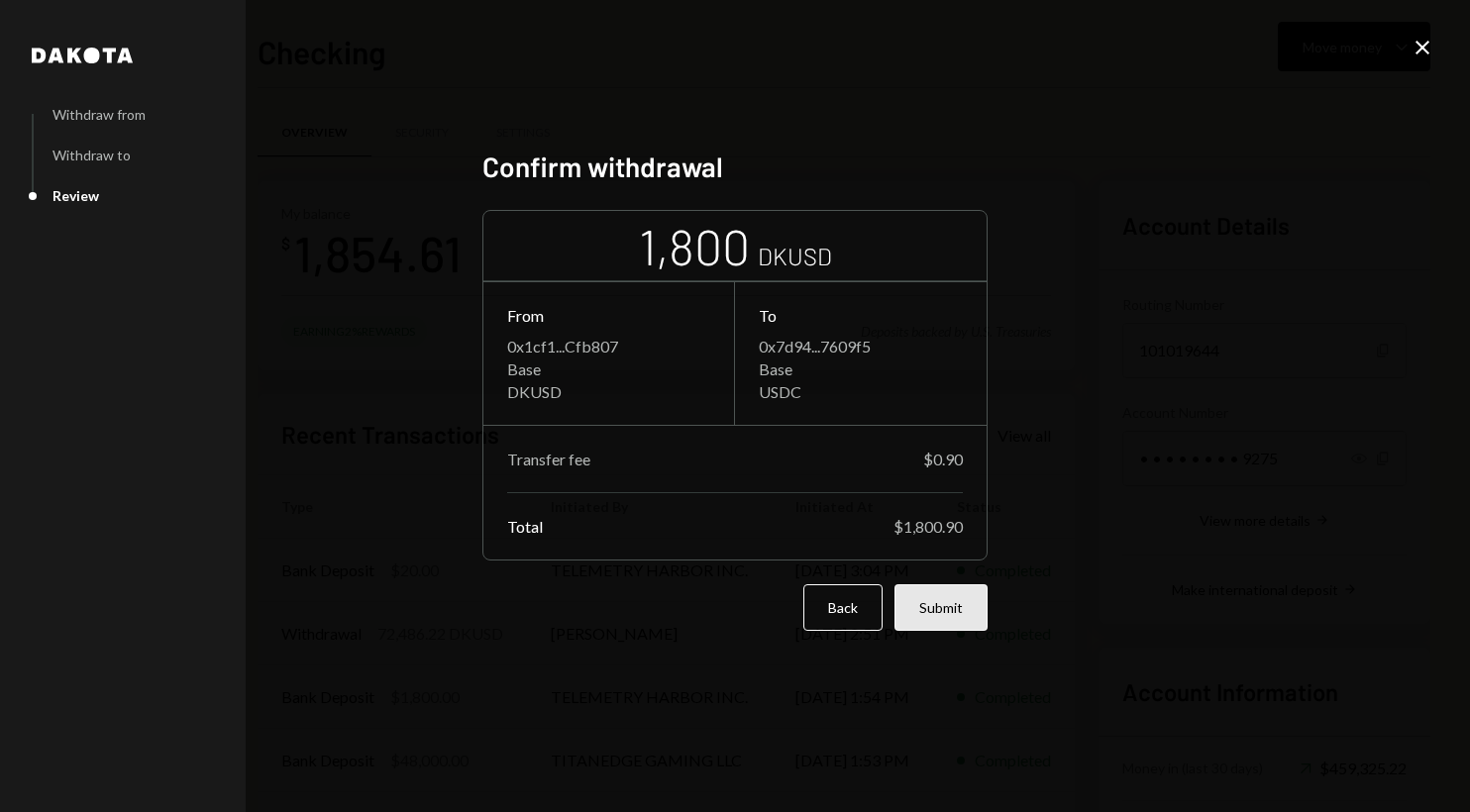 click on "Submit" at bounding box center (941, 607) 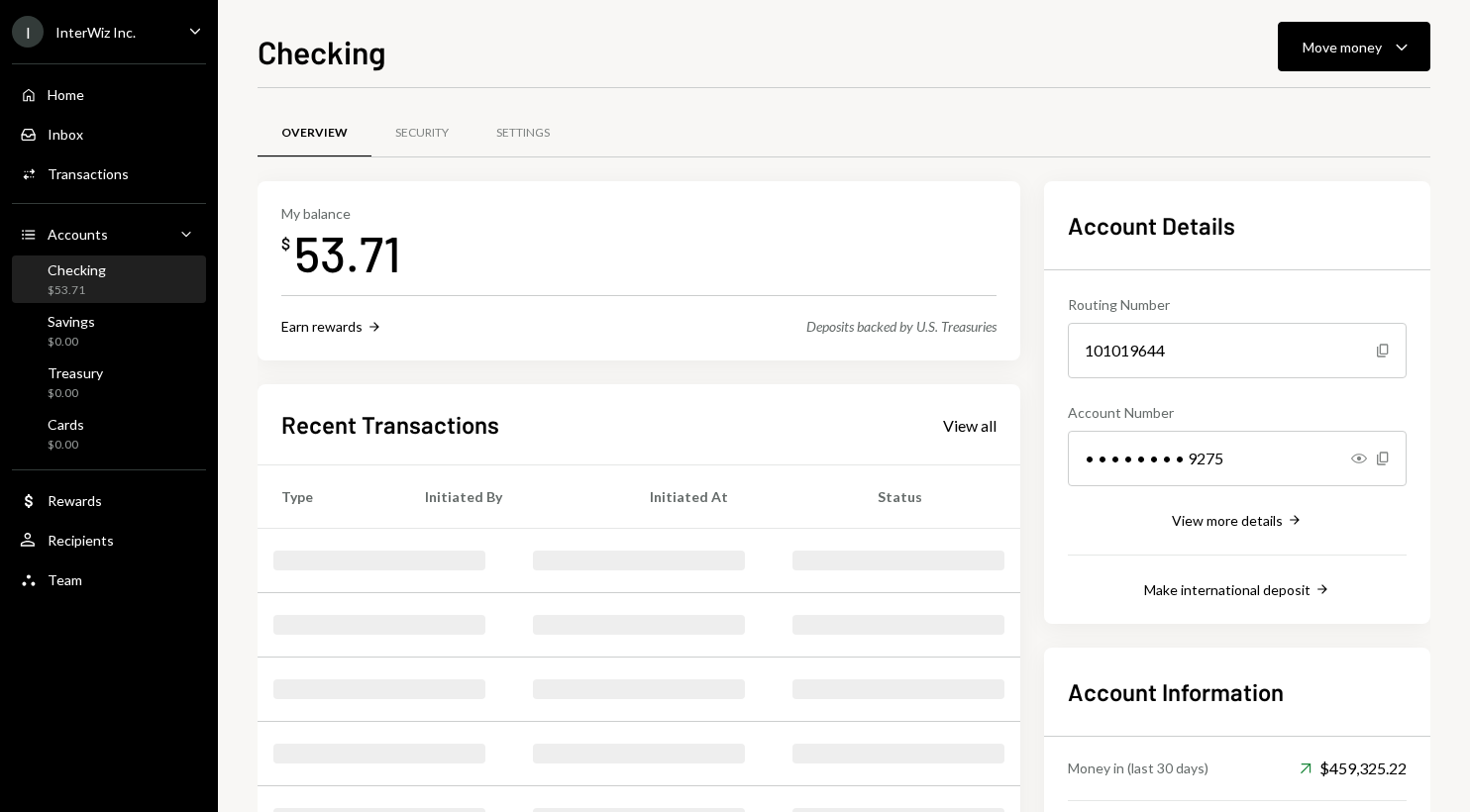 scroll, scrollTop: 0, scrollLeft: 0, axis: both 